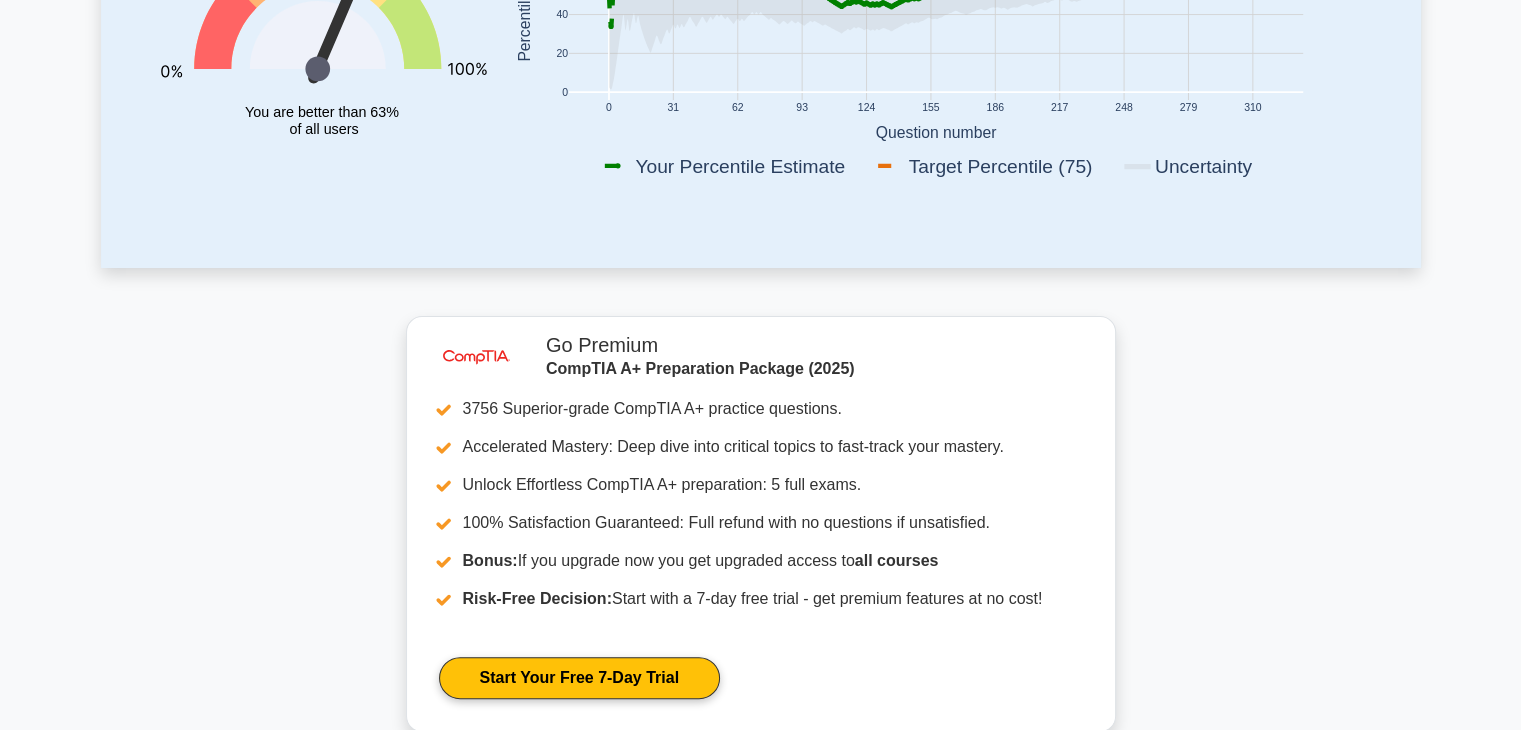 scroll, scrollTop: 884, scrollLeft: 0, axis: vertical 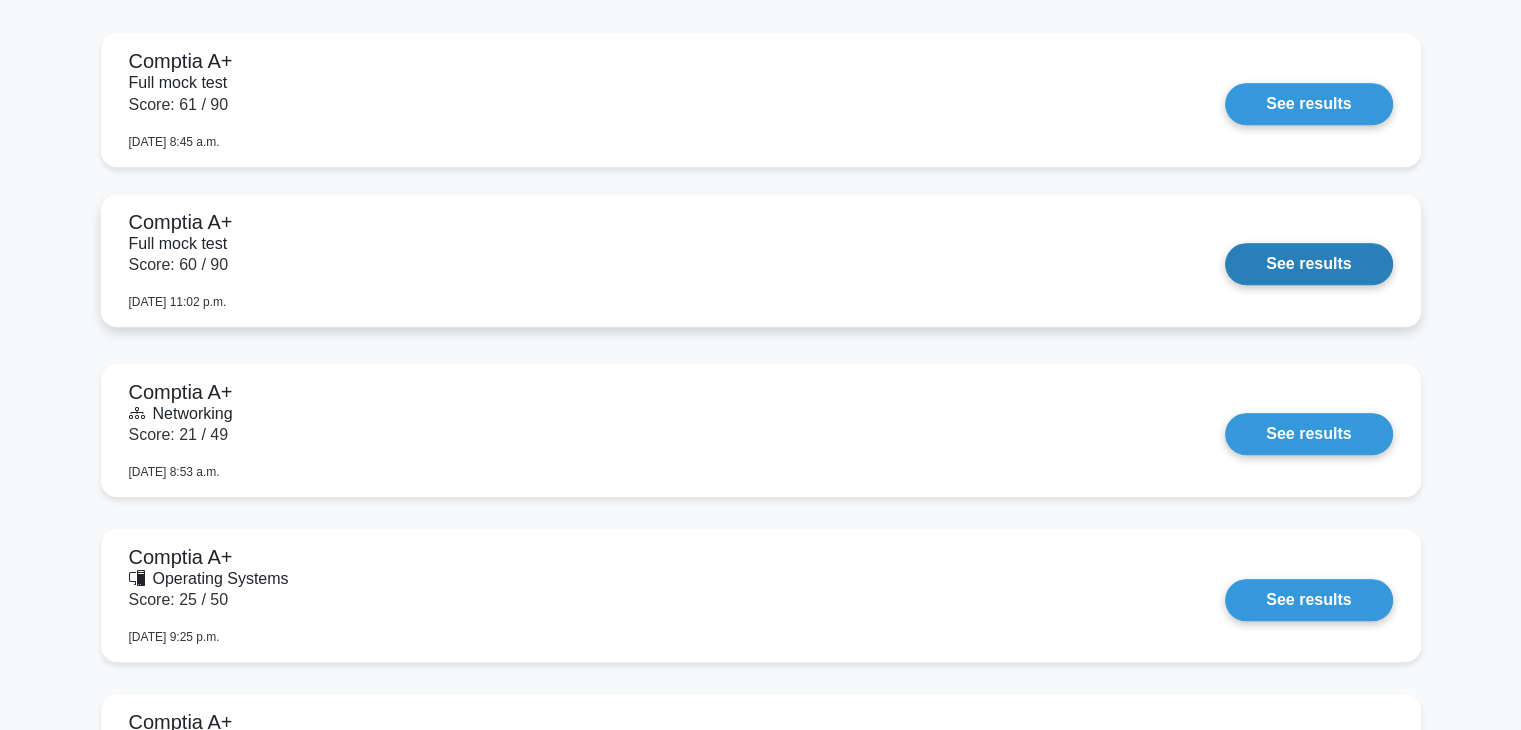 click on "See results" at bounding box center (1308, 264) 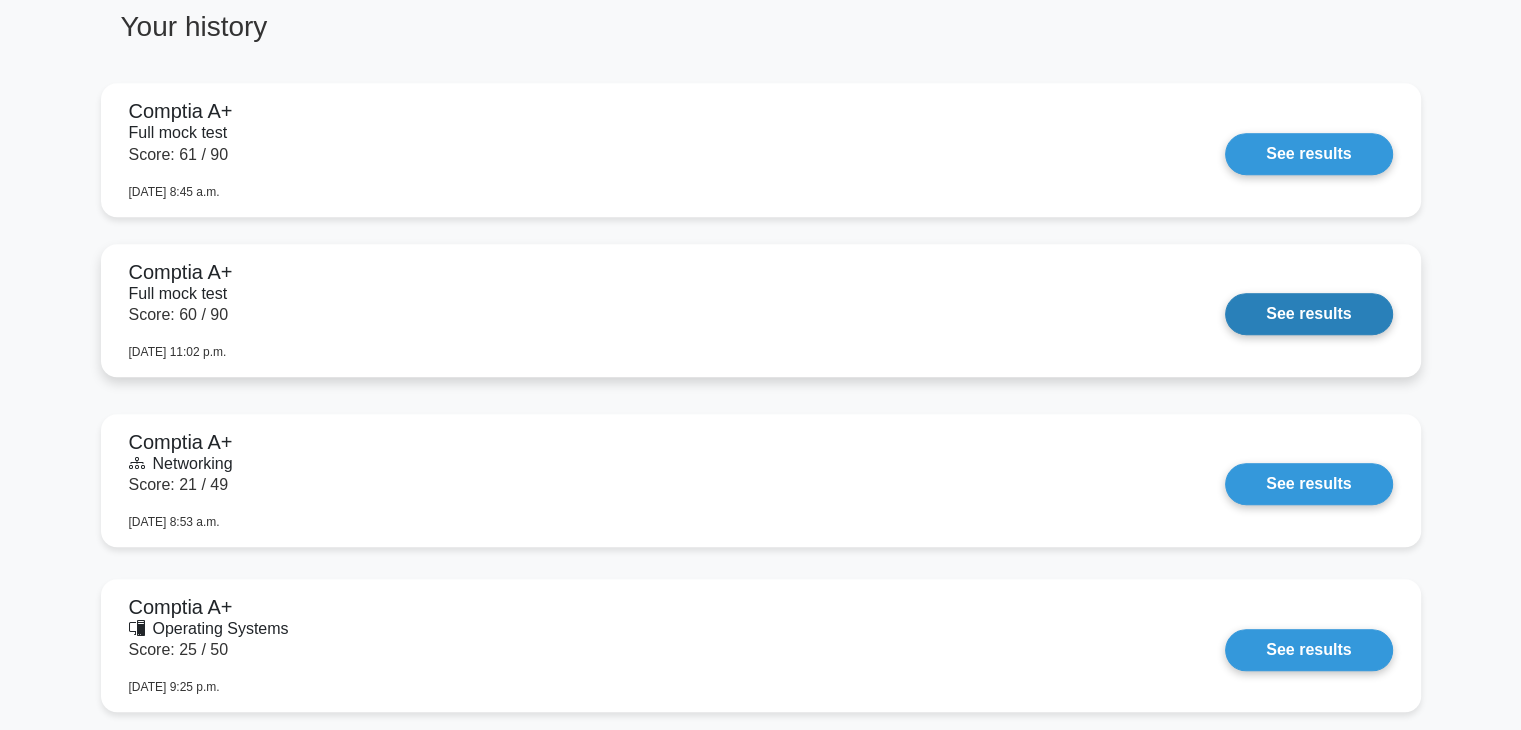 scroll, scrollTop: 1572, scrollLeft: 0, axis: vertical 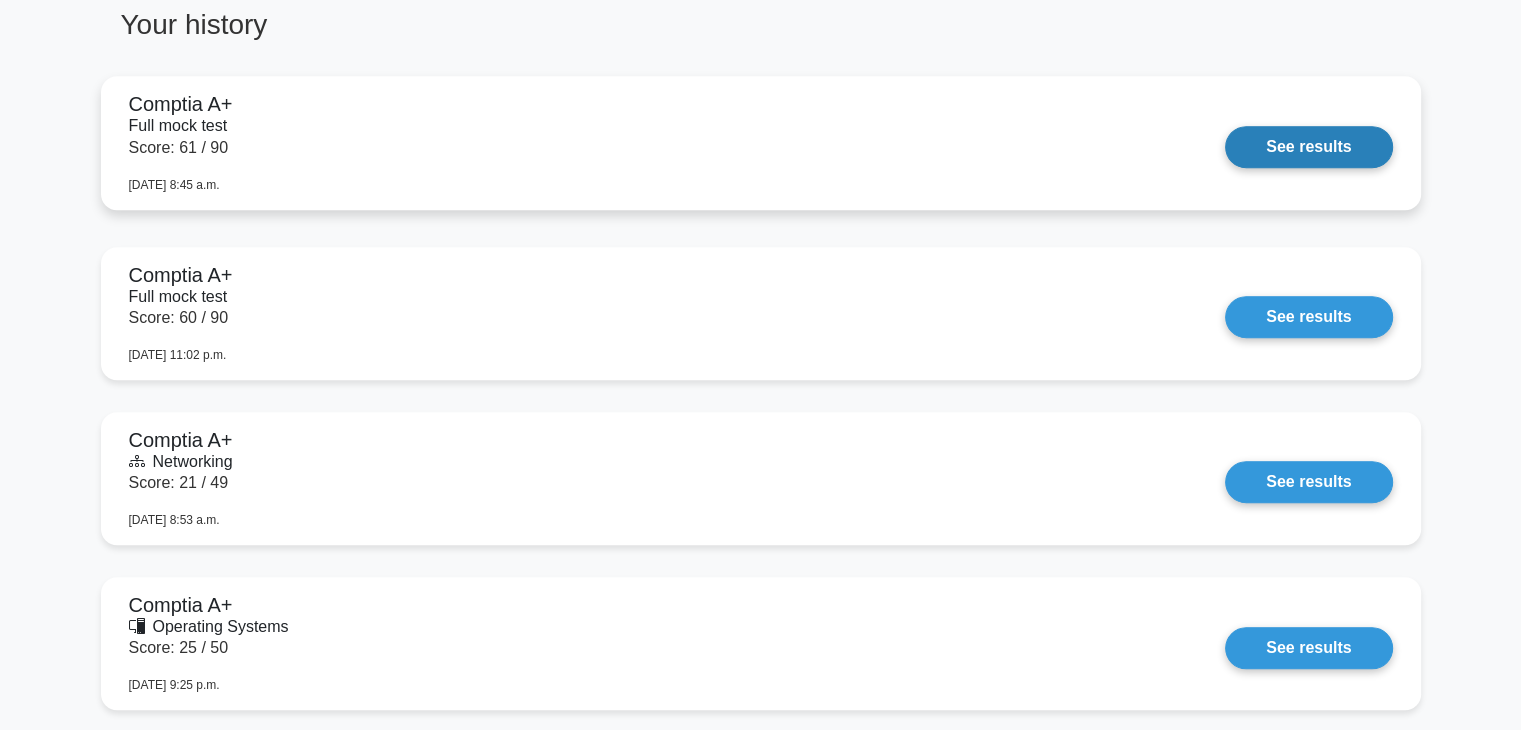 click on "See results" at bounding box center [1308, 147] 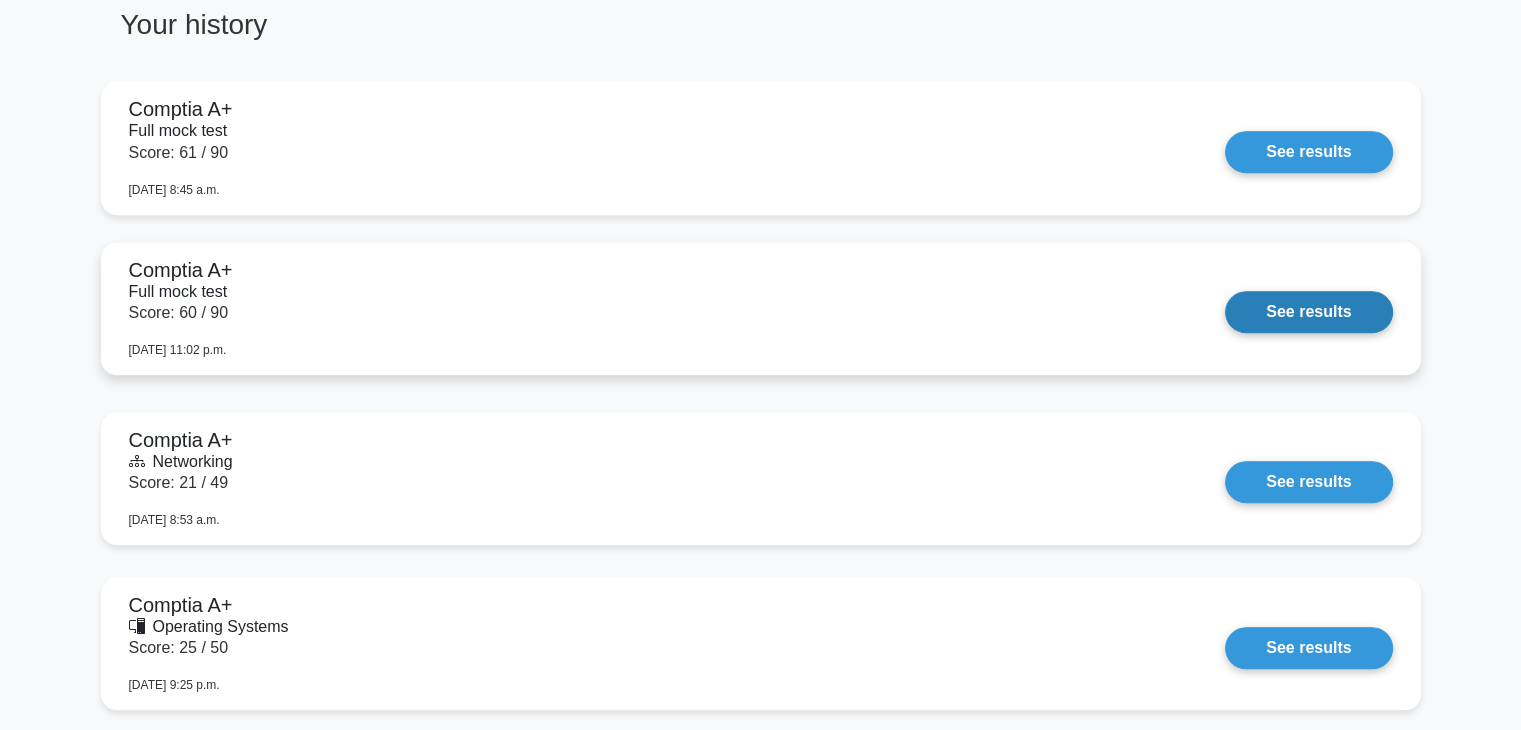 click on "See results" at bounding box center [1308, 312] 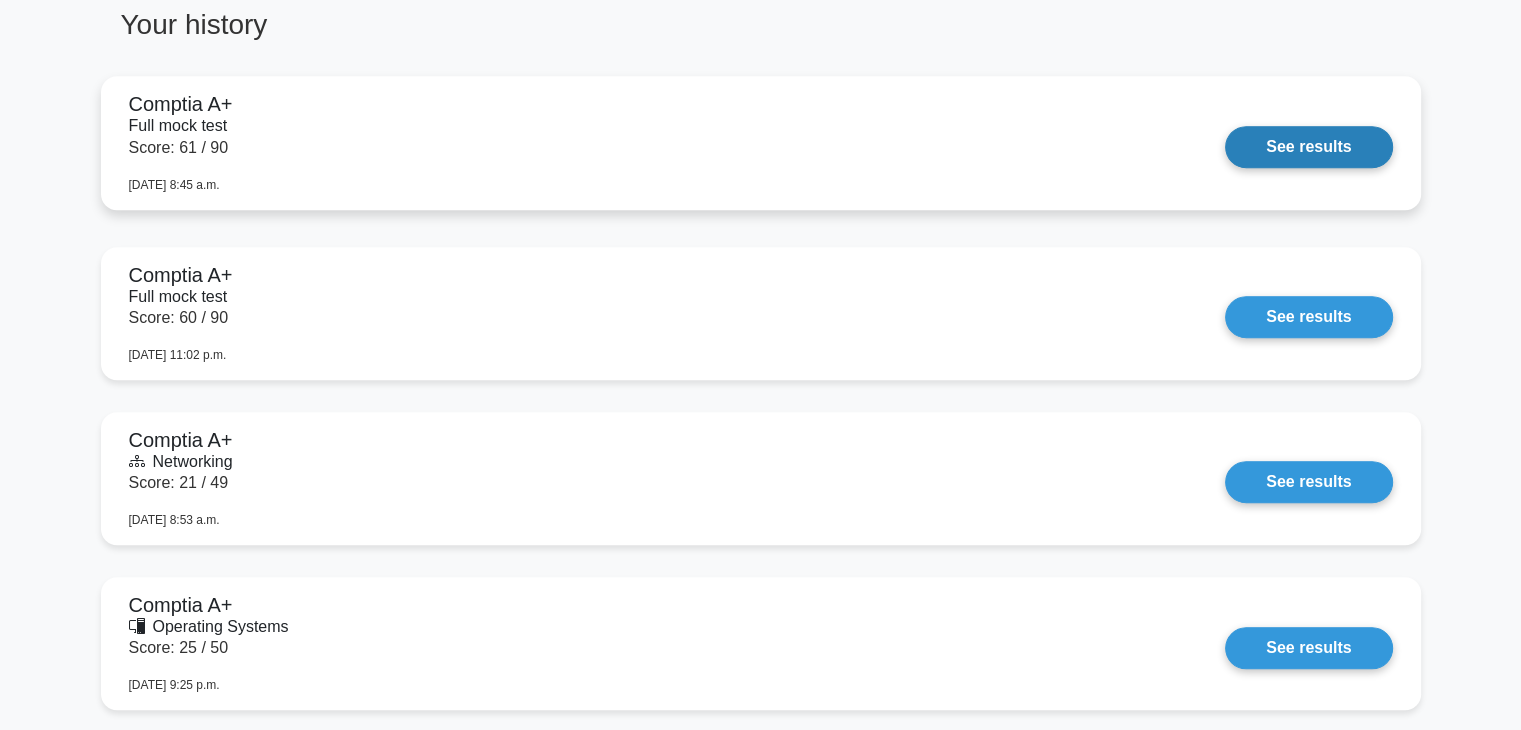click on "See results" at bounding box center [1308, 147] 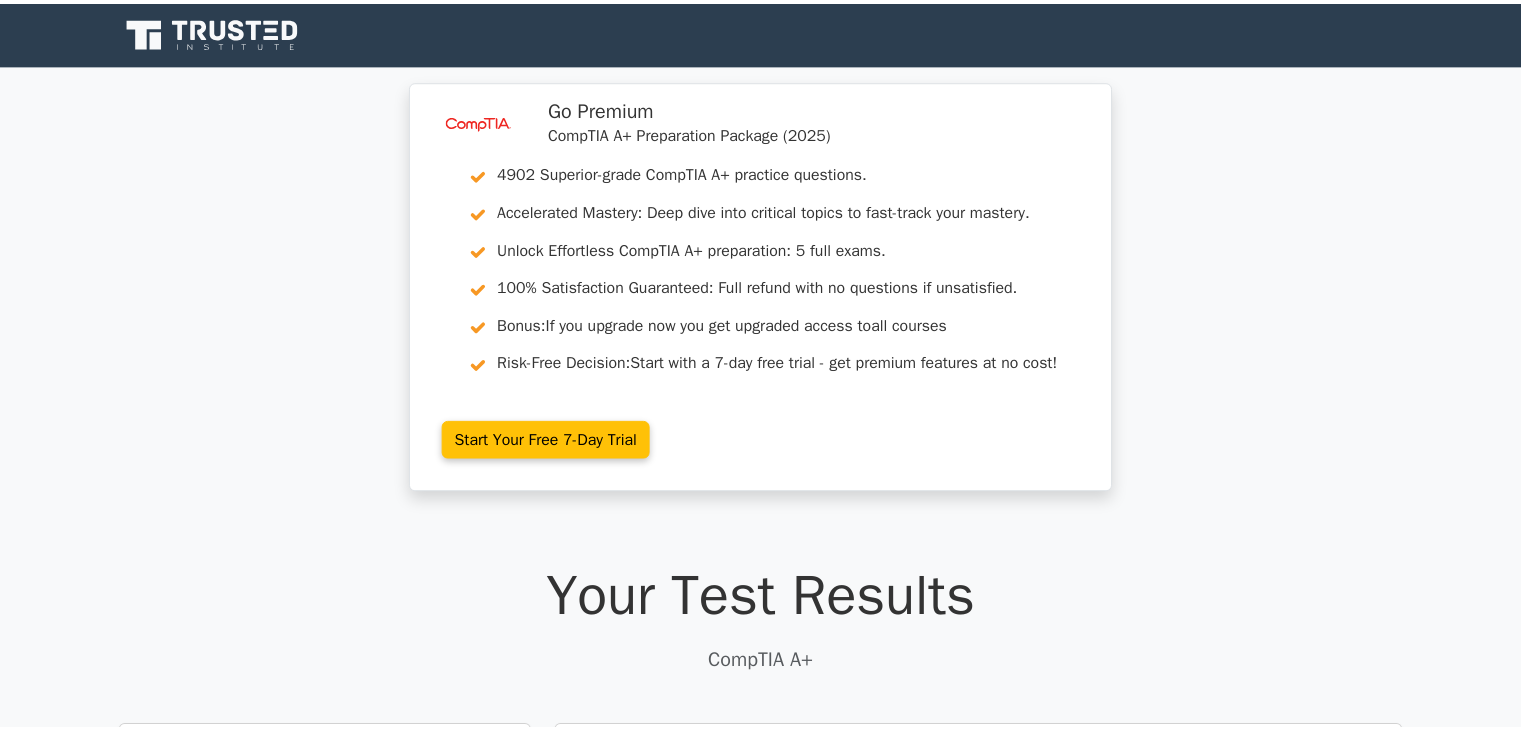 scroll, scrollTop: 4, scrollLeft: 0, axis: vertical 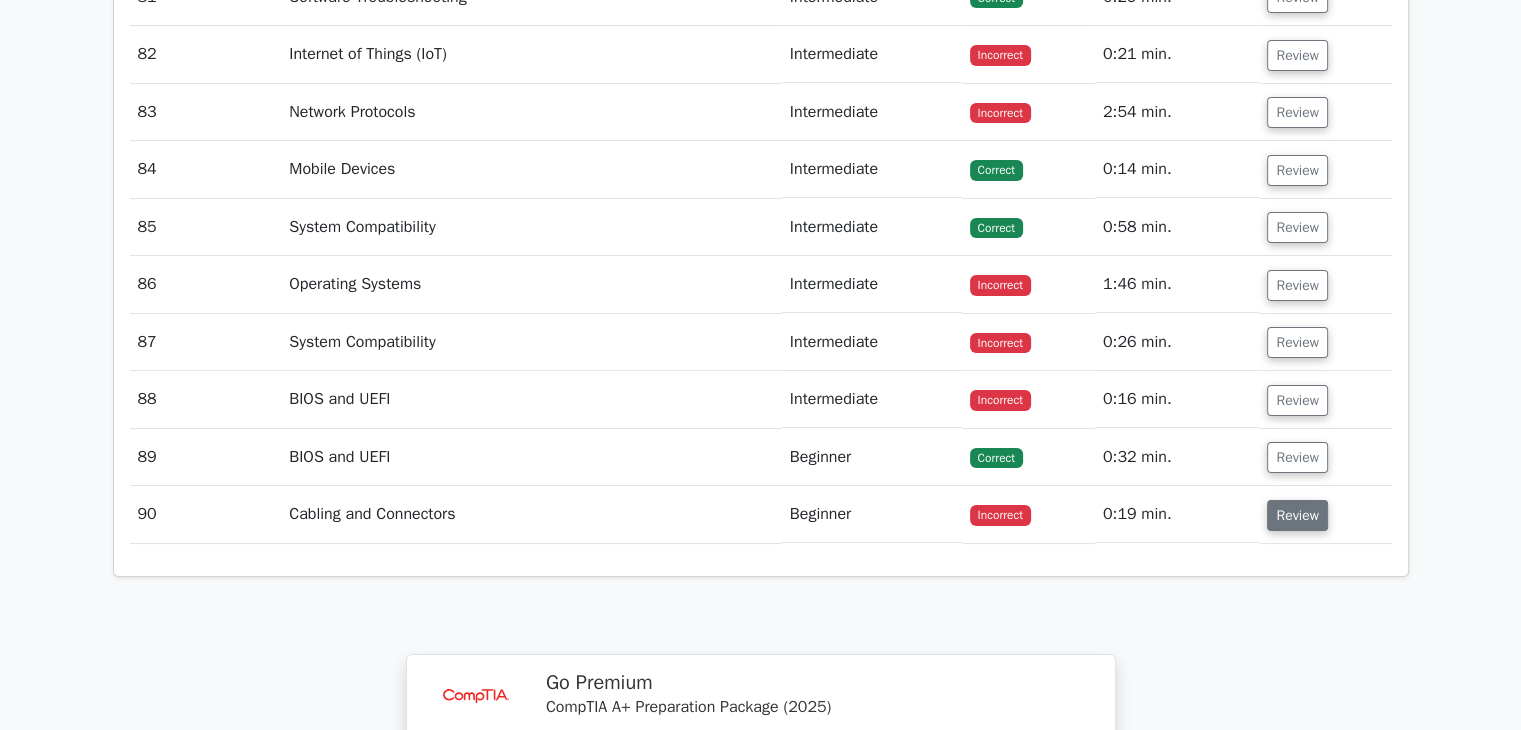 click on "Review" at bounding box center [1297, 515] 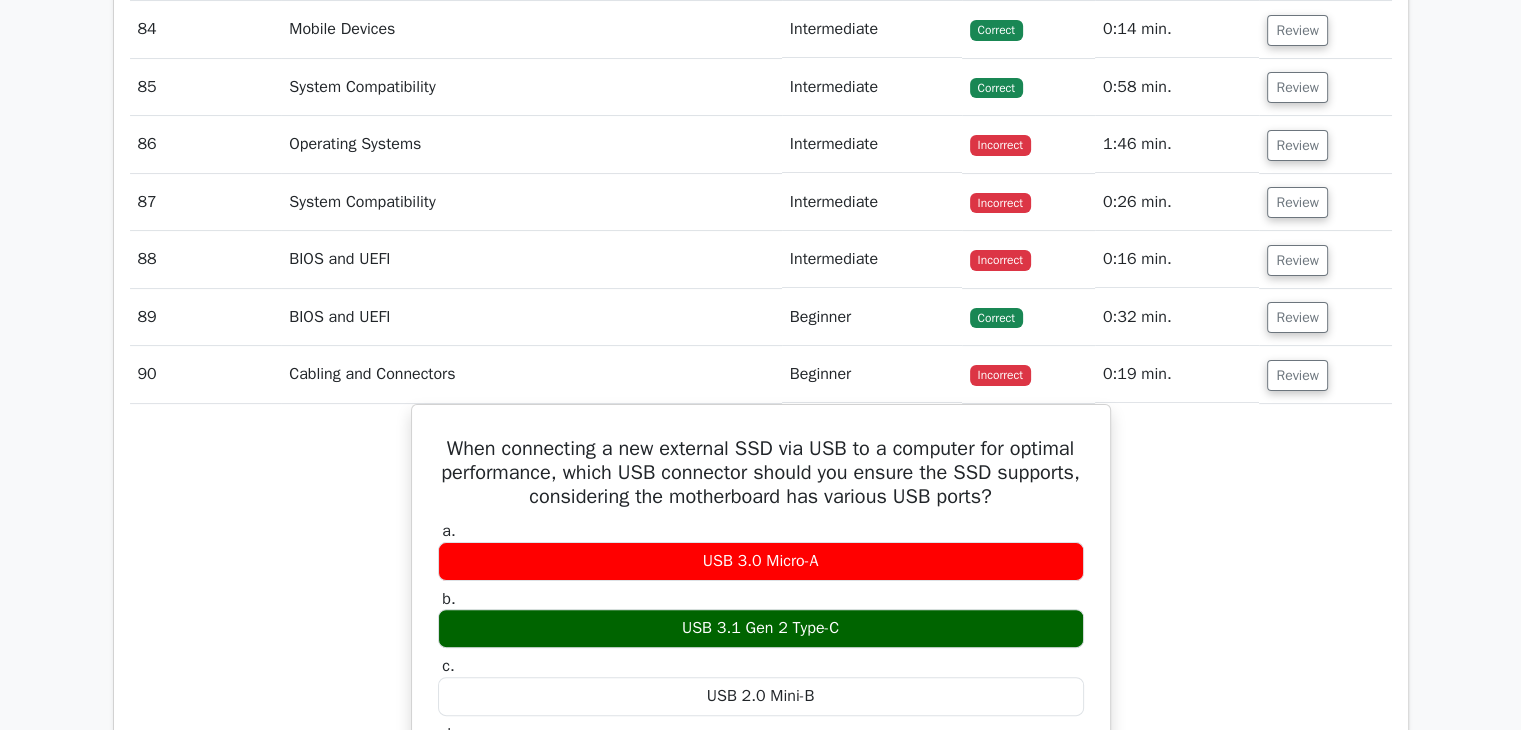 scroll, scrollTop: 7948, scrollLeft: 0, axis: vertical 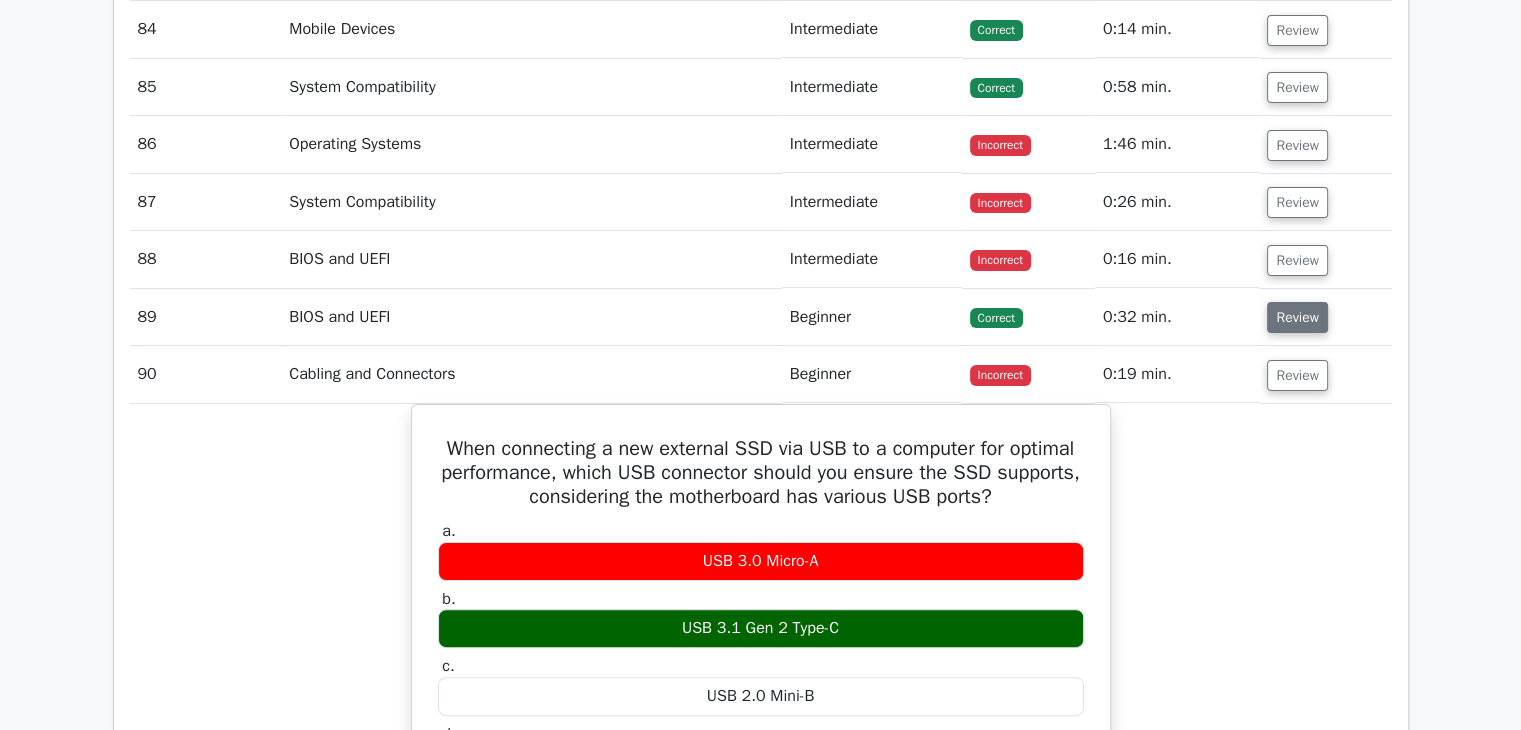 click on "Review" at bounding box center [1297, 317] 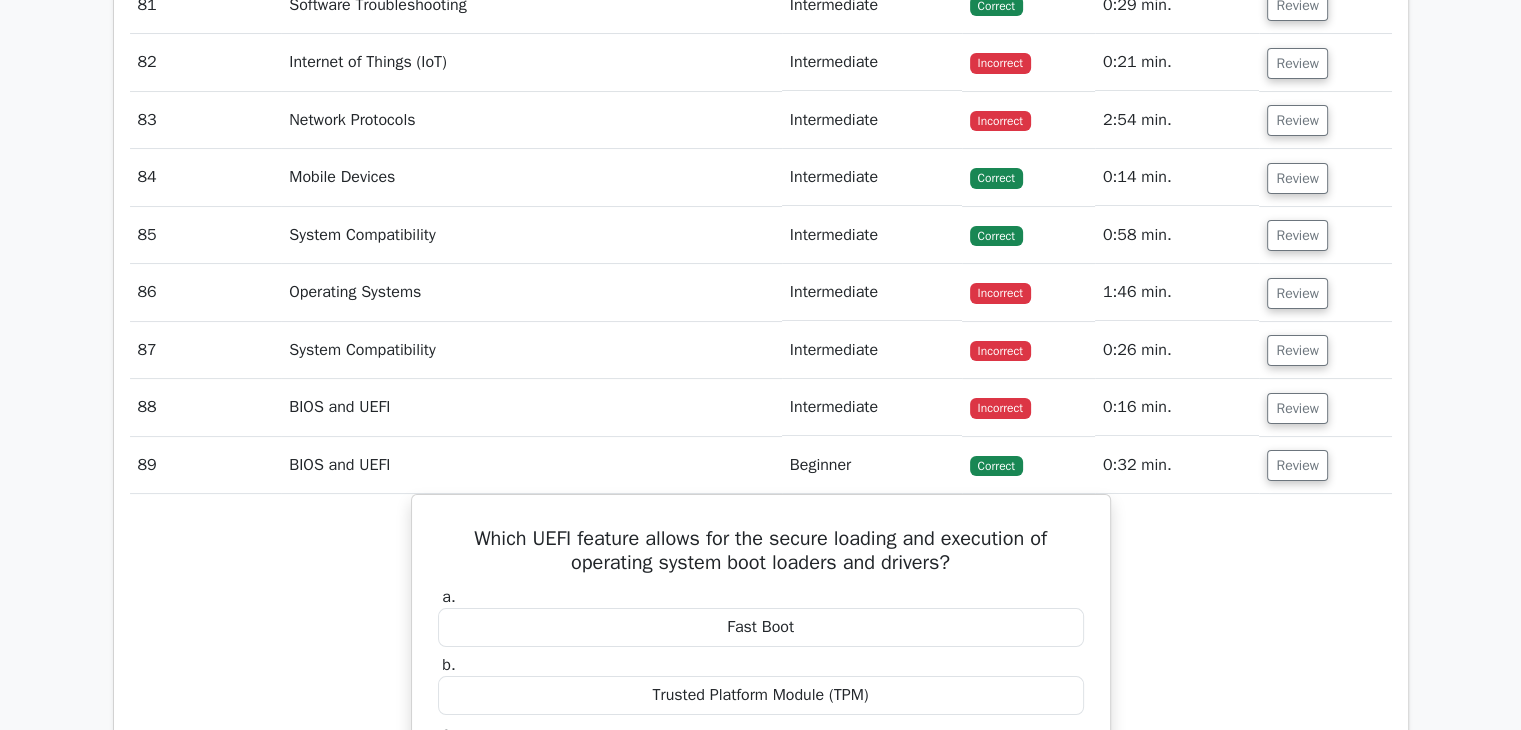 scroll, scrollTop: 7792, scrollLeft: 0, axis: vertical 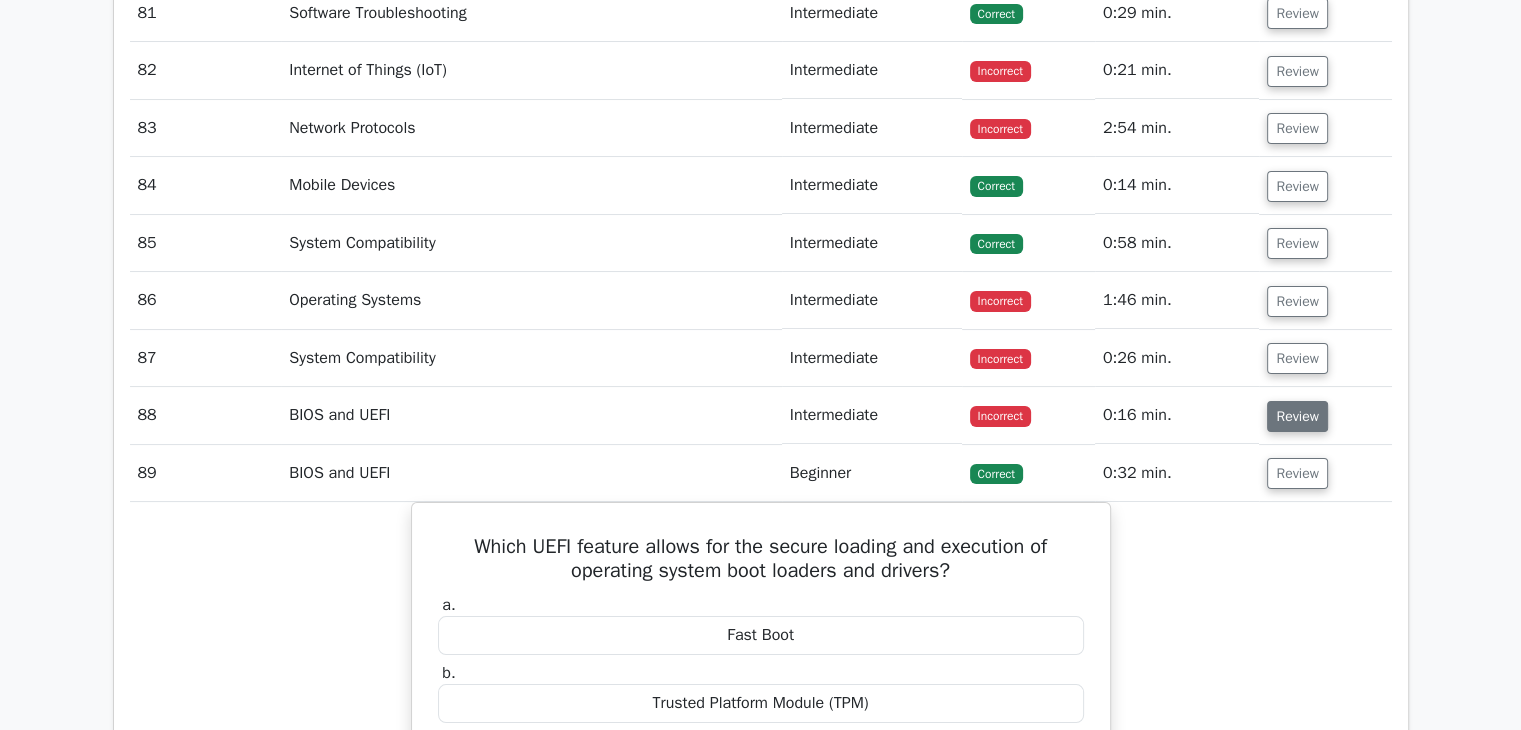 click on "Review" at bounding box center [1297, 416] 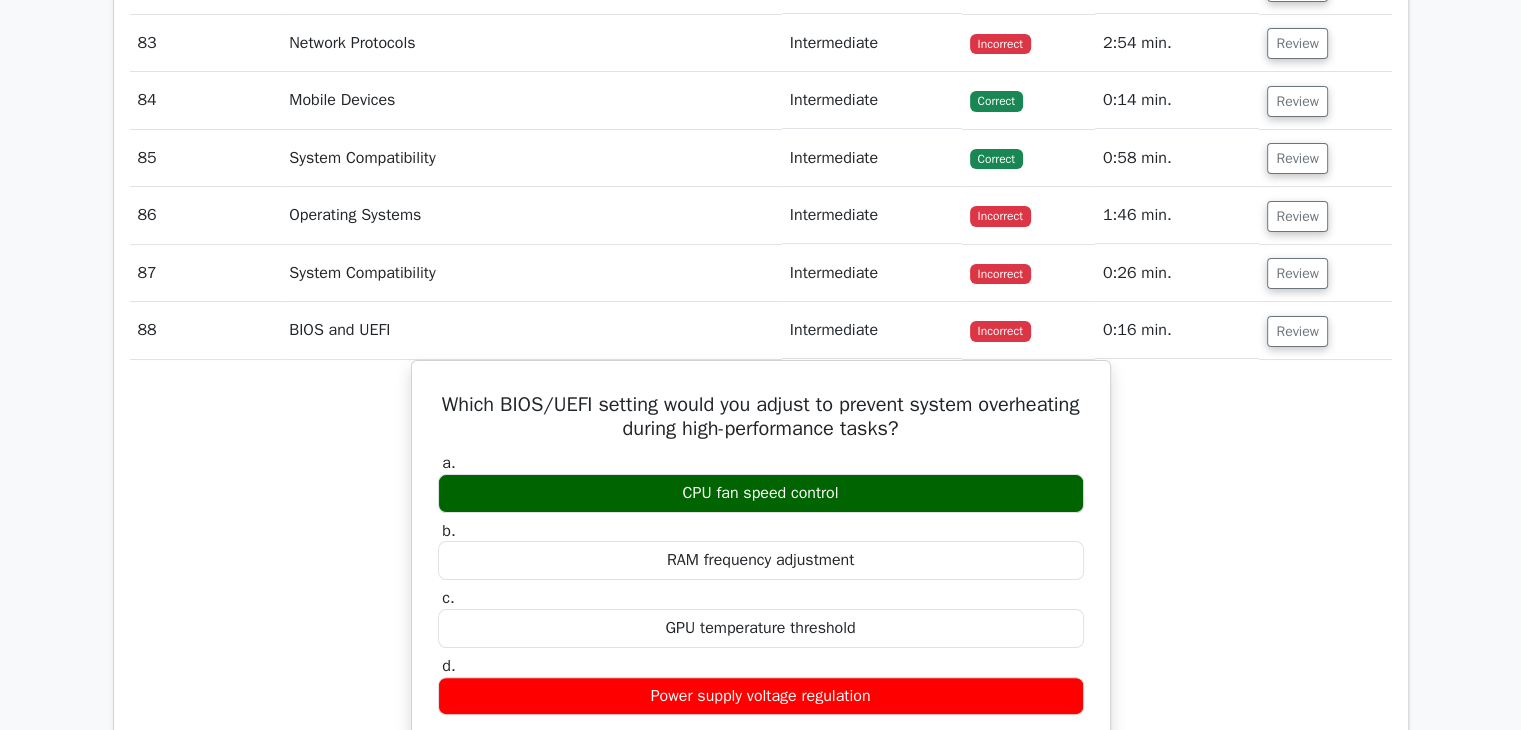 scroll, scrollTop: 7771, scrollLeft: 0, axis: vertical 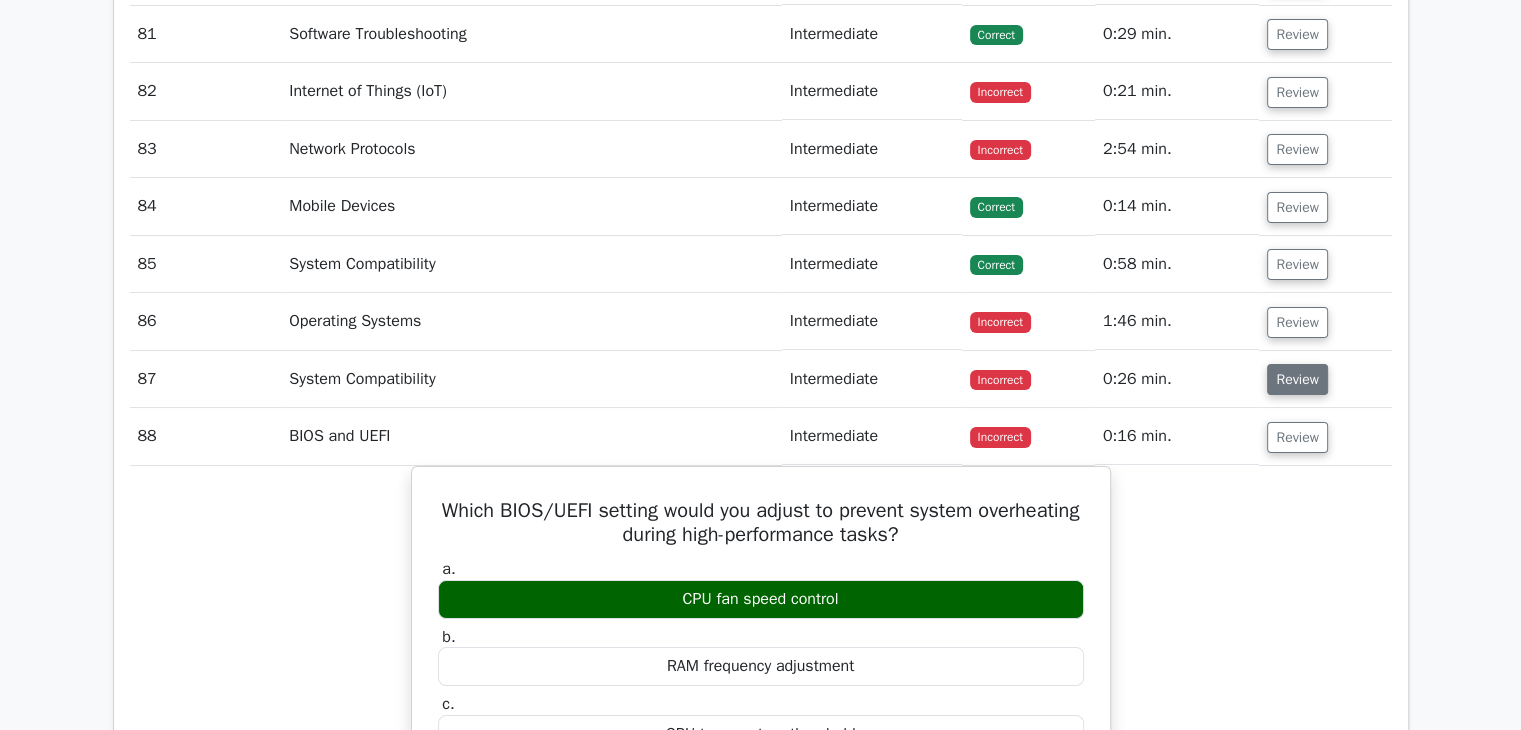 click on "Review" at bounding box center [1297, 379] 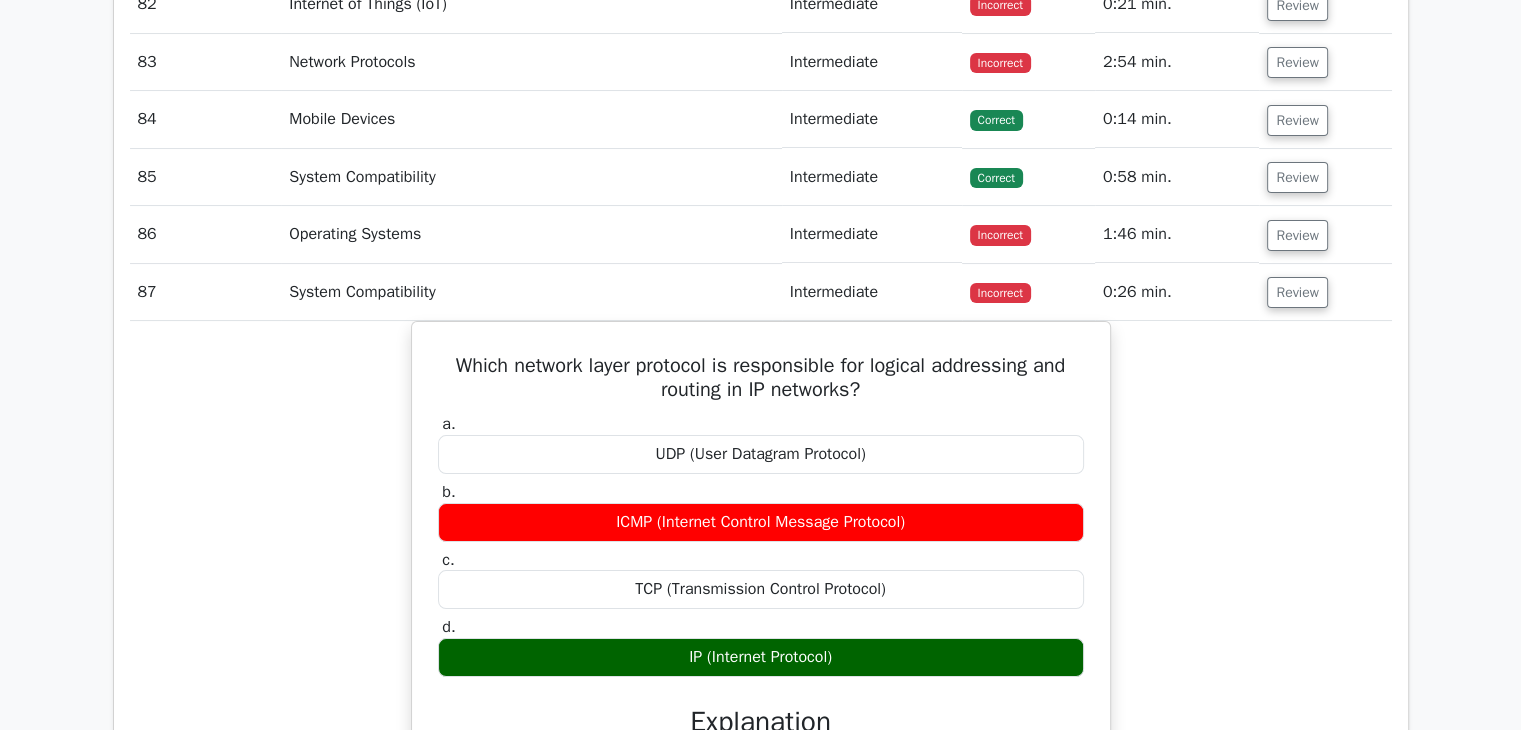 scroll, scrollTop: 7859, scrollLeft: 0, axis: vertical 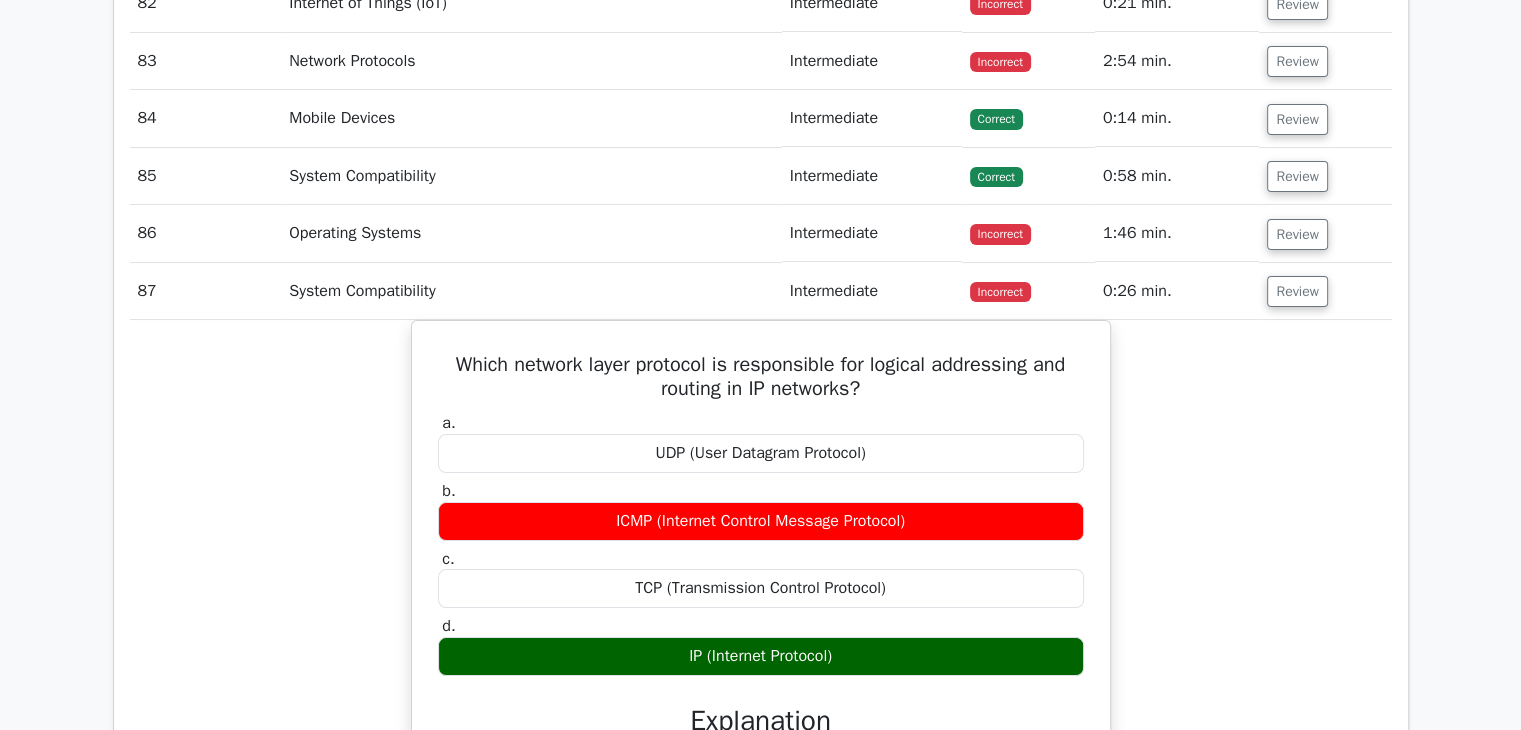type 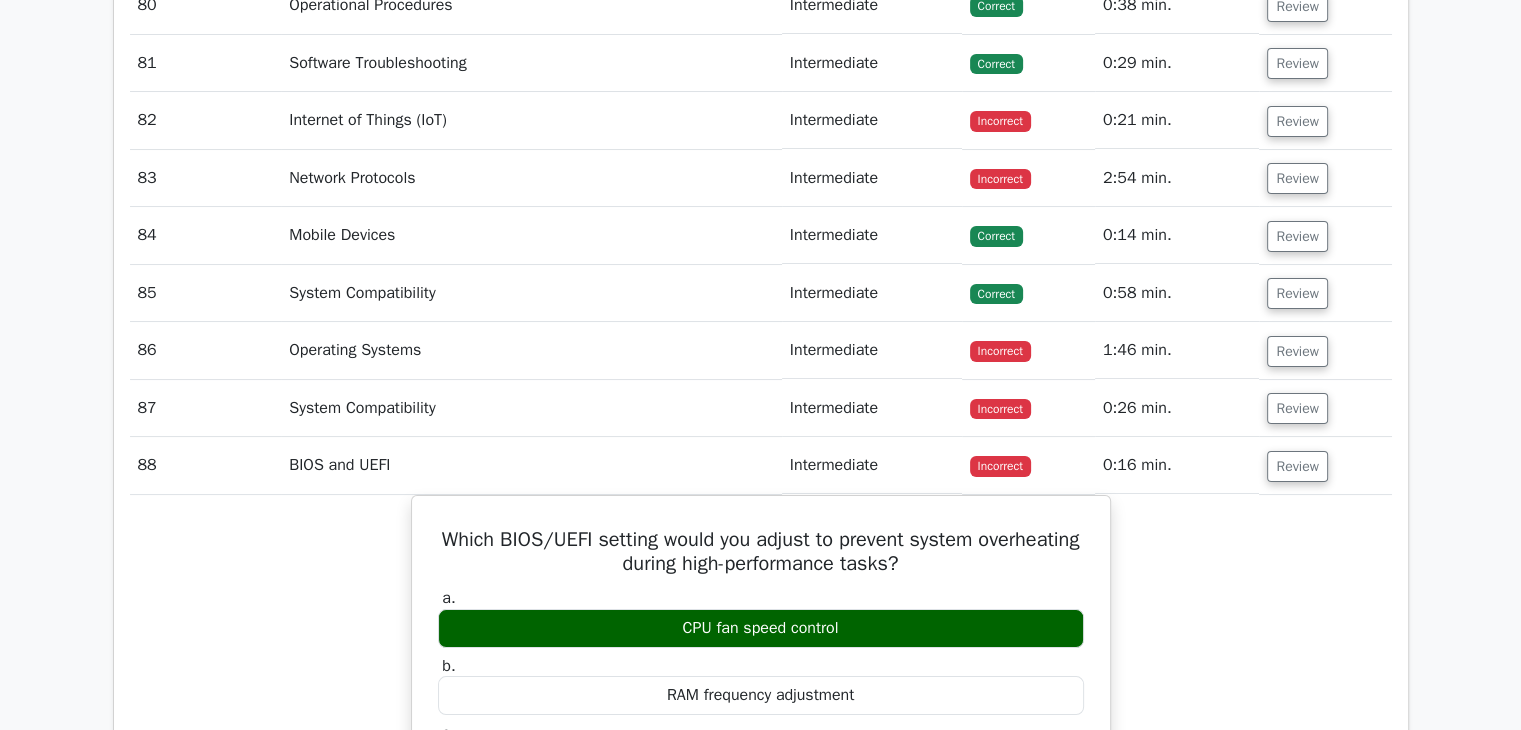 scroll, scrollTop: 7740, scrollLeft: 0, axis: vertical 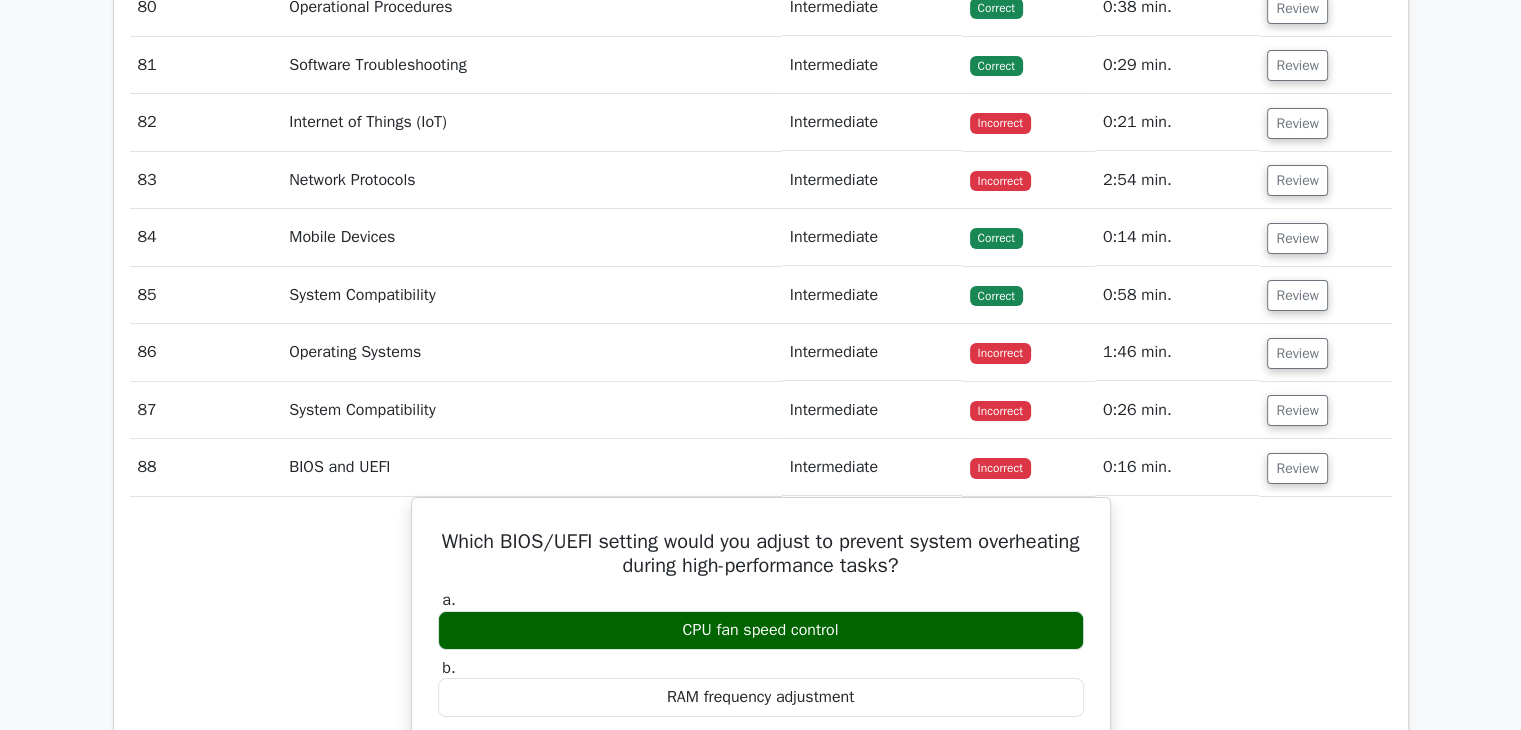 click on "Review" at bounding box center (1325, 410) 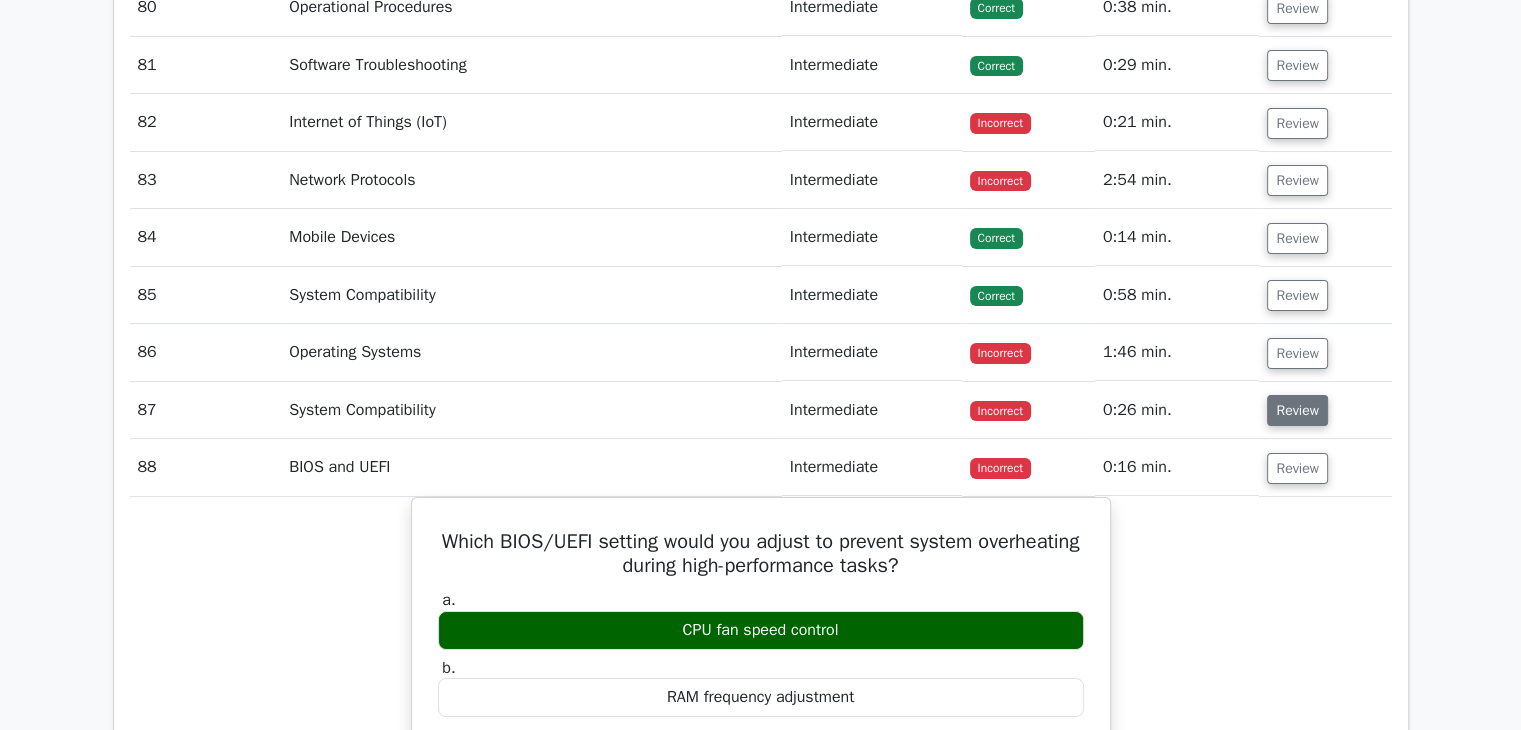 click on "Review" at bounding box center (1297, 410) 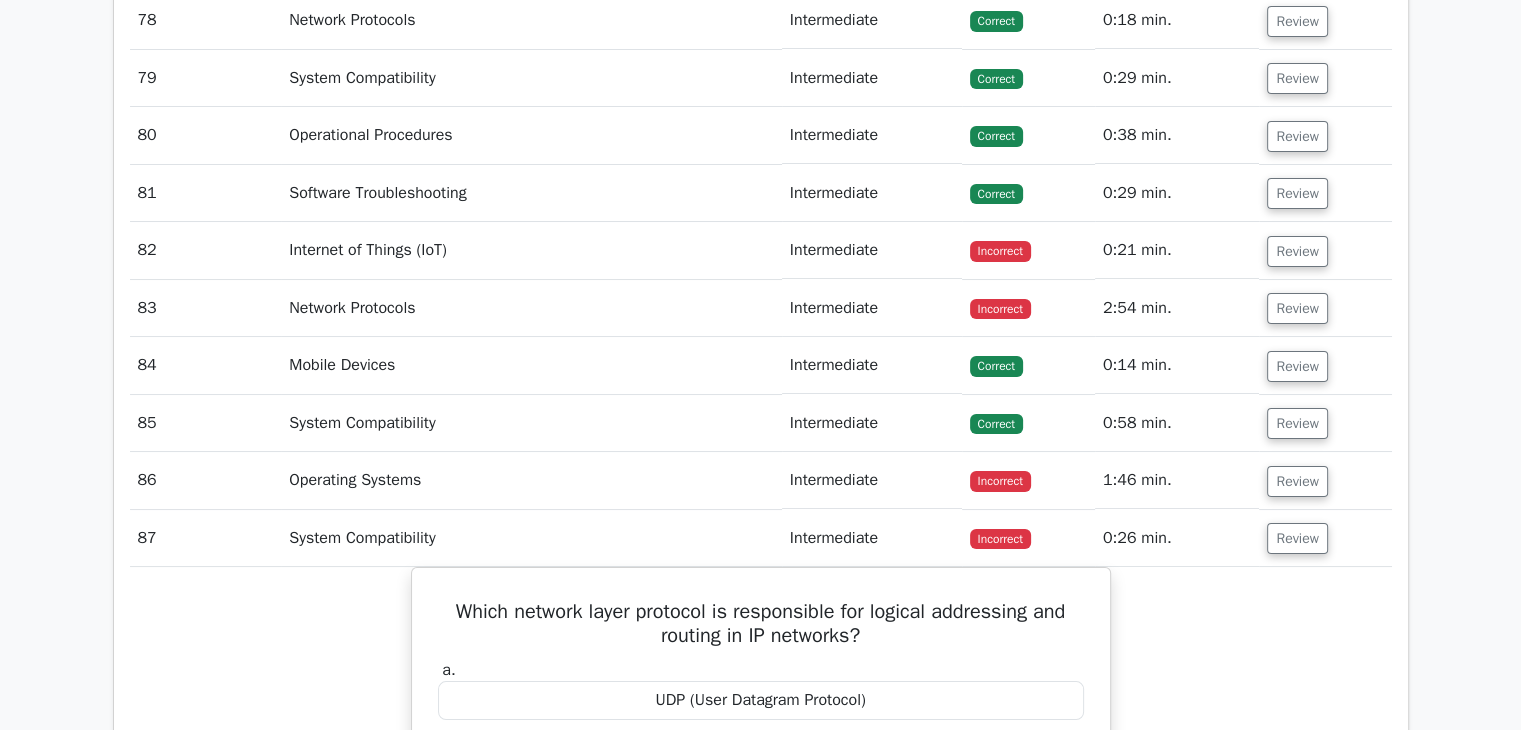 scroll, scrollTop: 7608, scrollLeft: 0, axis: vertical 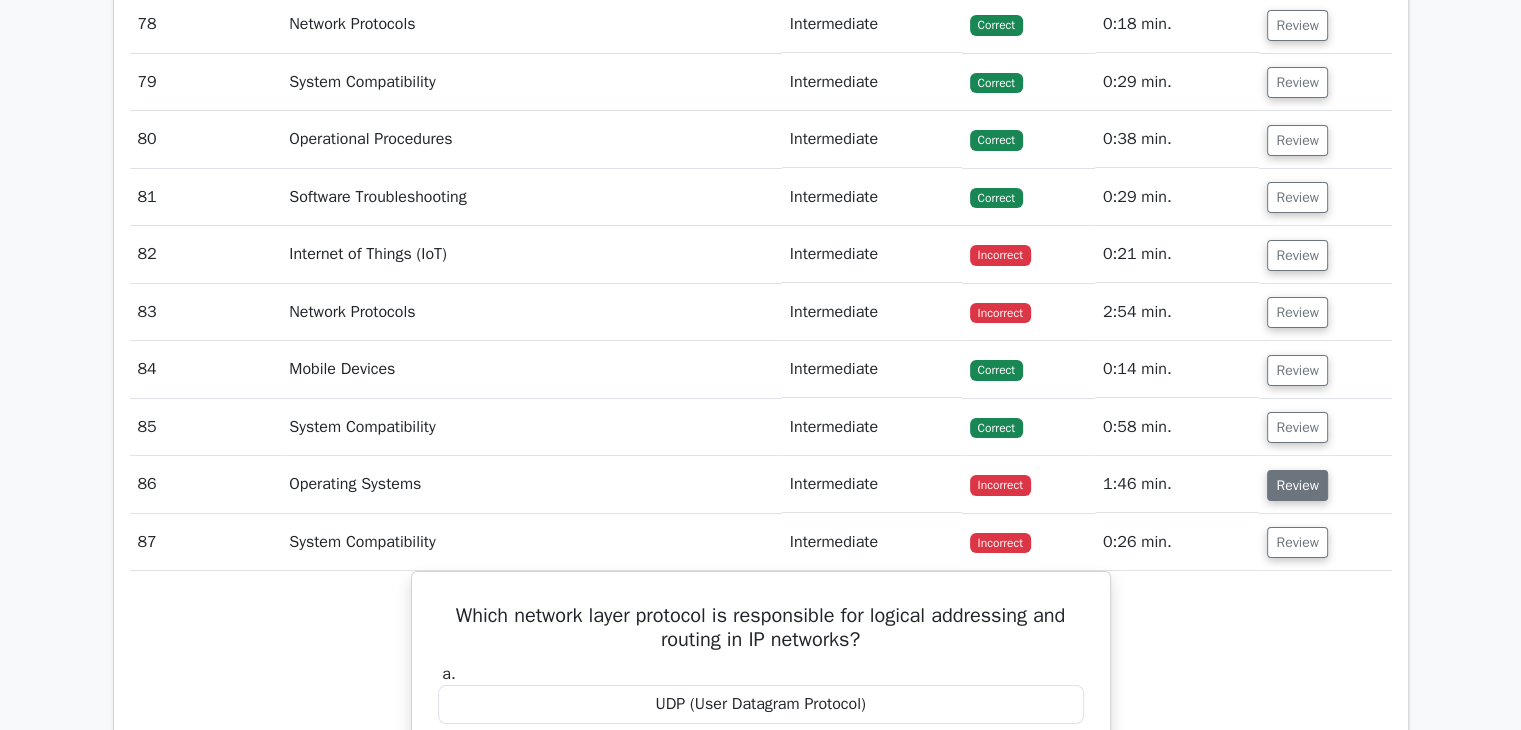 click on "Review" at bounding box center (1297, 485) 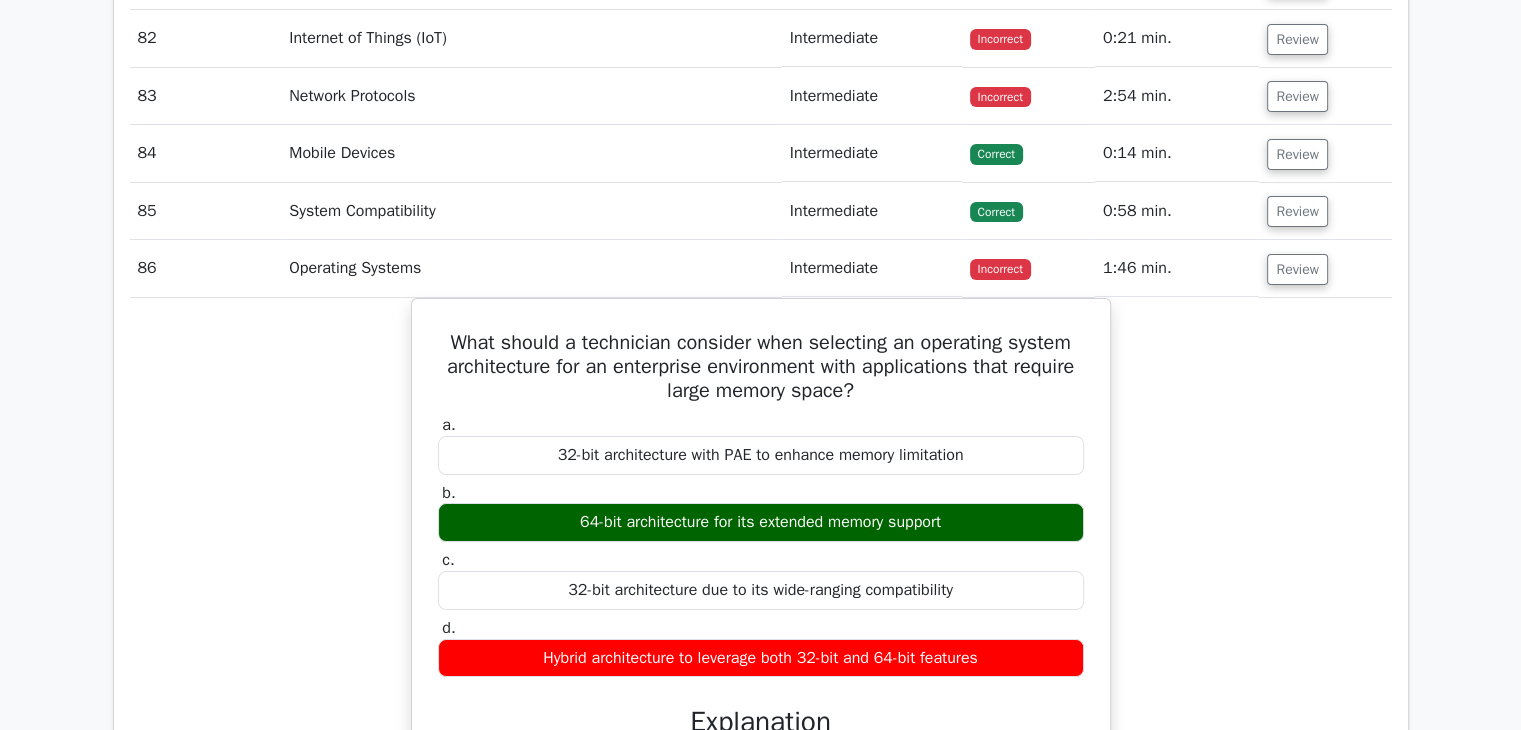 scroll, scrollTop: 7828, scrollLeft: 0, axis: vertical 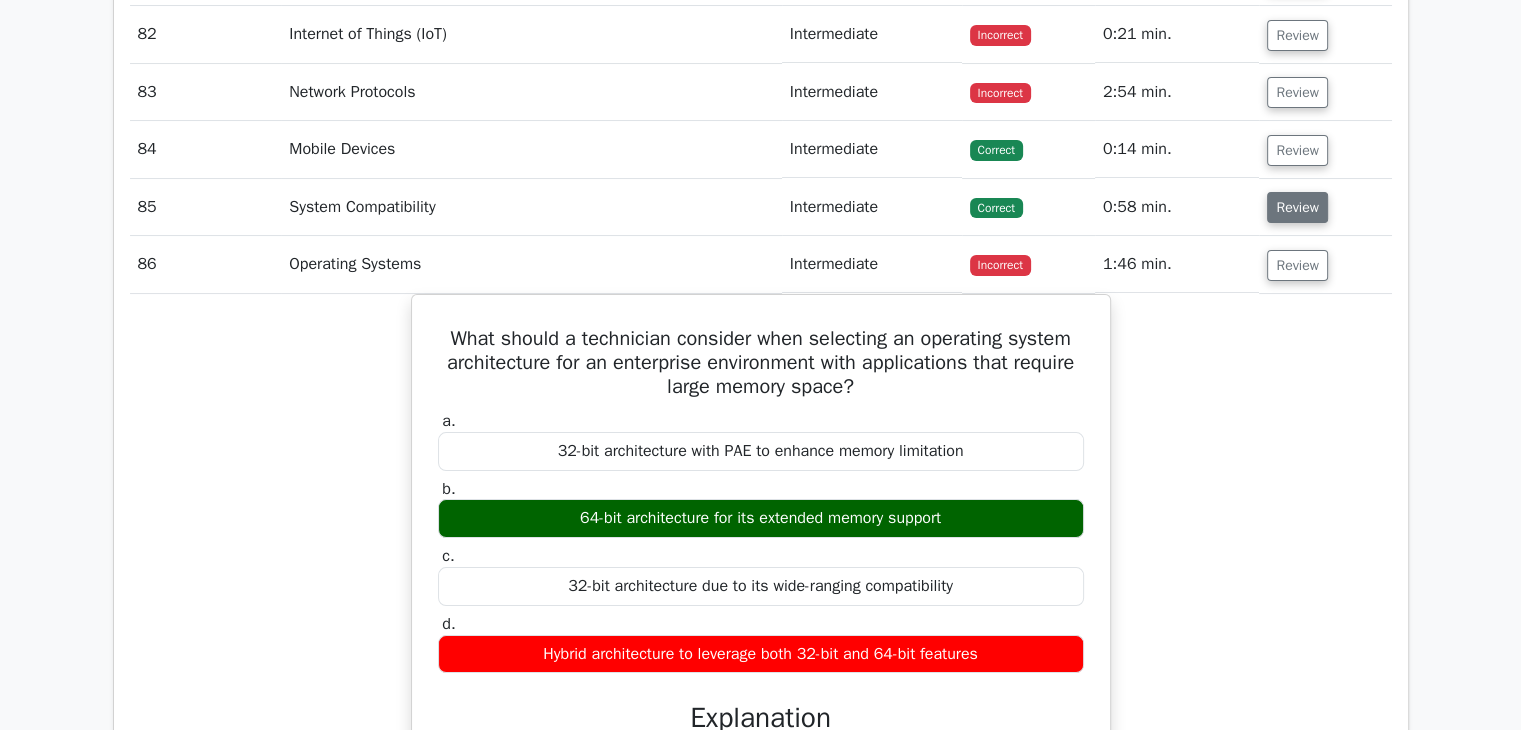 click on "Review" at bounding box center (1297, 207) 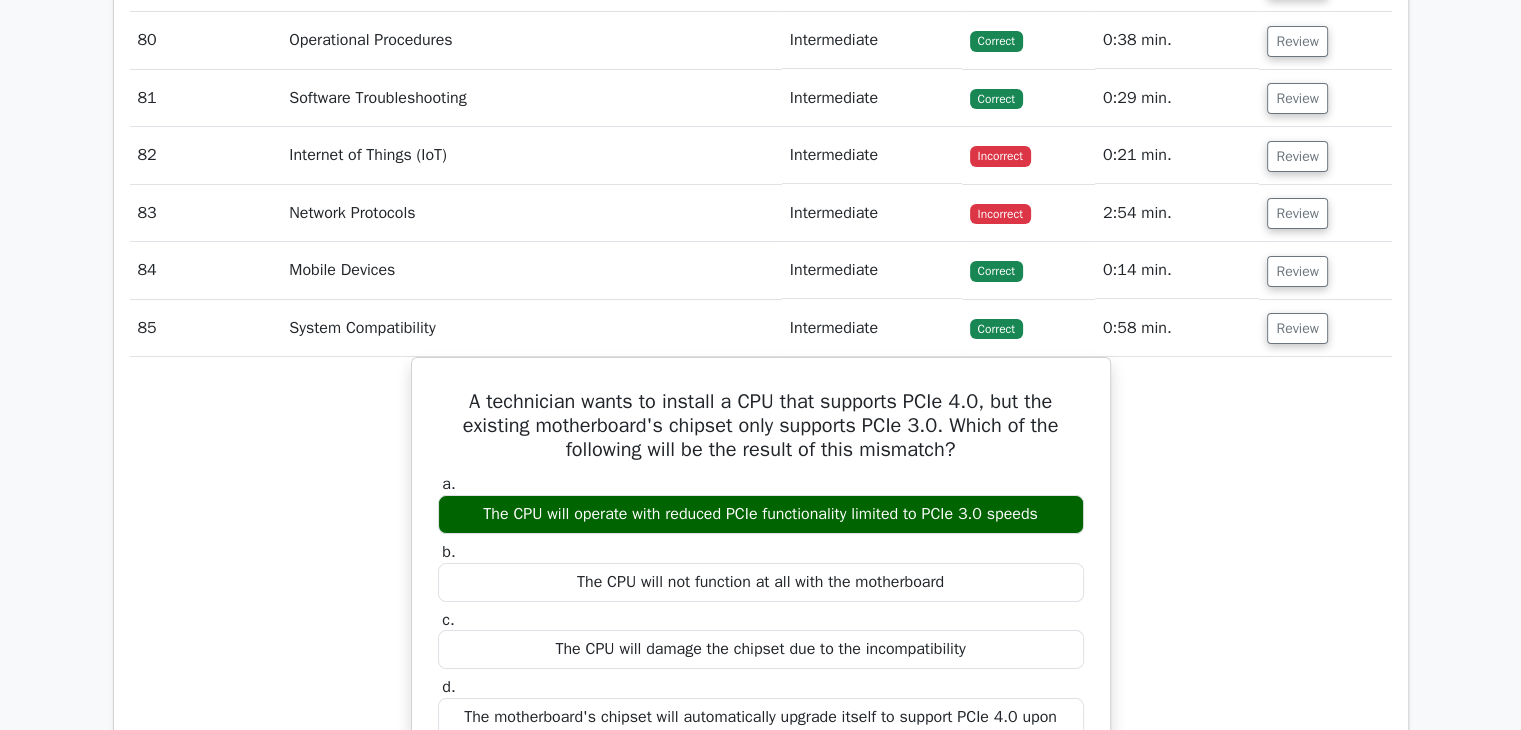 scroll, scrollTop: 7704, scrollLeft: 0, axis: vertical 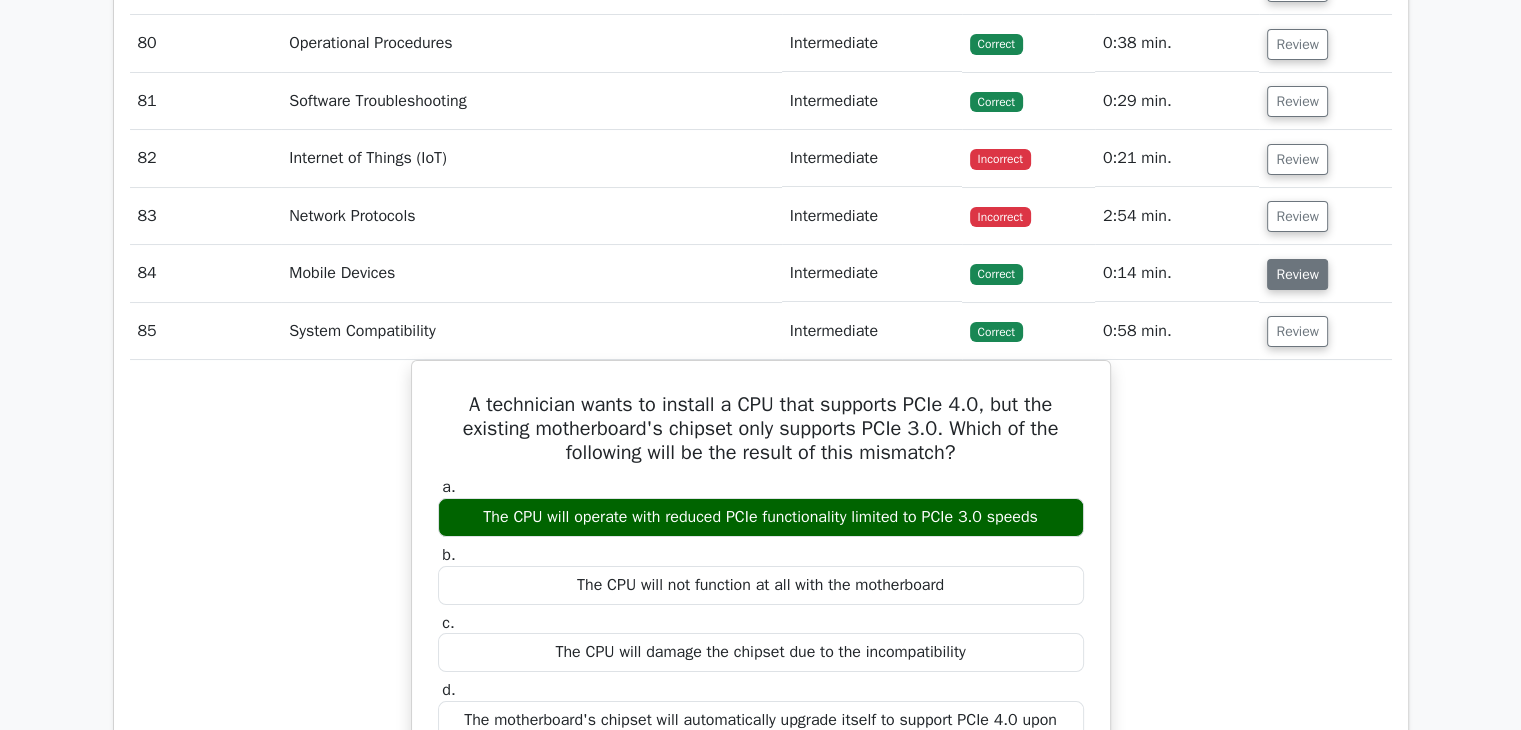 click on "Review" at bounding box center [1297, 274] 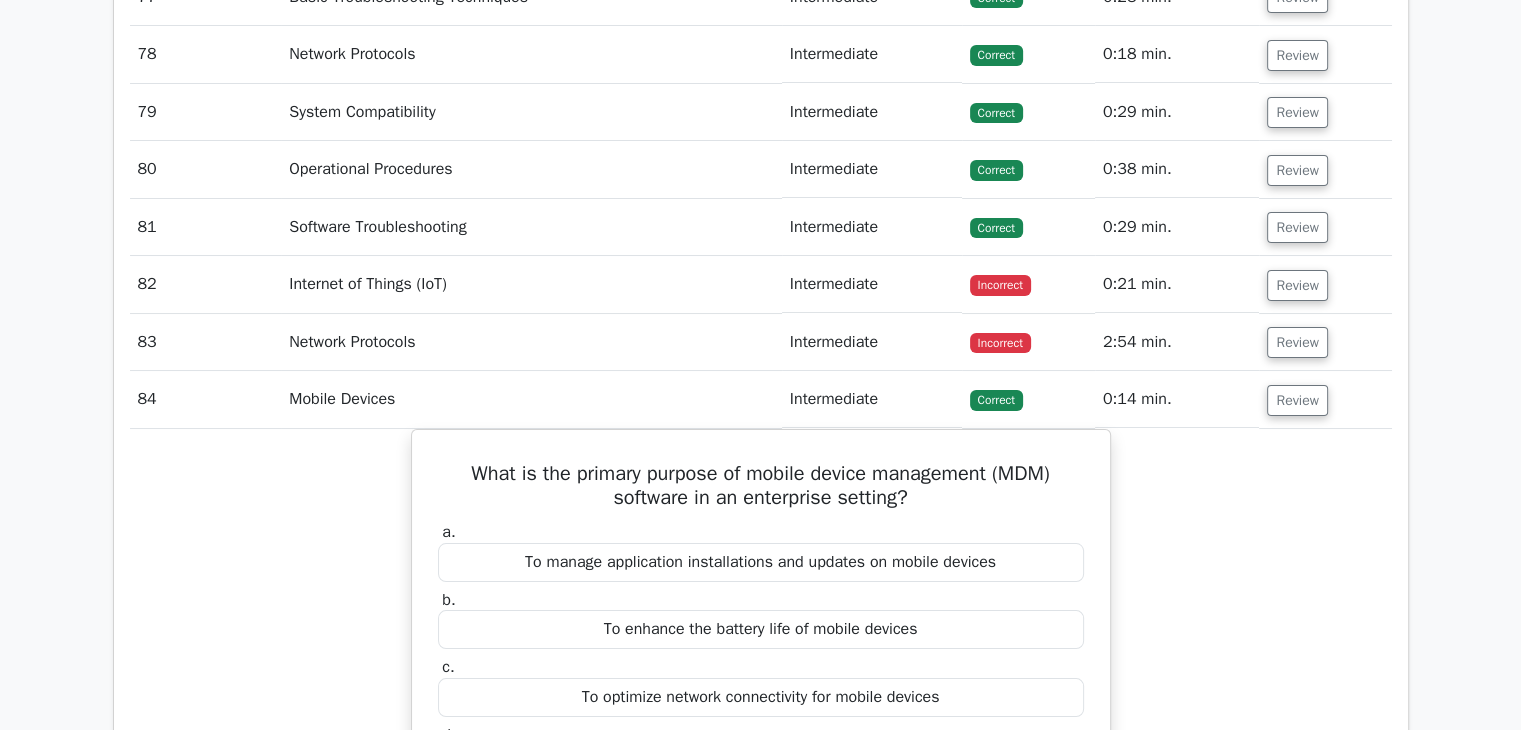 scroll, scrollTop: 7576, scrollLeft: 0, axis: vertical 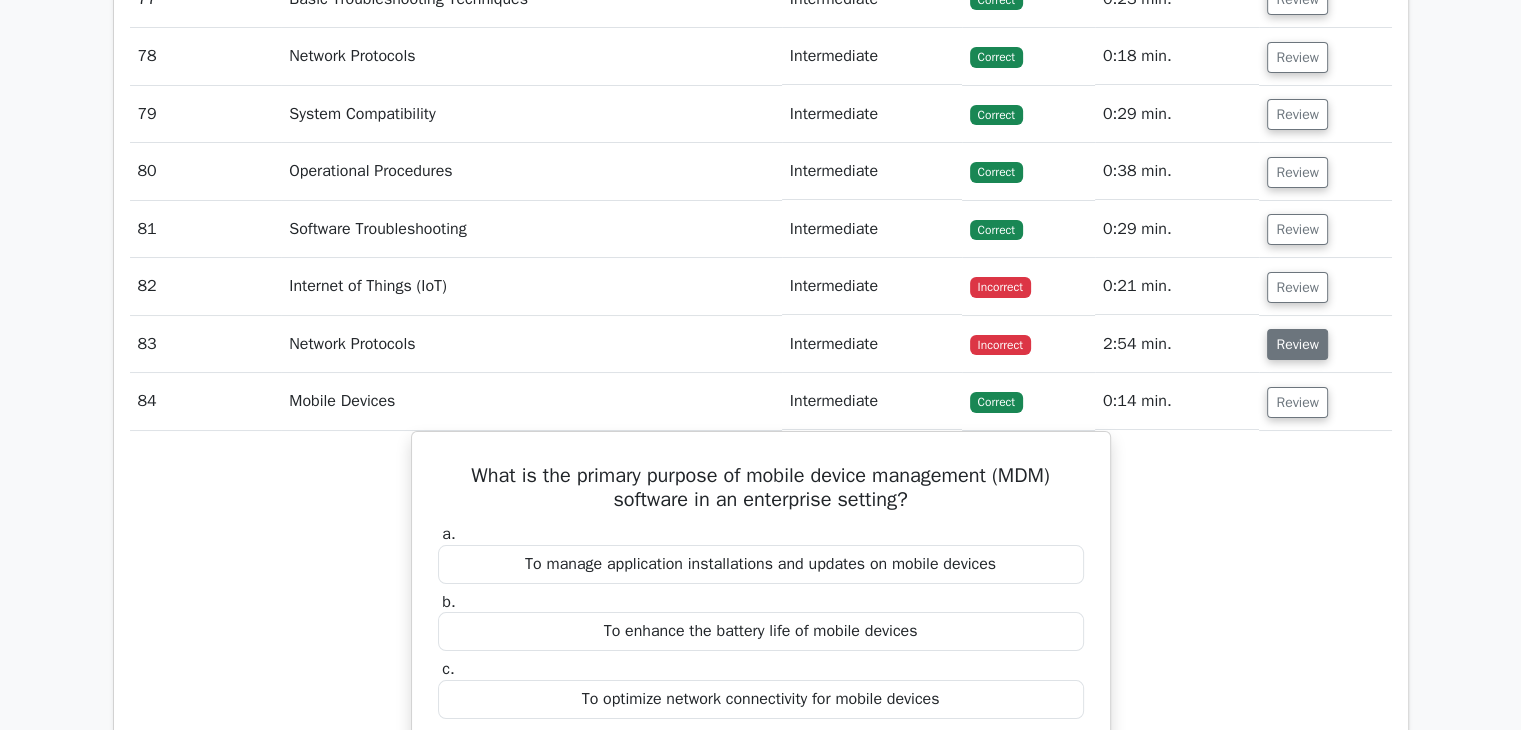 click on "Review" at bounding box center [1297, 344] 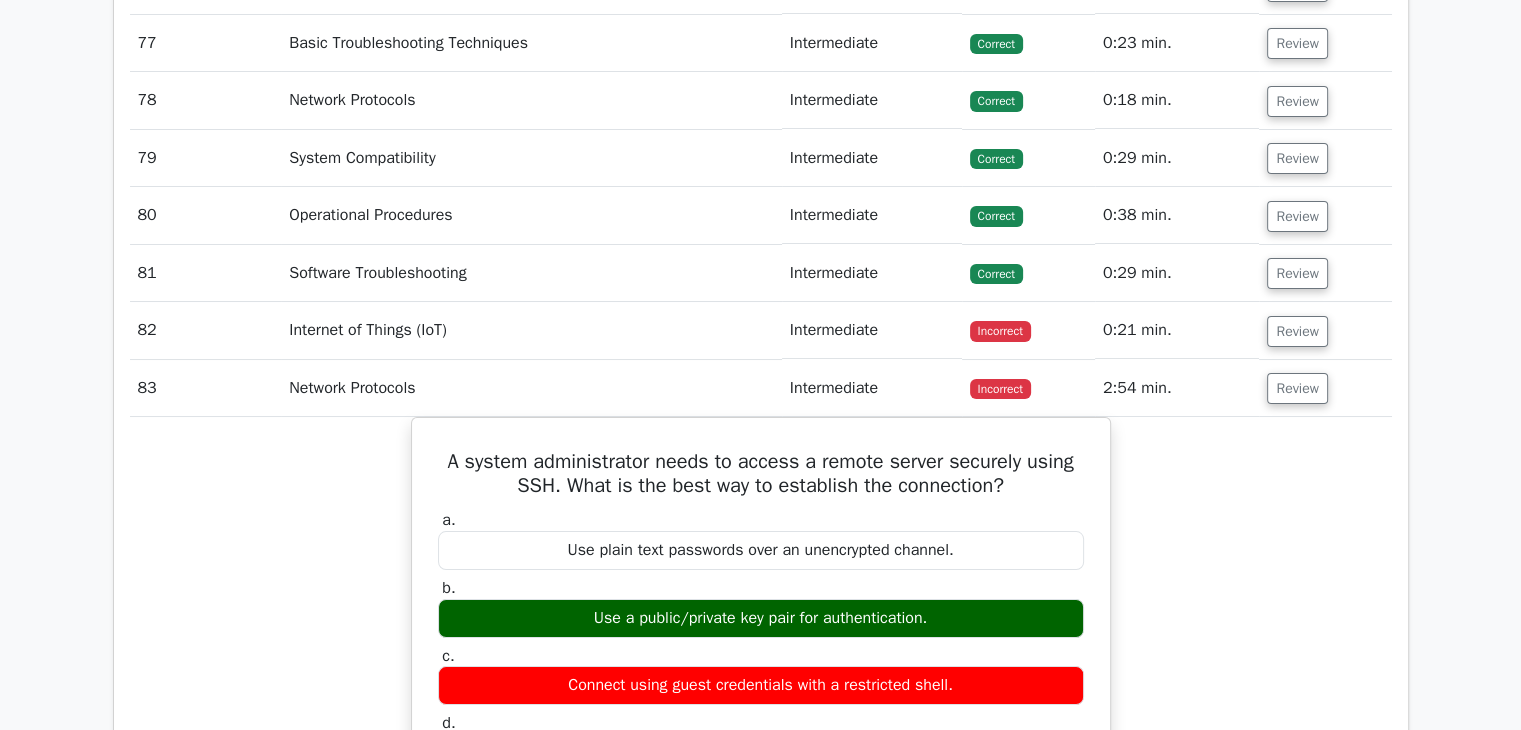 scroll, scrollTop: 7530, scrollLeft: 0, axis: vertical 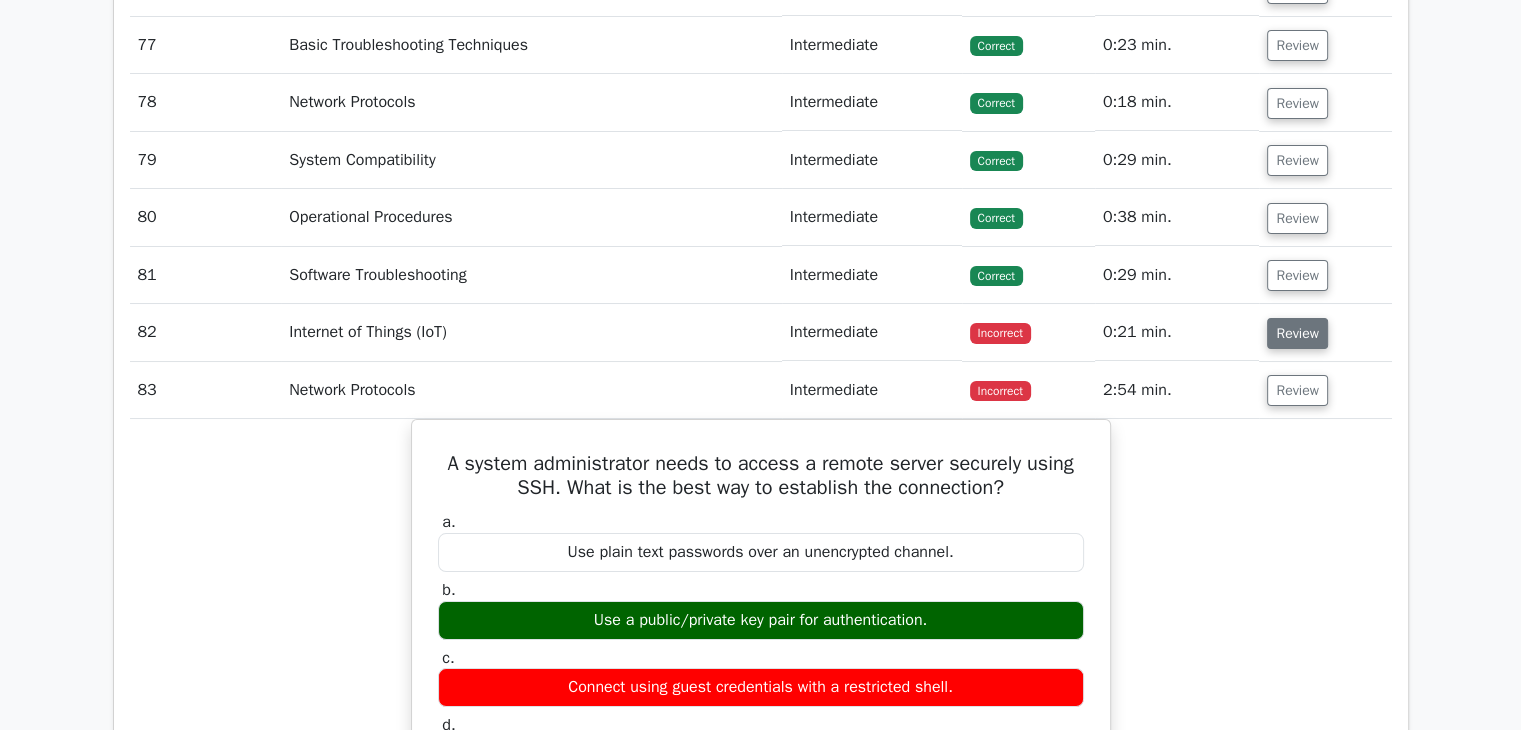 click on "Review" at bounding box center (1297, 333) 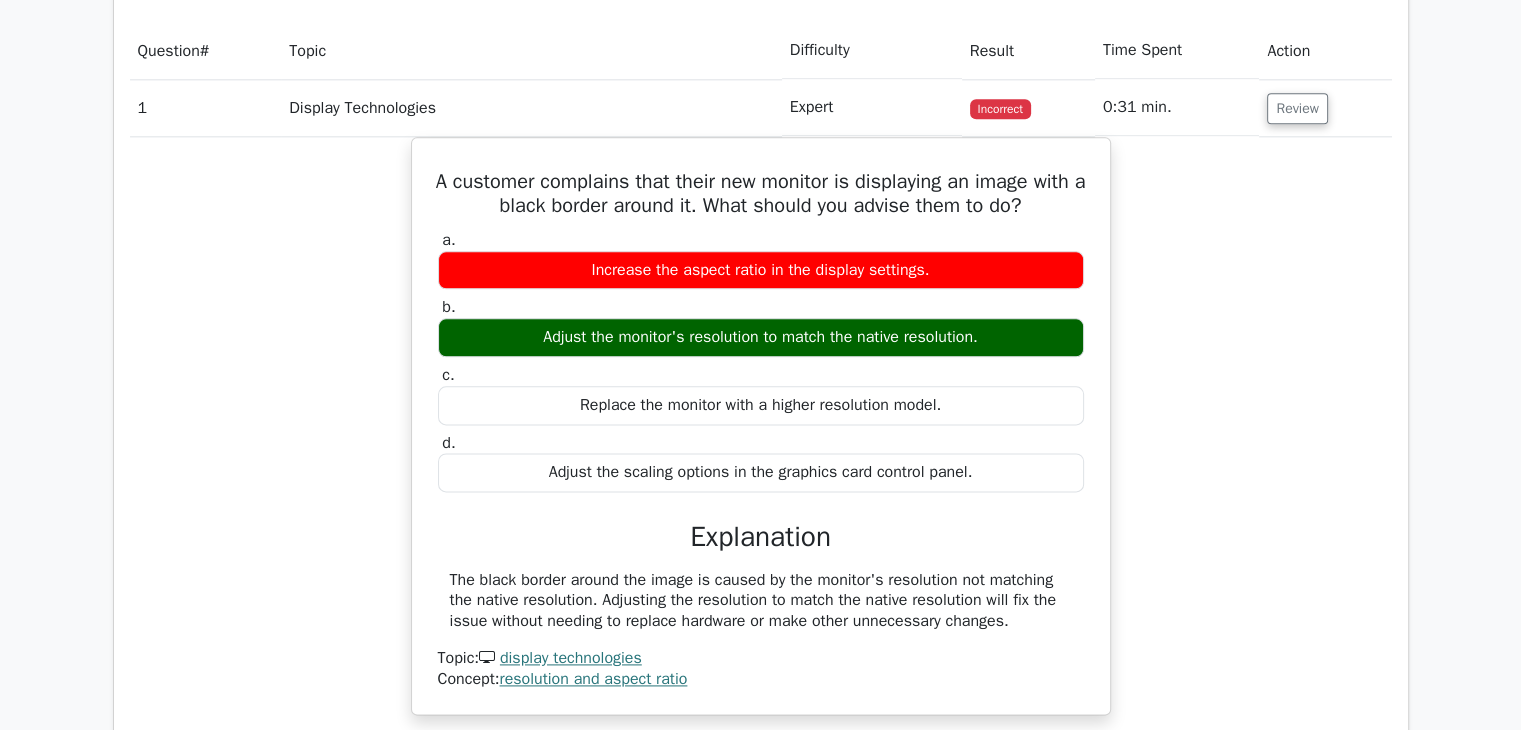scroll, scrollTop: 2296, scrollLeft: 0, axis: vertical 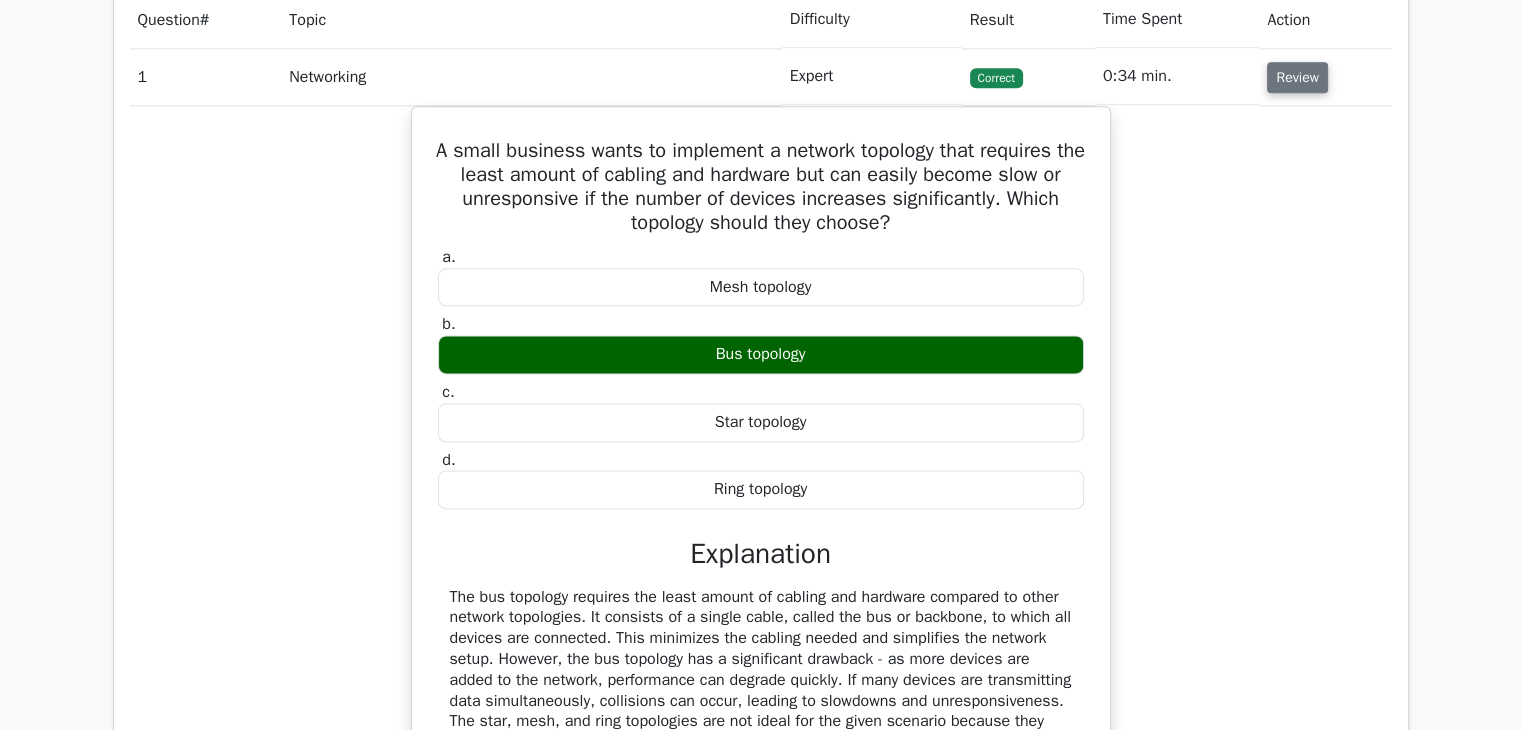 click on "Review" at bounding box center (1297, 77) 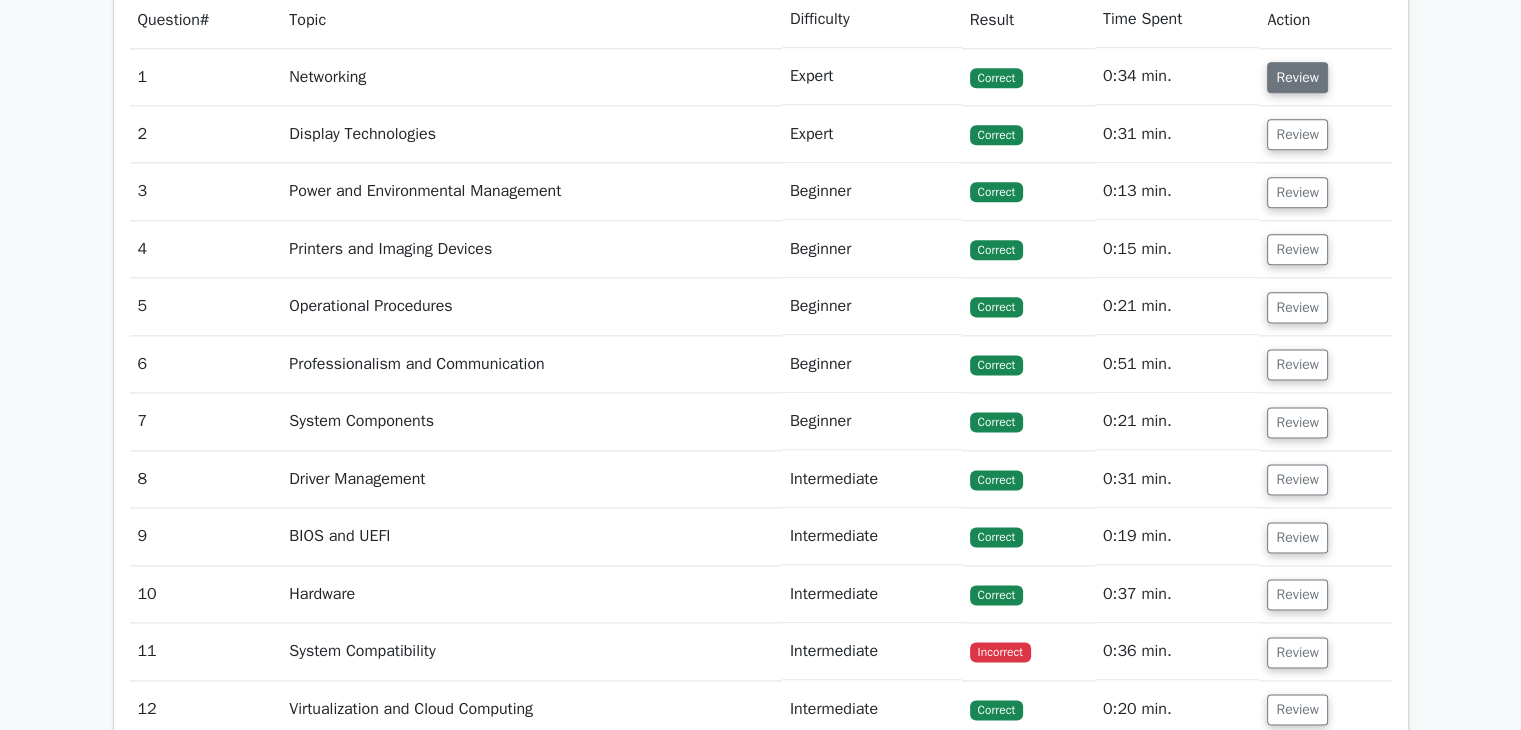 click on "Review" at bounding box center [1297, 77] 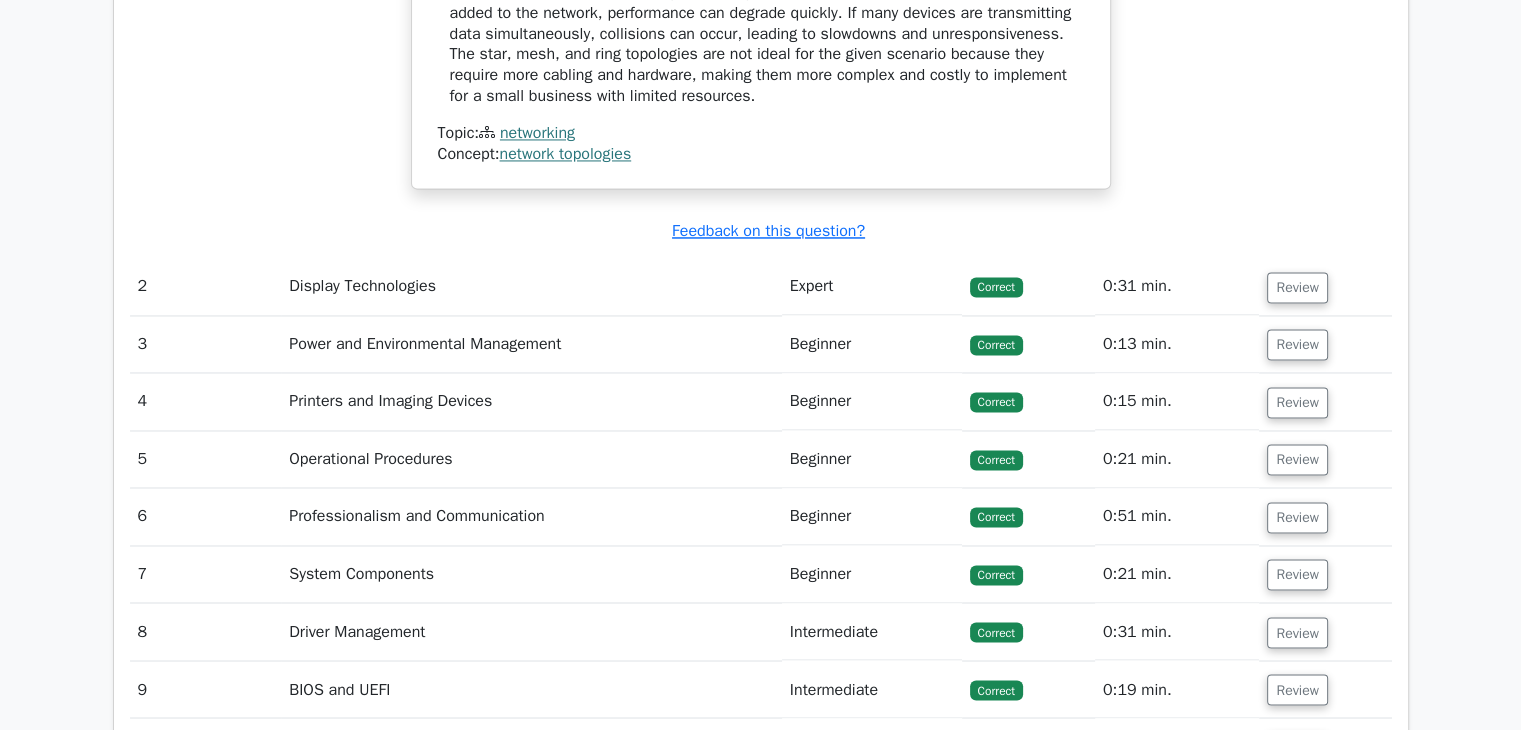 scroll, scrollTop: 3208, scrollLeft: 0, axis: vertical 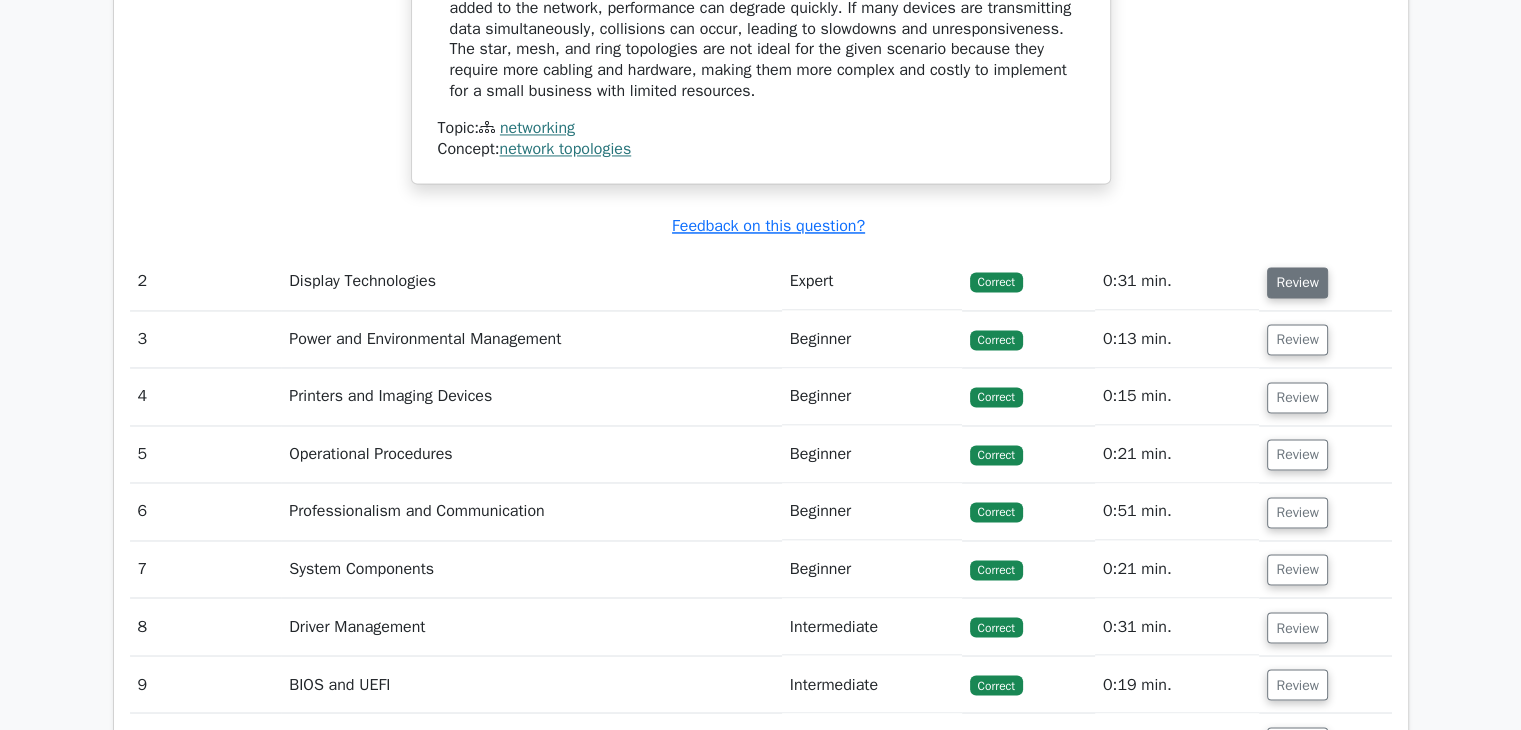 click on "Review" at bounding box center (1297, 282) 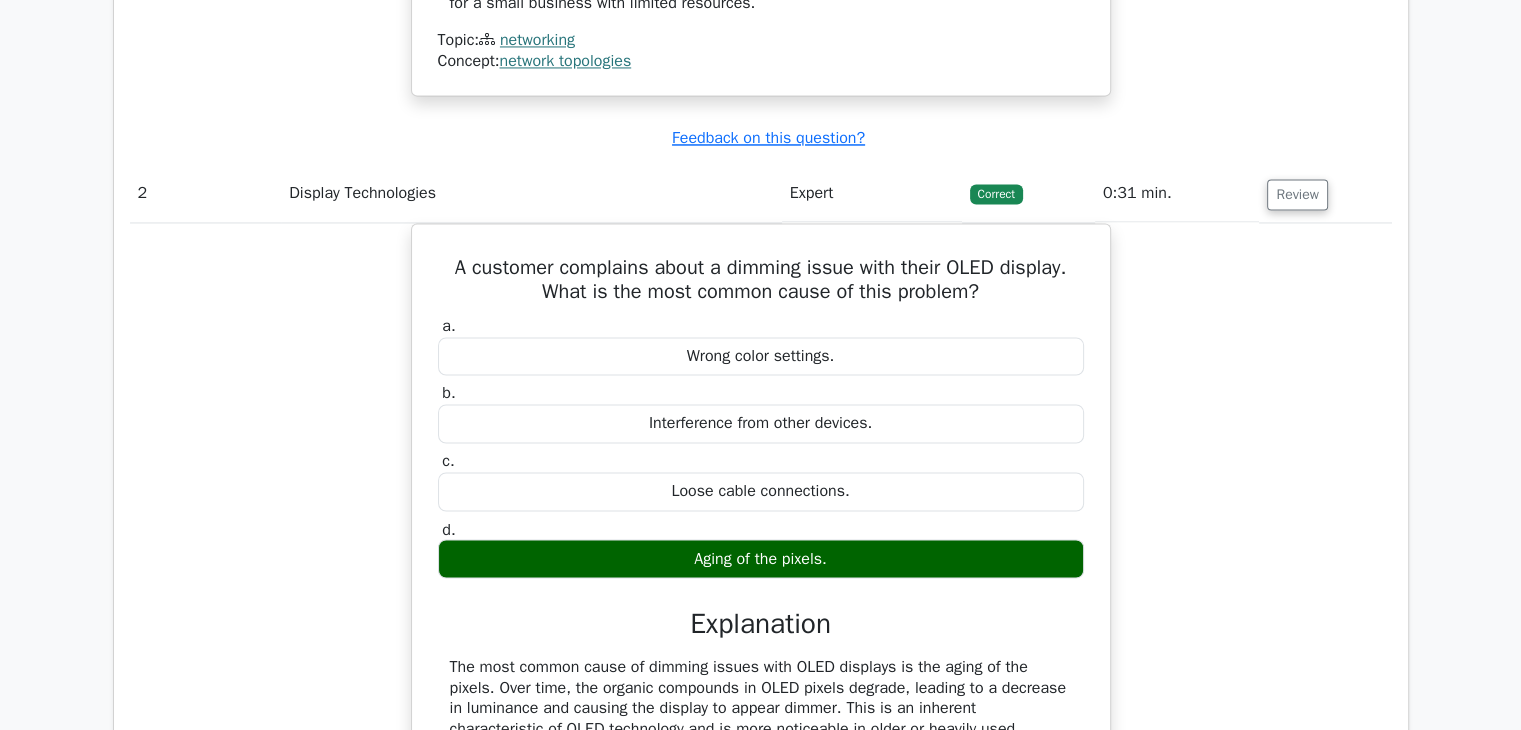 scroll, scrollTop: 3300, scrollLeft: 0, axis: vertical 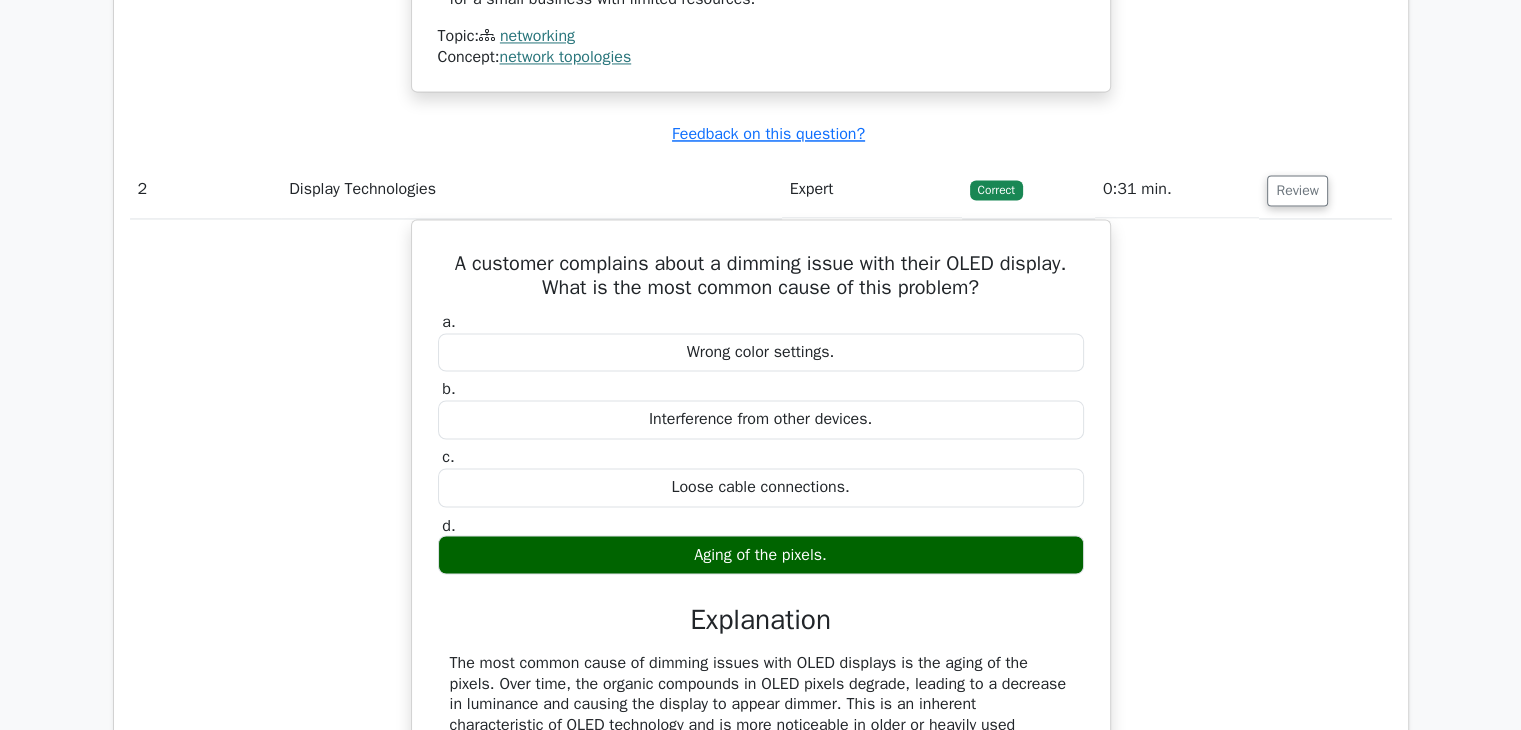 type 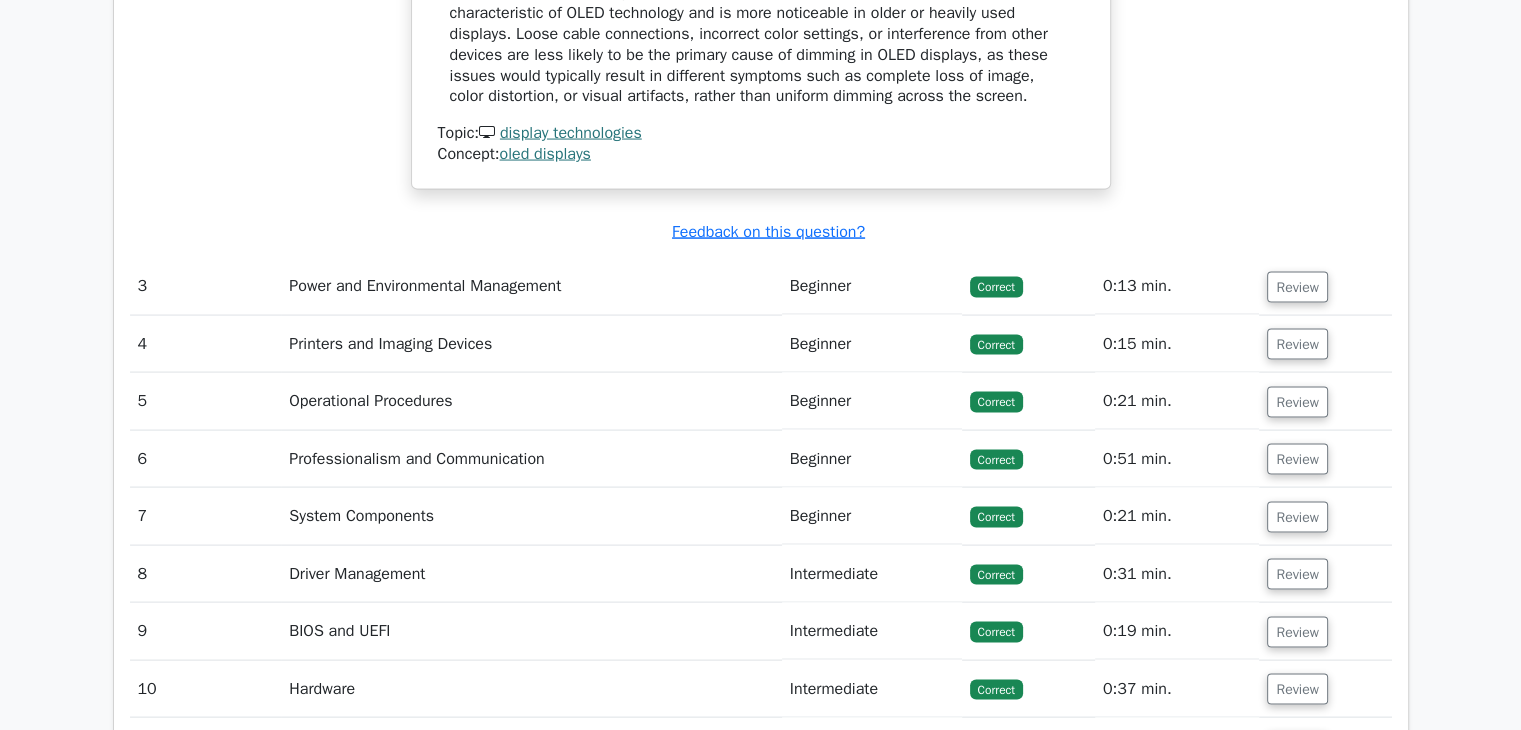 scroll, scrollTop: 4015, scrollLeft: 0, axis: vertical 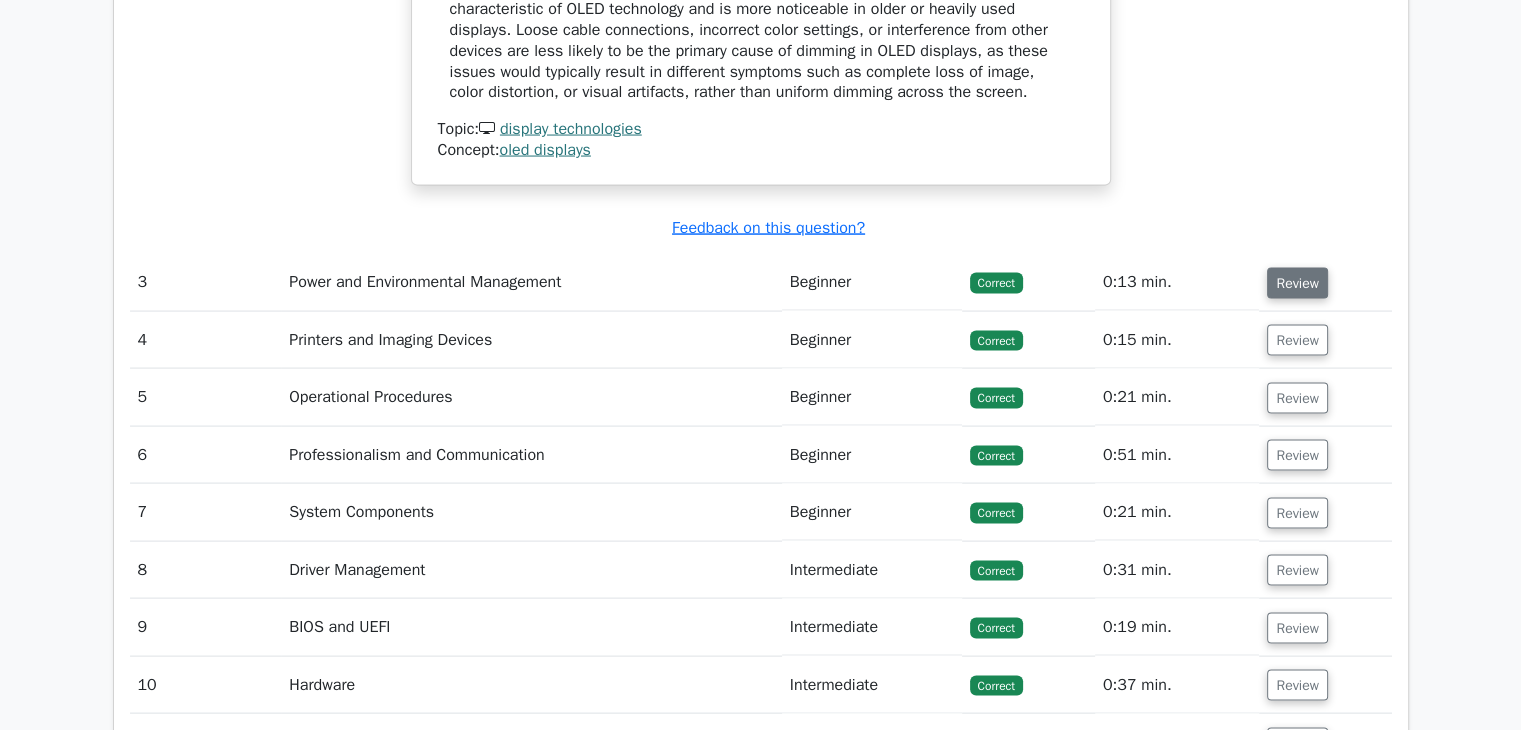 click on "Review" at bounding box center [1297, 283] 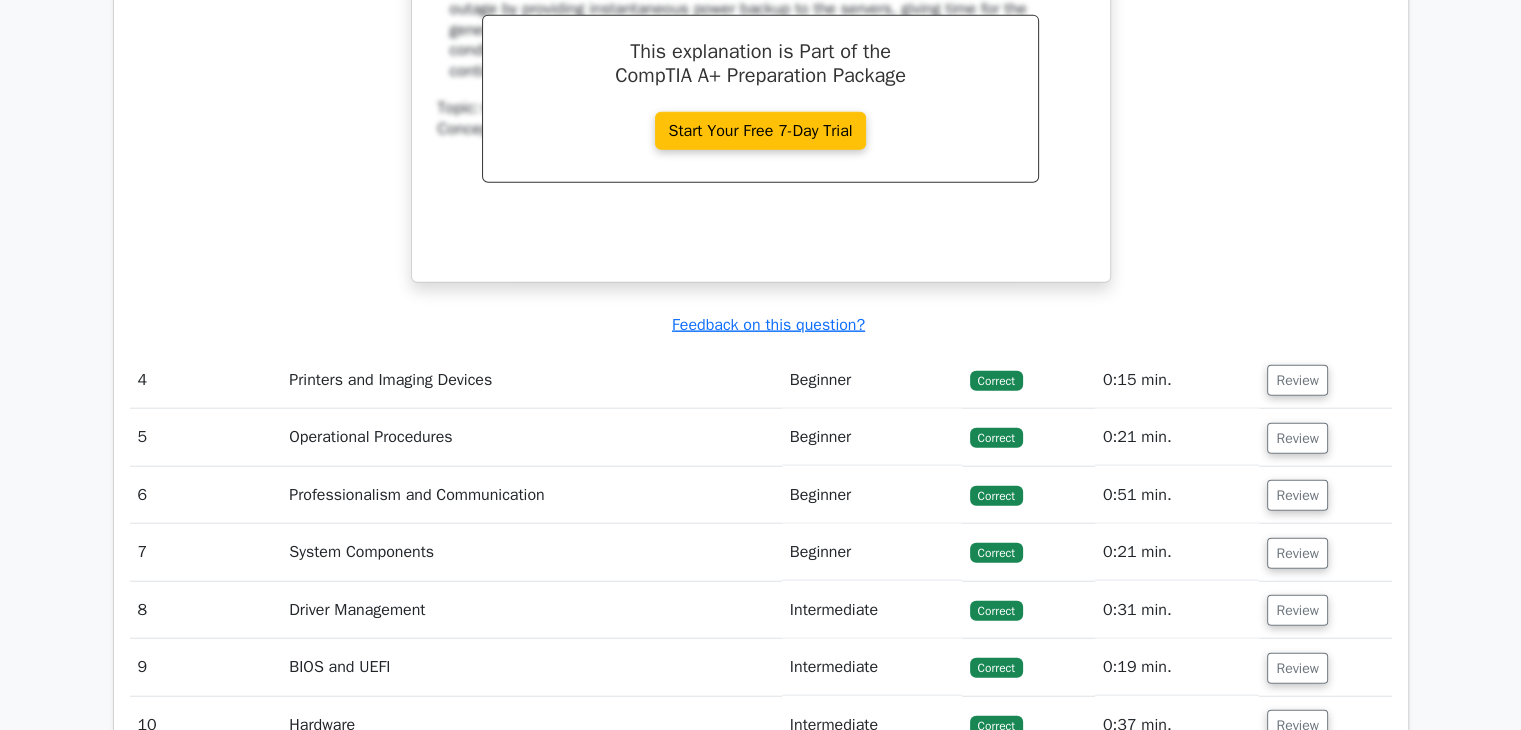 scroll, scrollTop: 4791, scrollLeft: 0, axis: vertical 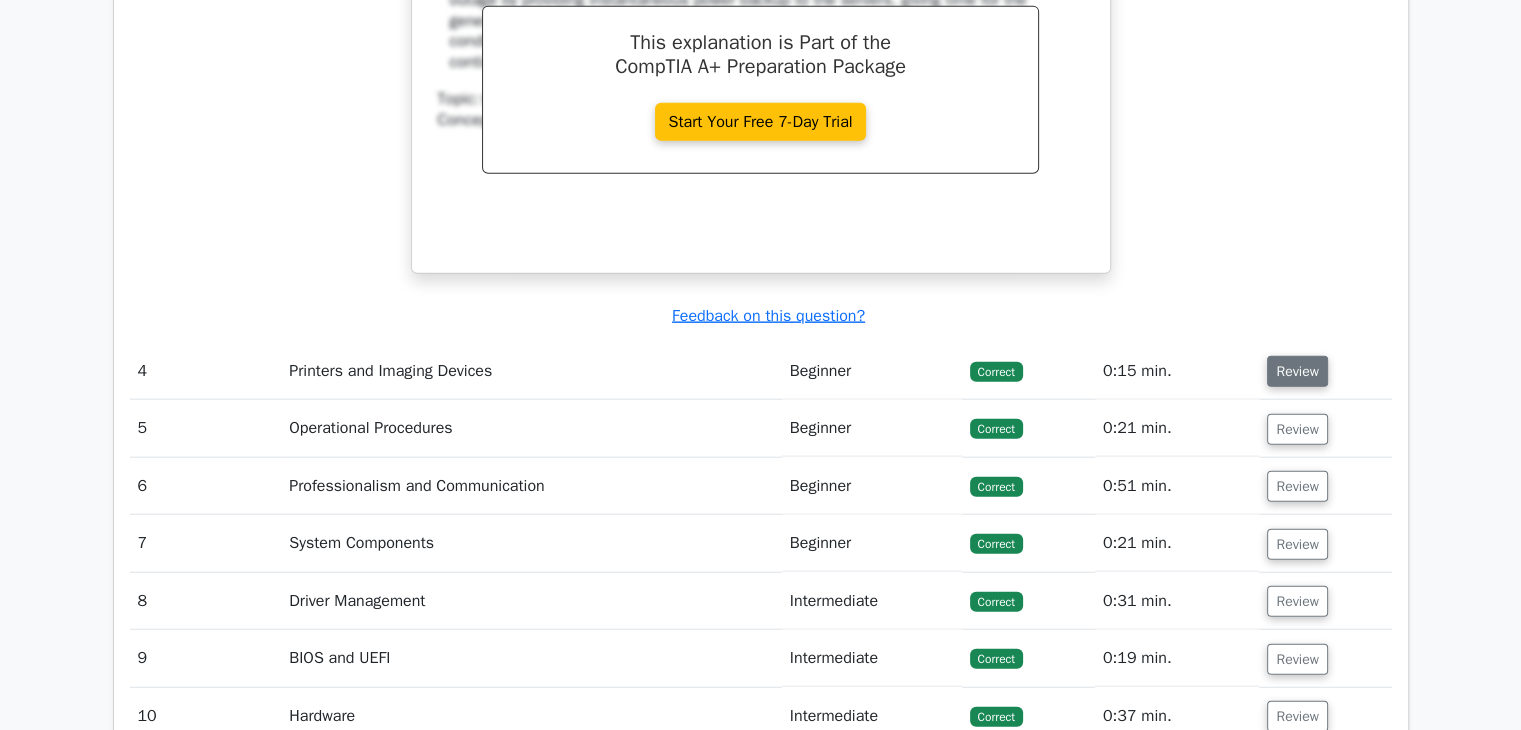 click on "Review" at bounding box center (1297, 371) 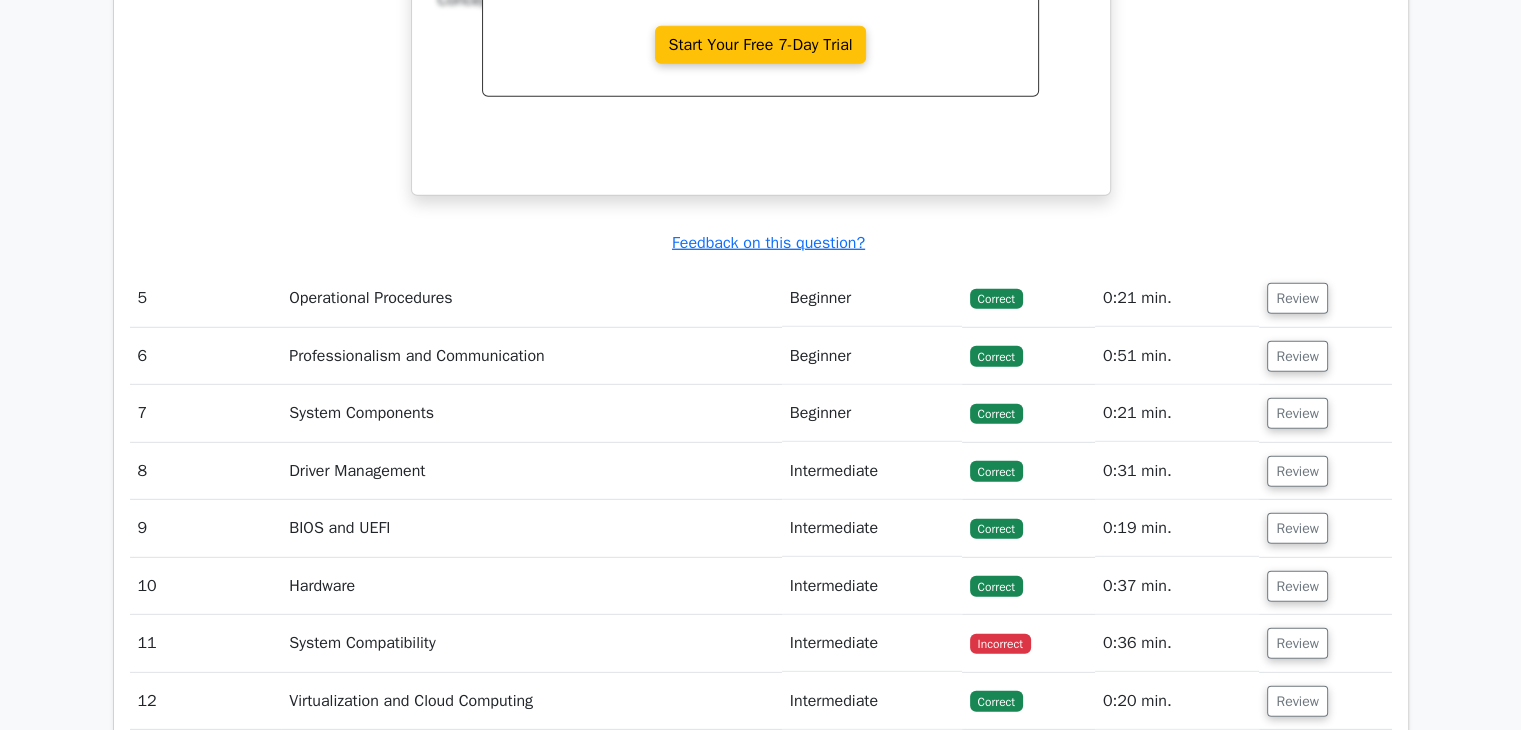 scroll, scrollTop: 5902, scrollLeft: 0, axis: vertical 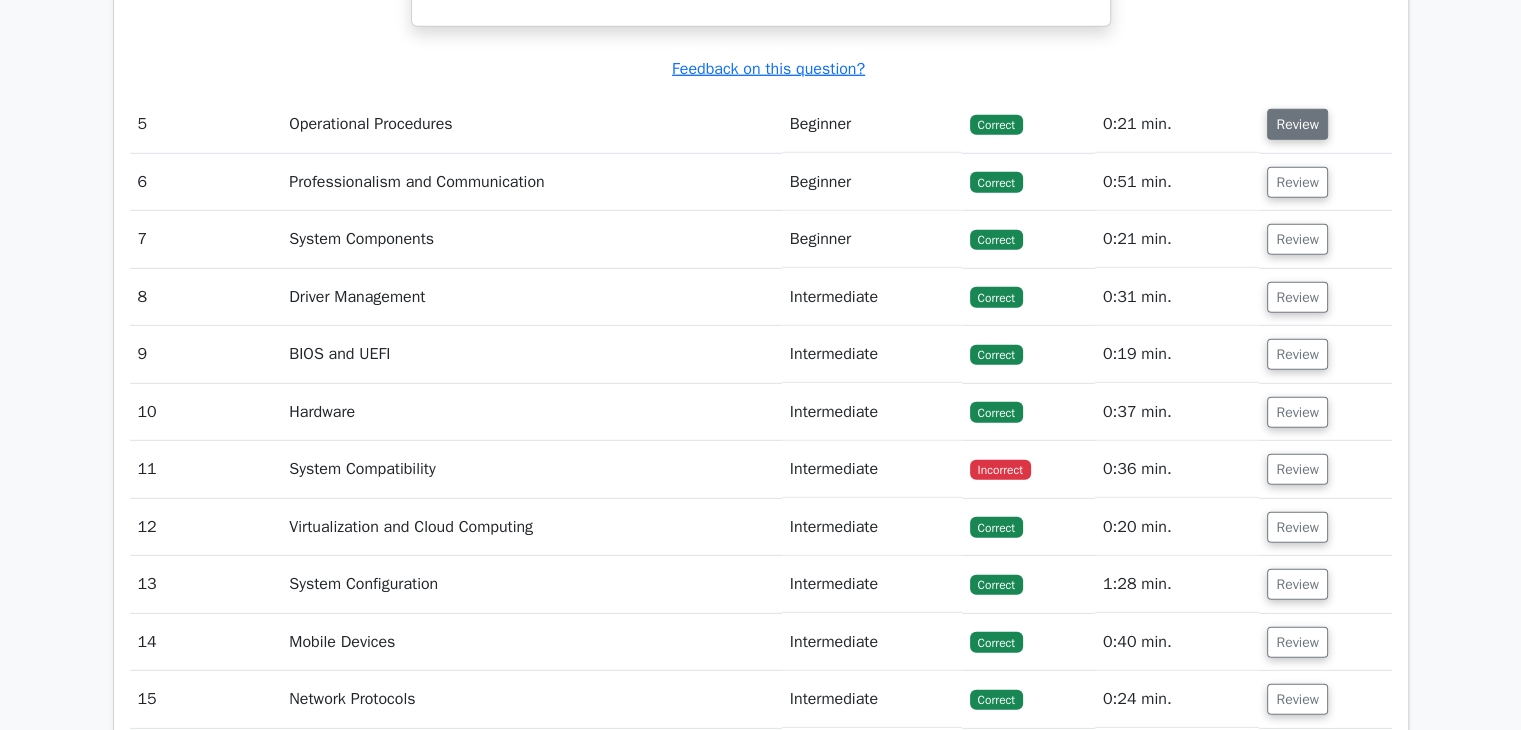 click on "Review" at bounding box center (1297, 124) 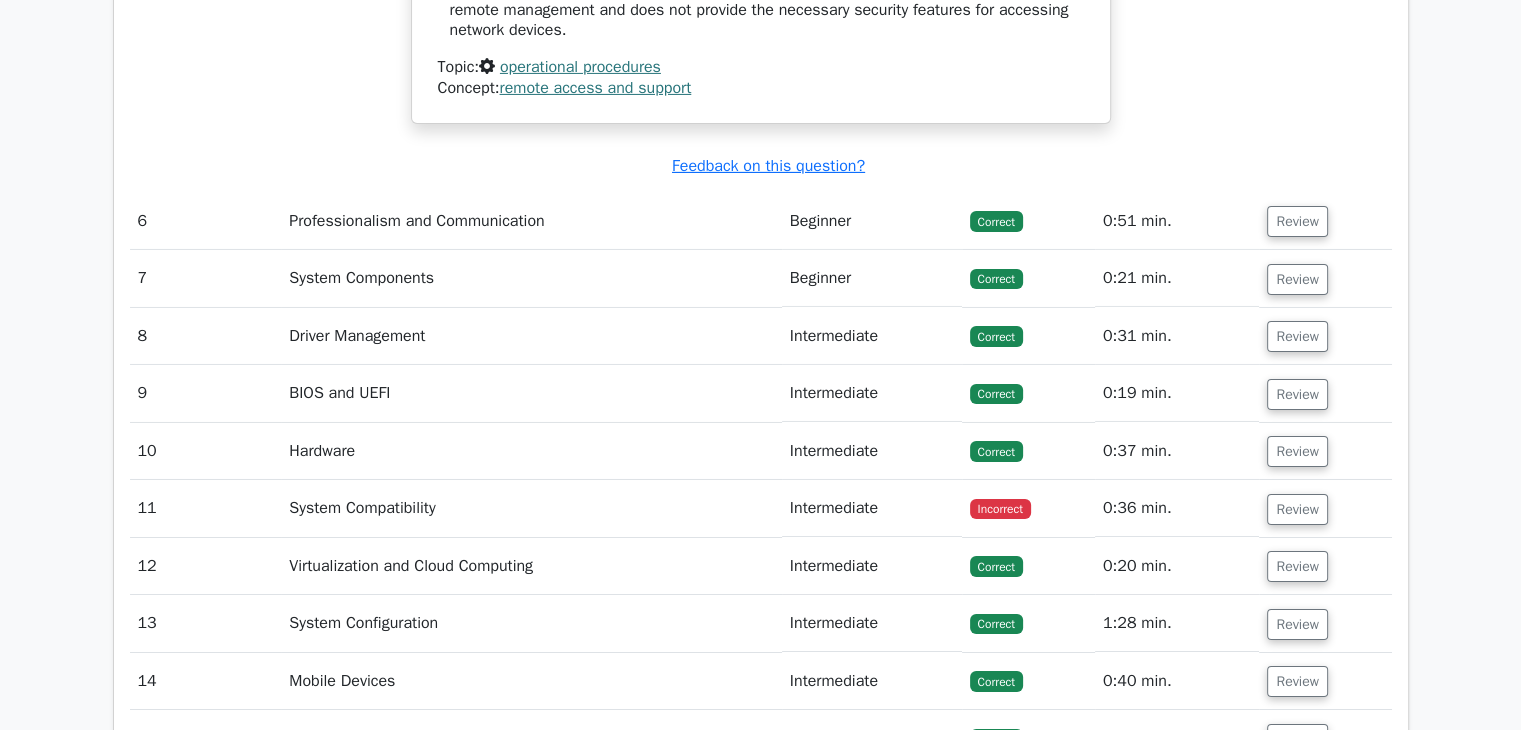 scroll, scrollTop: 6915, scrollLeft: 0, axis: vertical 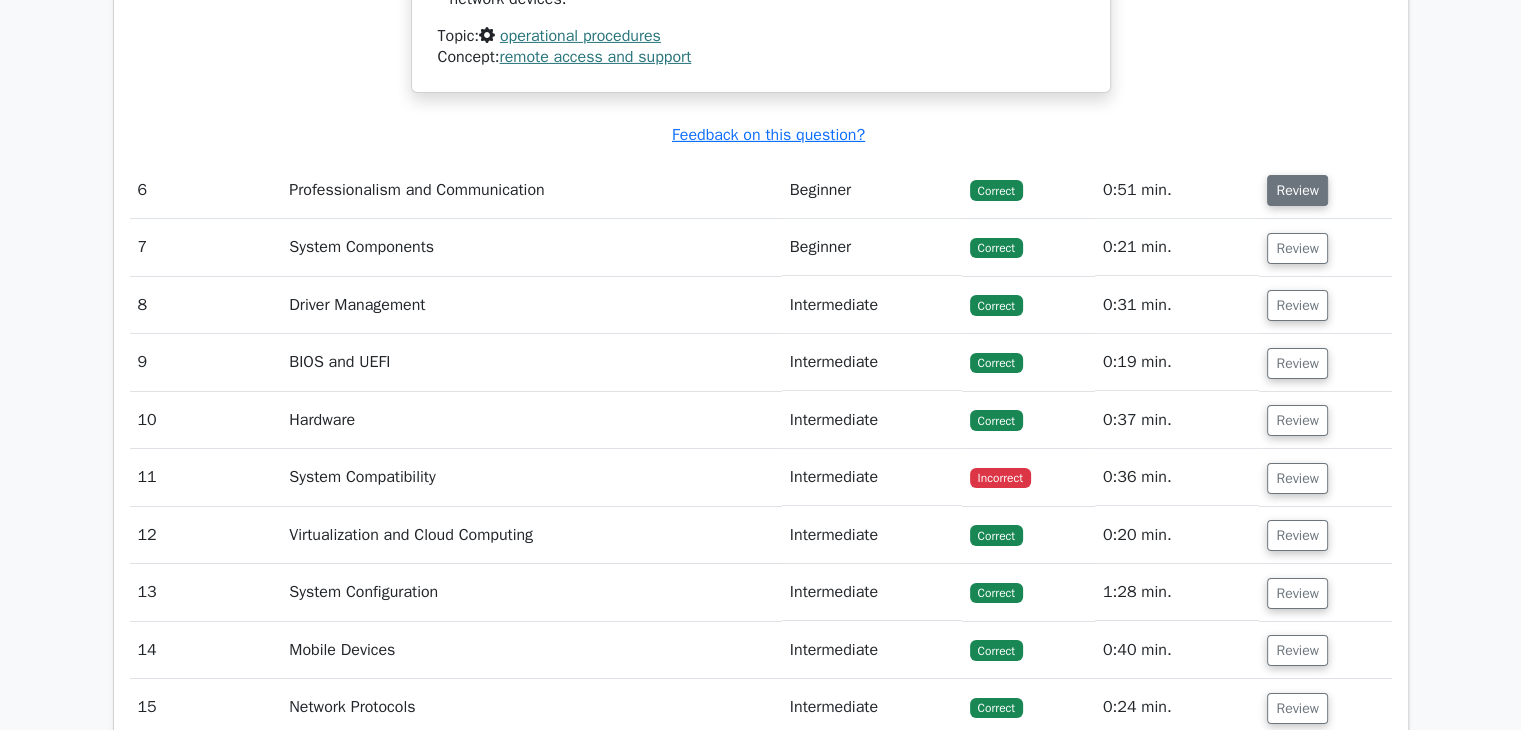 click on "Review" at bounding box center [1297, 190] 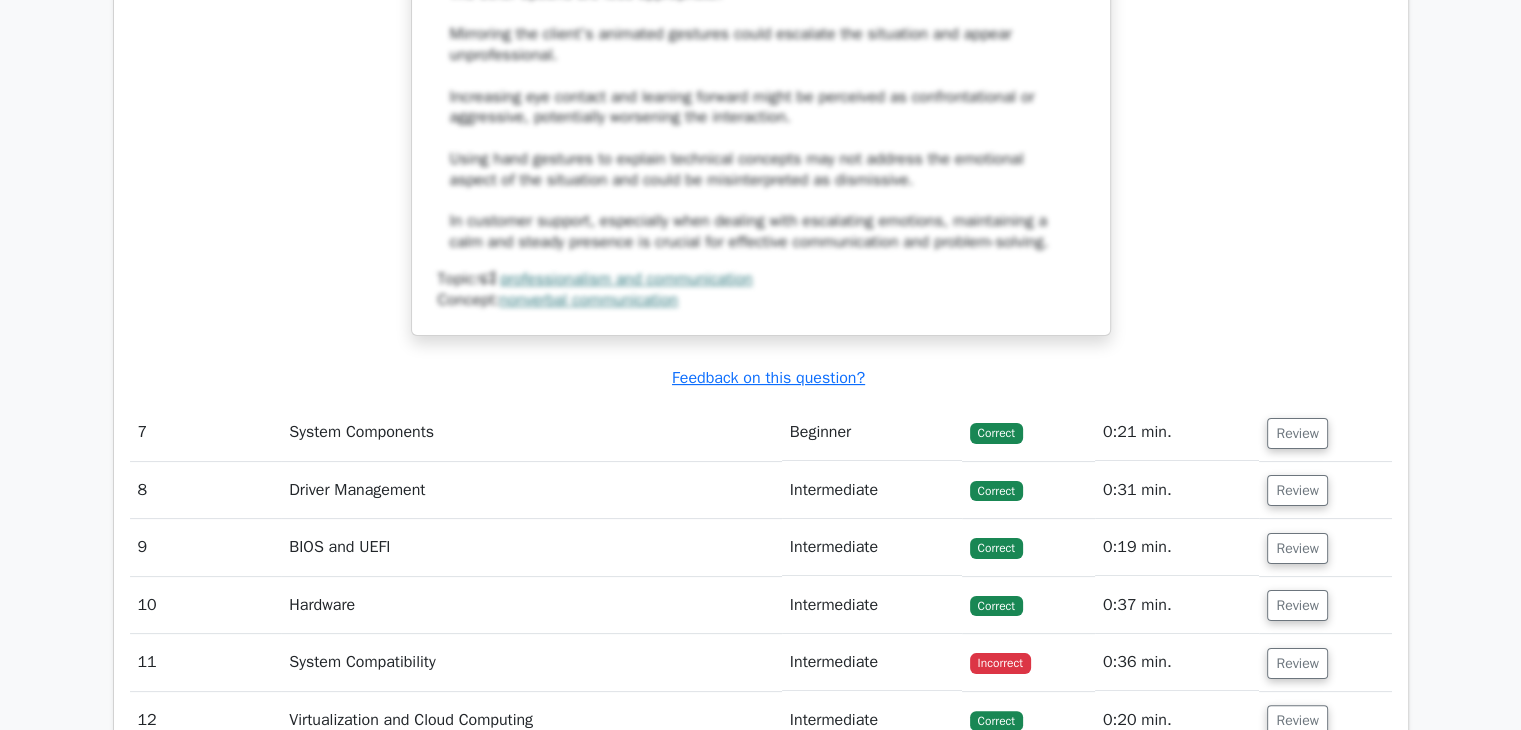 scroll, scrollTop: 7880, scrollLeft: 0, axis: vertical 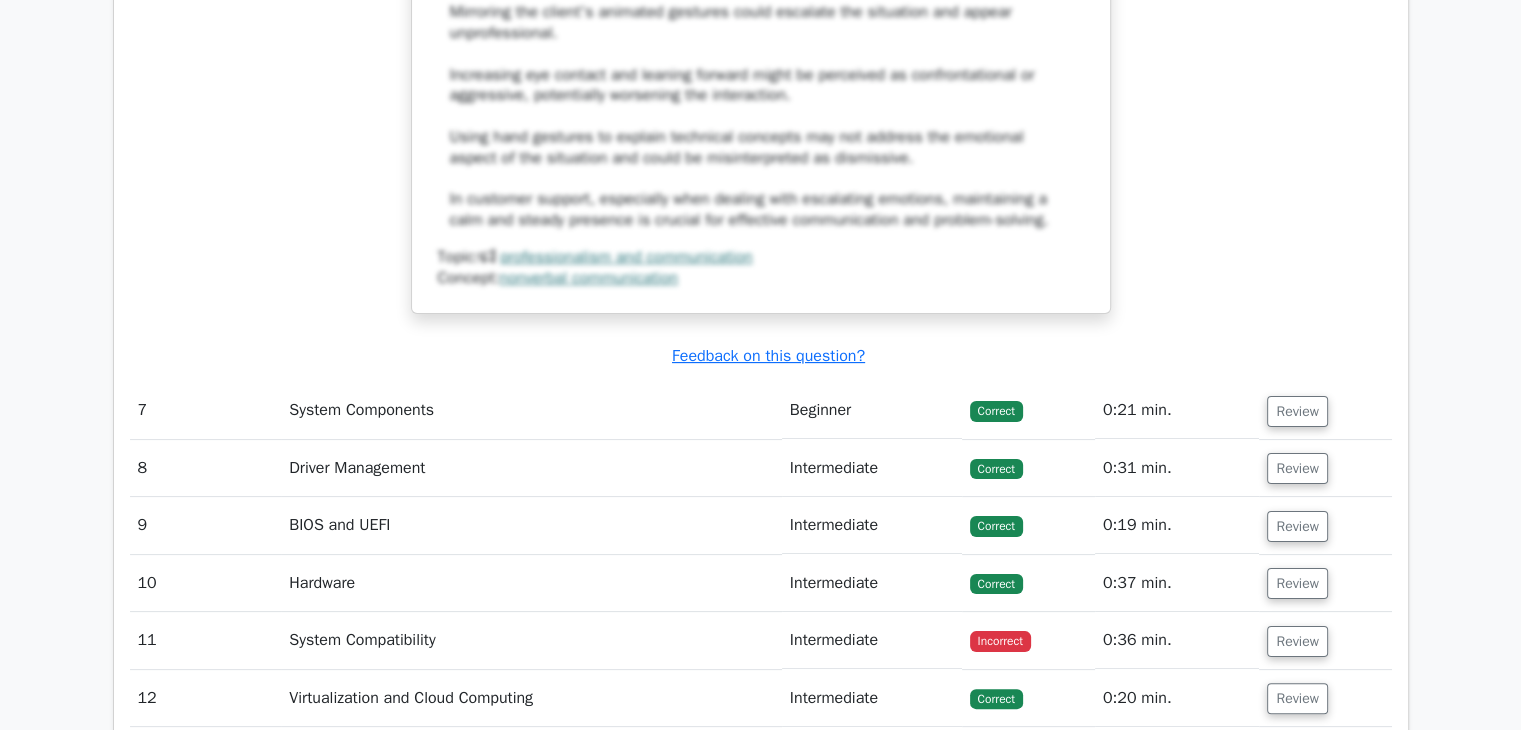 click on "Review" at bounding box center [1325, 468] 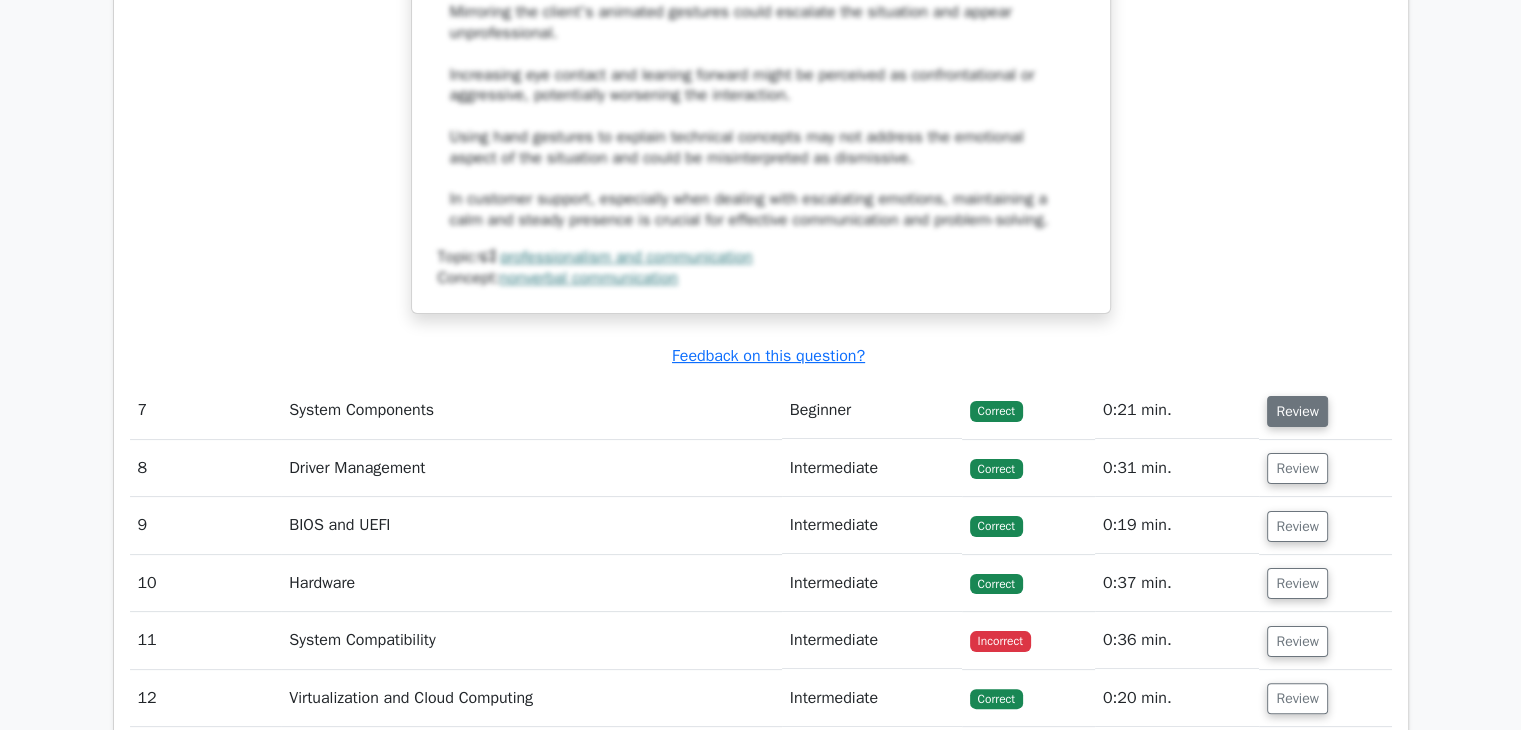 click on "Review" at bounding box center (1297, 411) 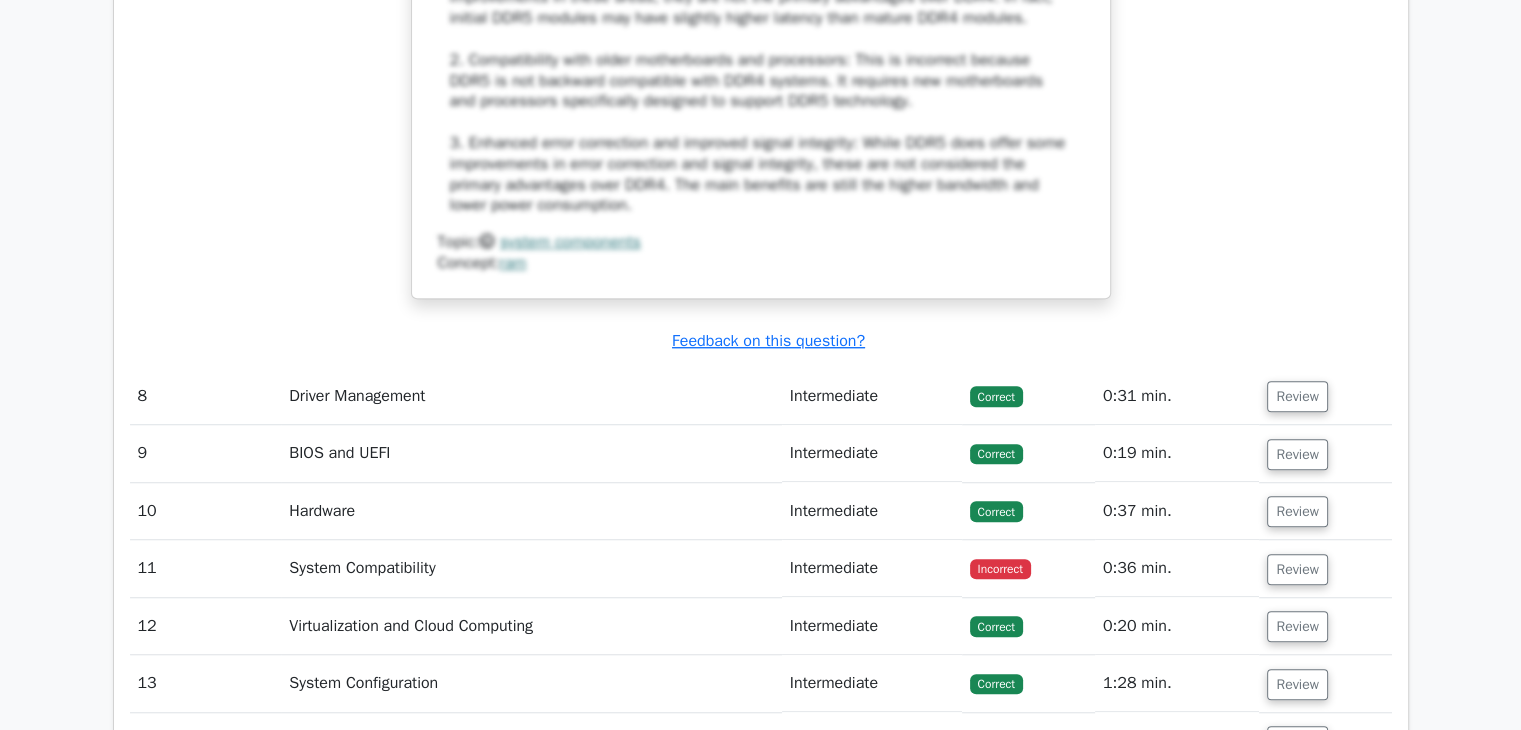 scroll, scrollTop: 8994, scrollLeft: 0, axis: vertical 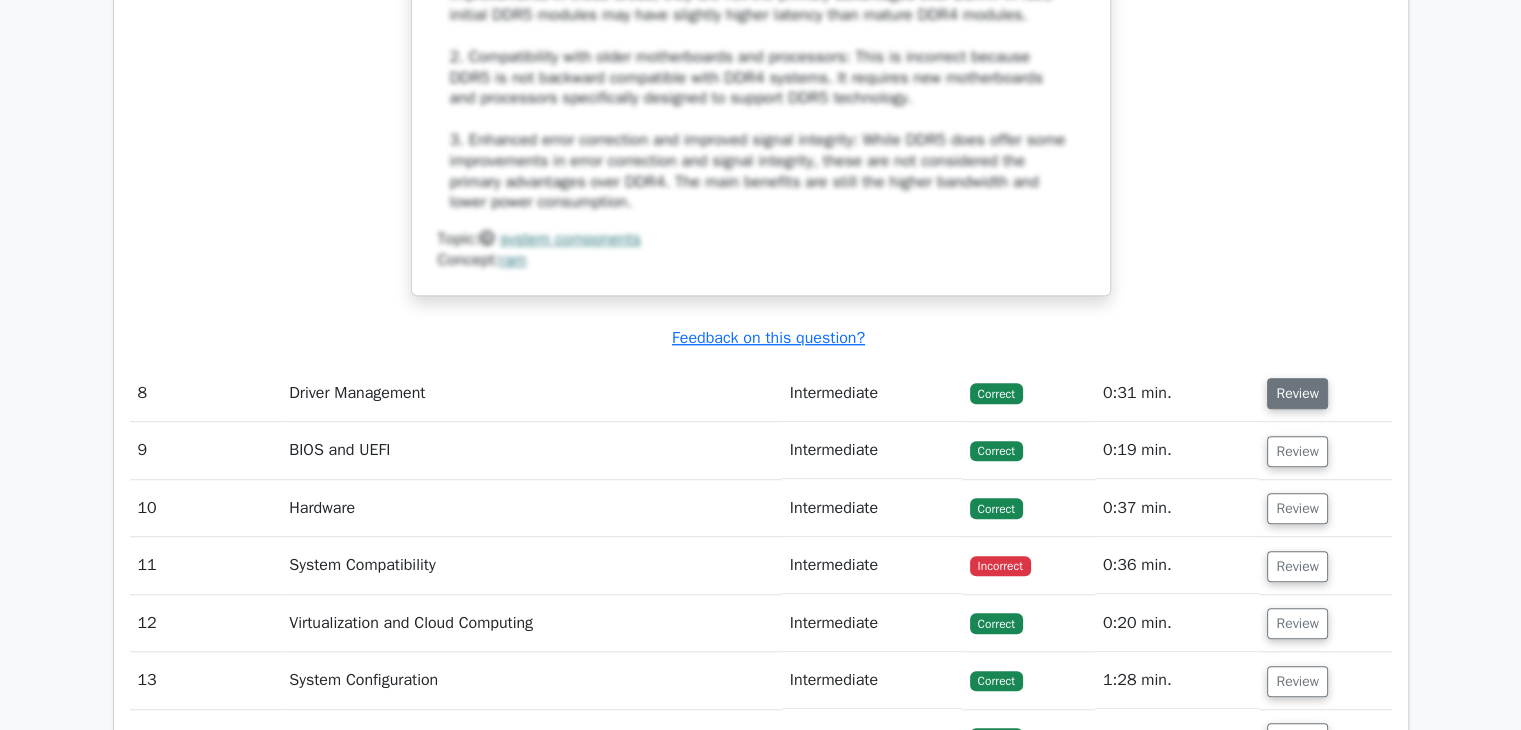 click on "Review" at bounding box center (1297, 393) 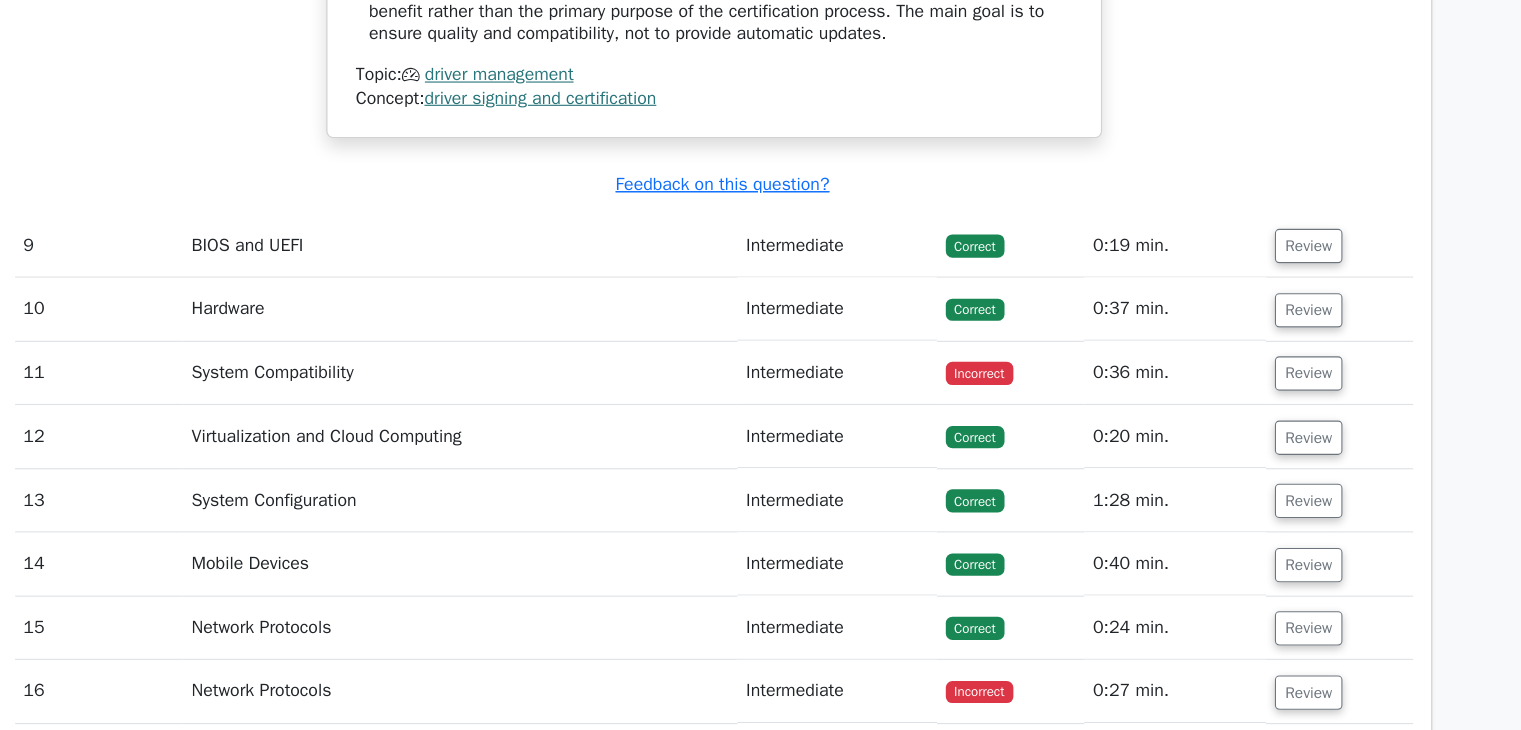 scroll, scrollTop: 10244, scrollLeft: 0, axis: vertical 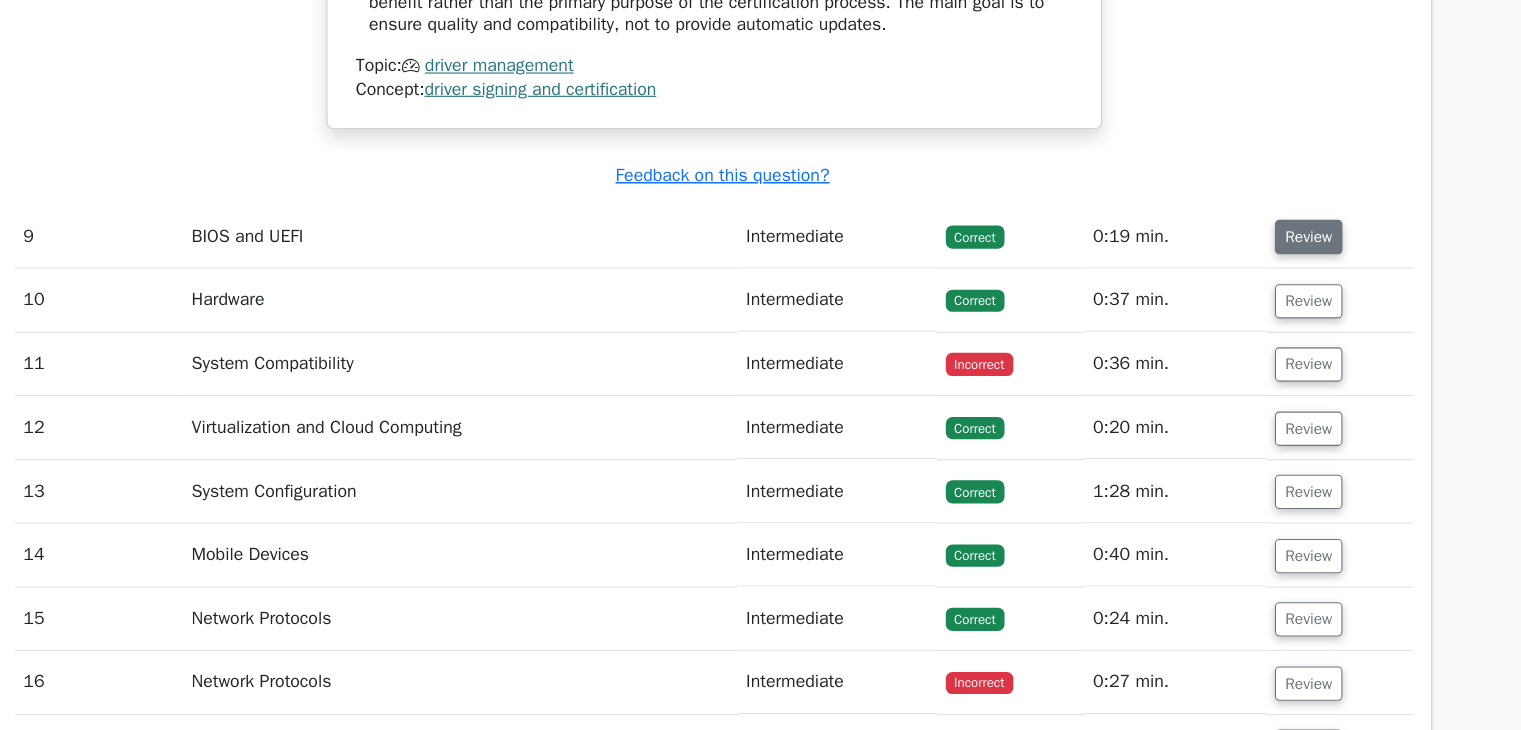 click on "Review" at bounding box center (1297, 284) 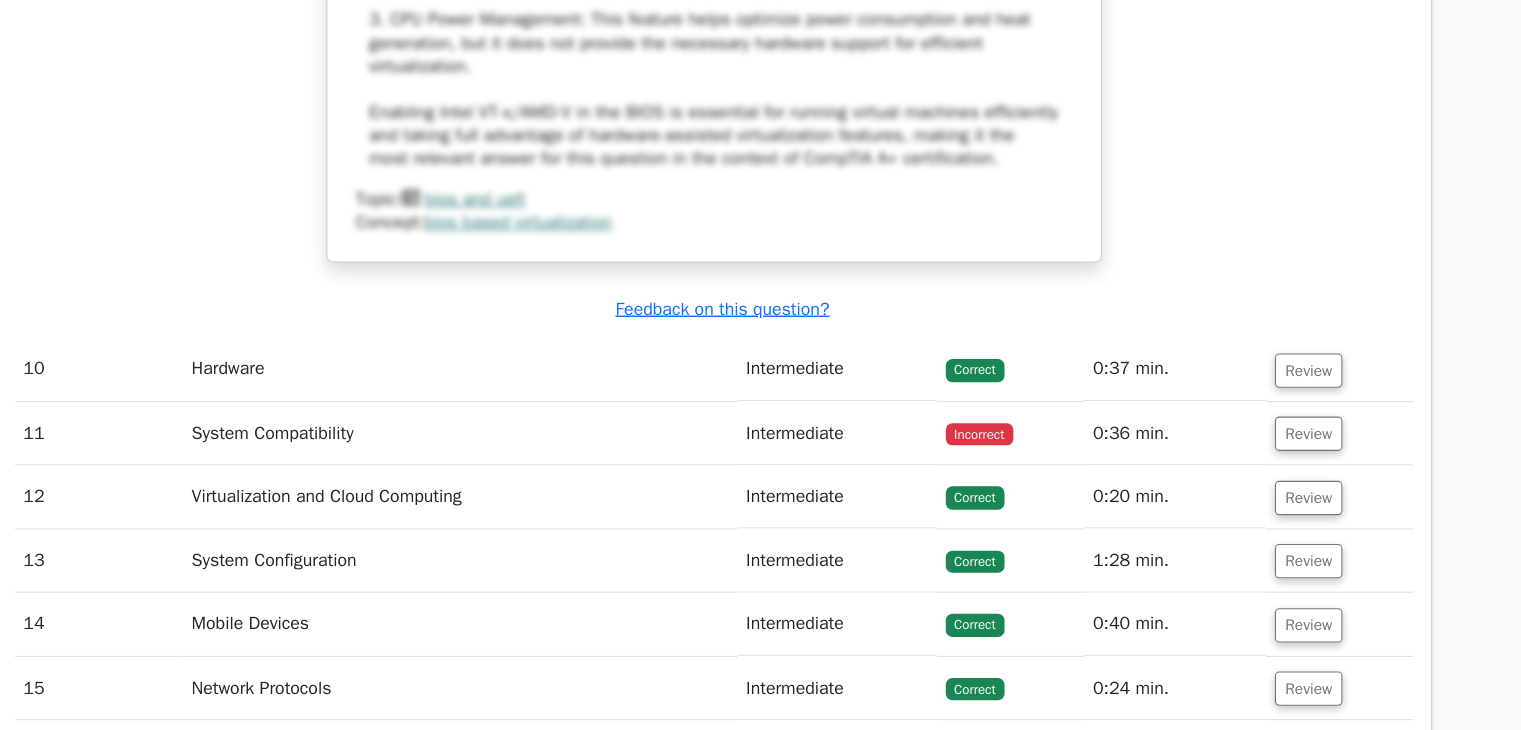 scroll, scrollTop: 11287, scrollLeft: 0, axis: vertical 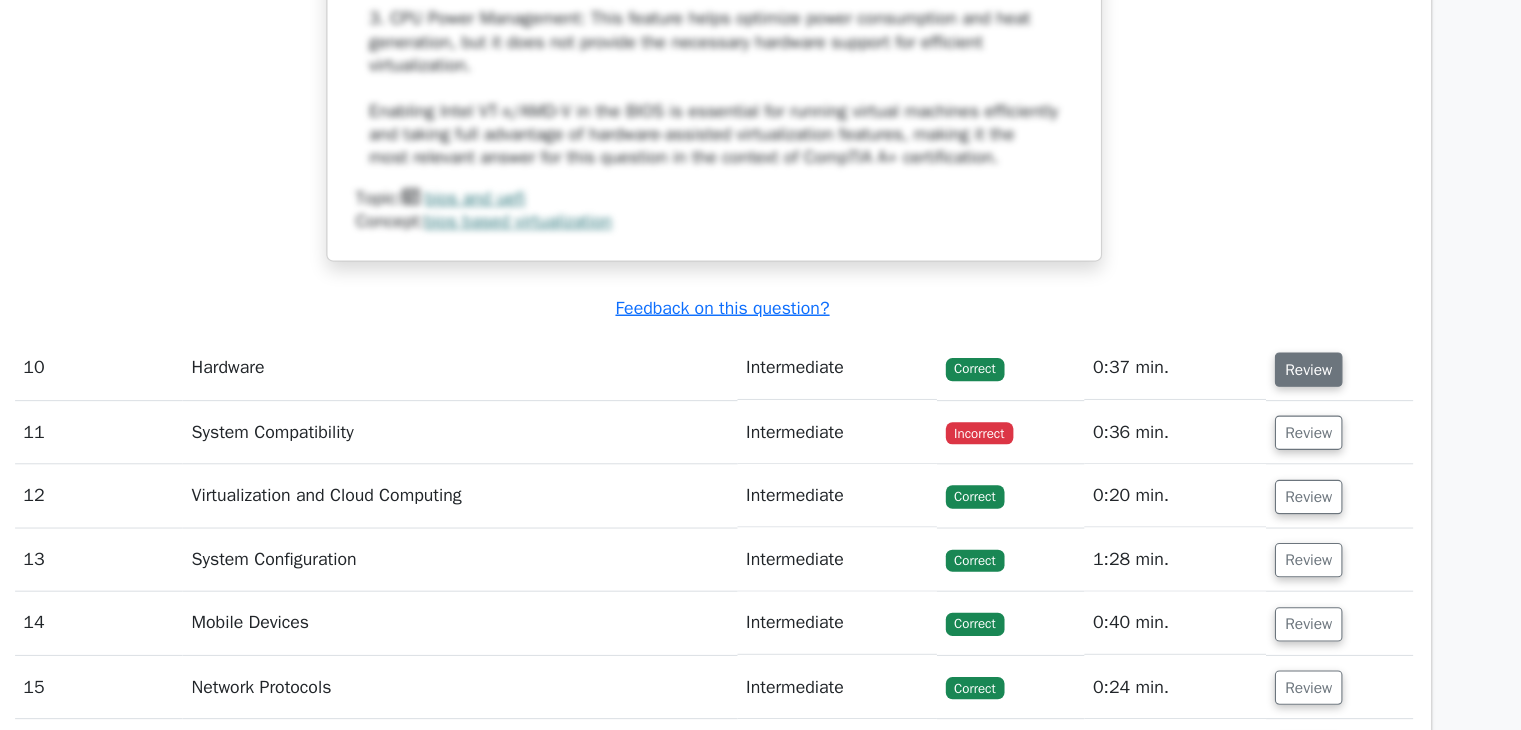 click on "Review" at bounding box center [1297, 403] 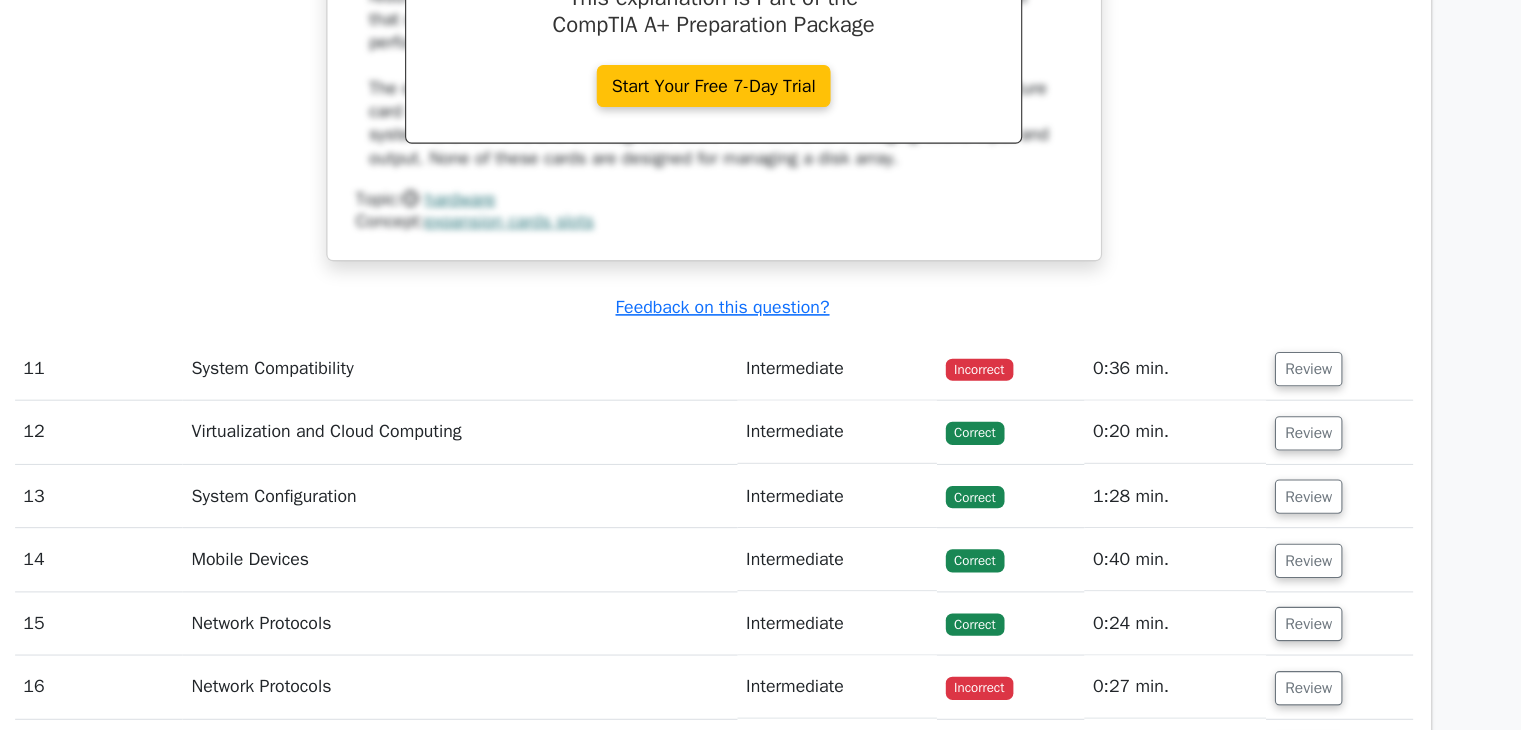 scroll, scrollTop: 12199, scrollLeft: 0, axis: vertical 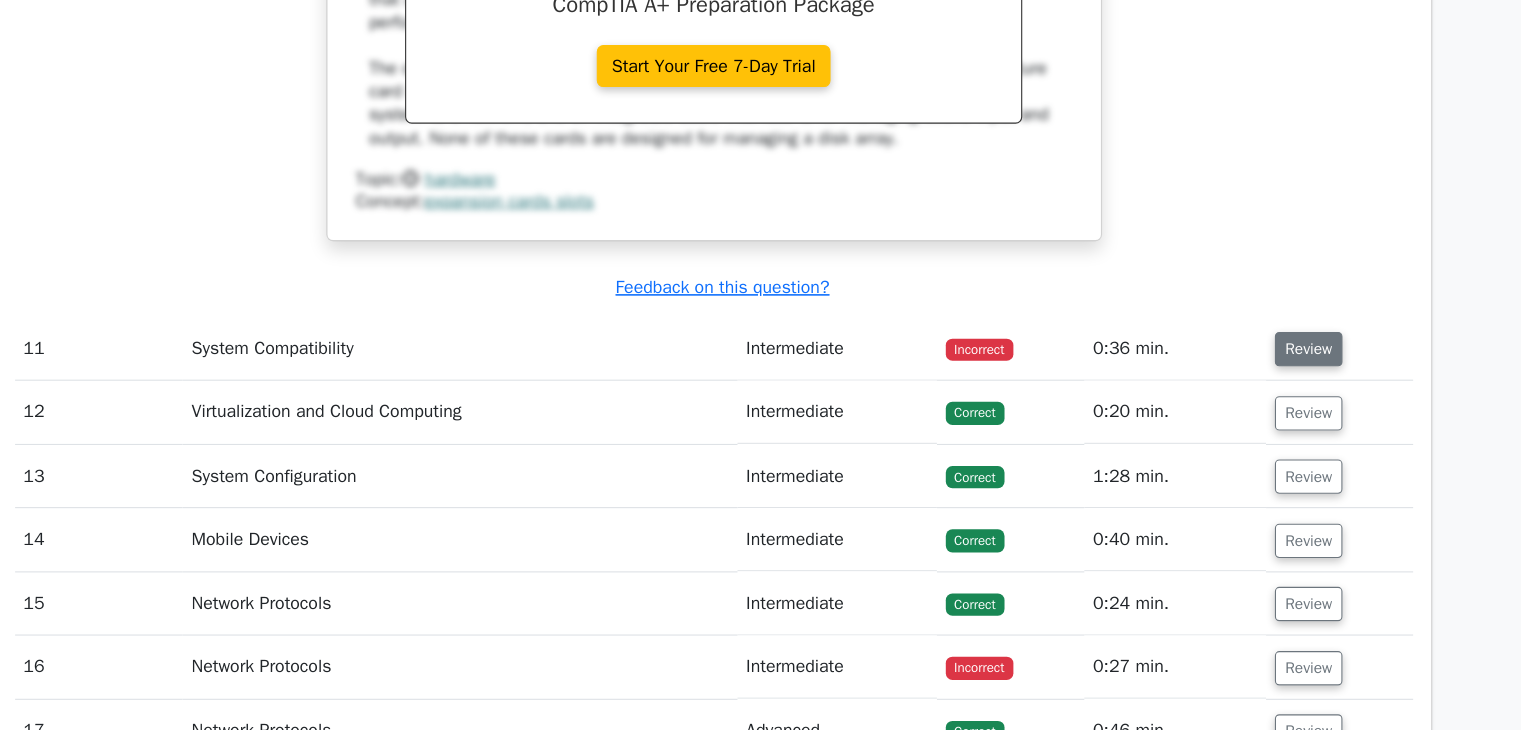 click on "Review" at bounding box center [1297, 385] 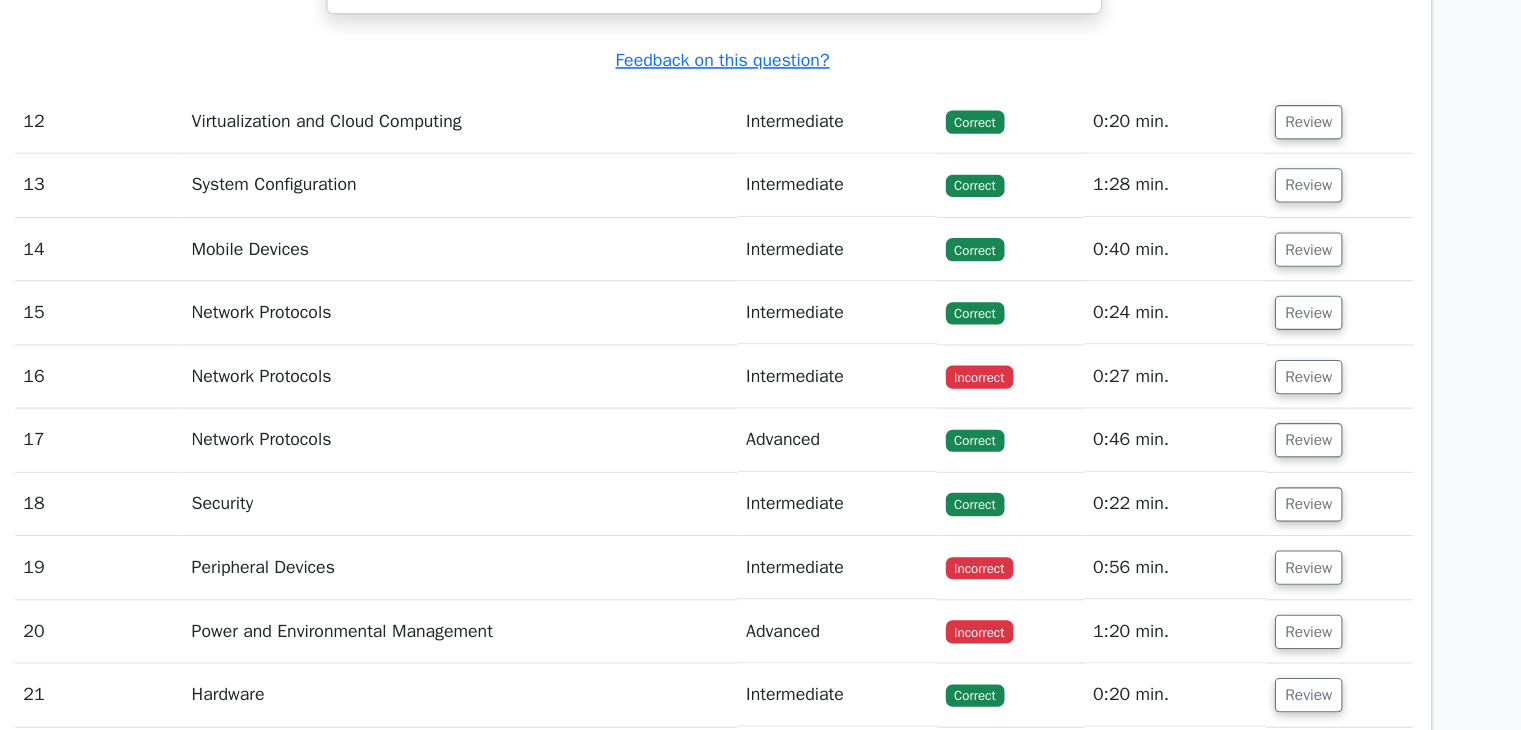 scroll, scrollTop: 13695, scrollLeft: 0, axis: vertical 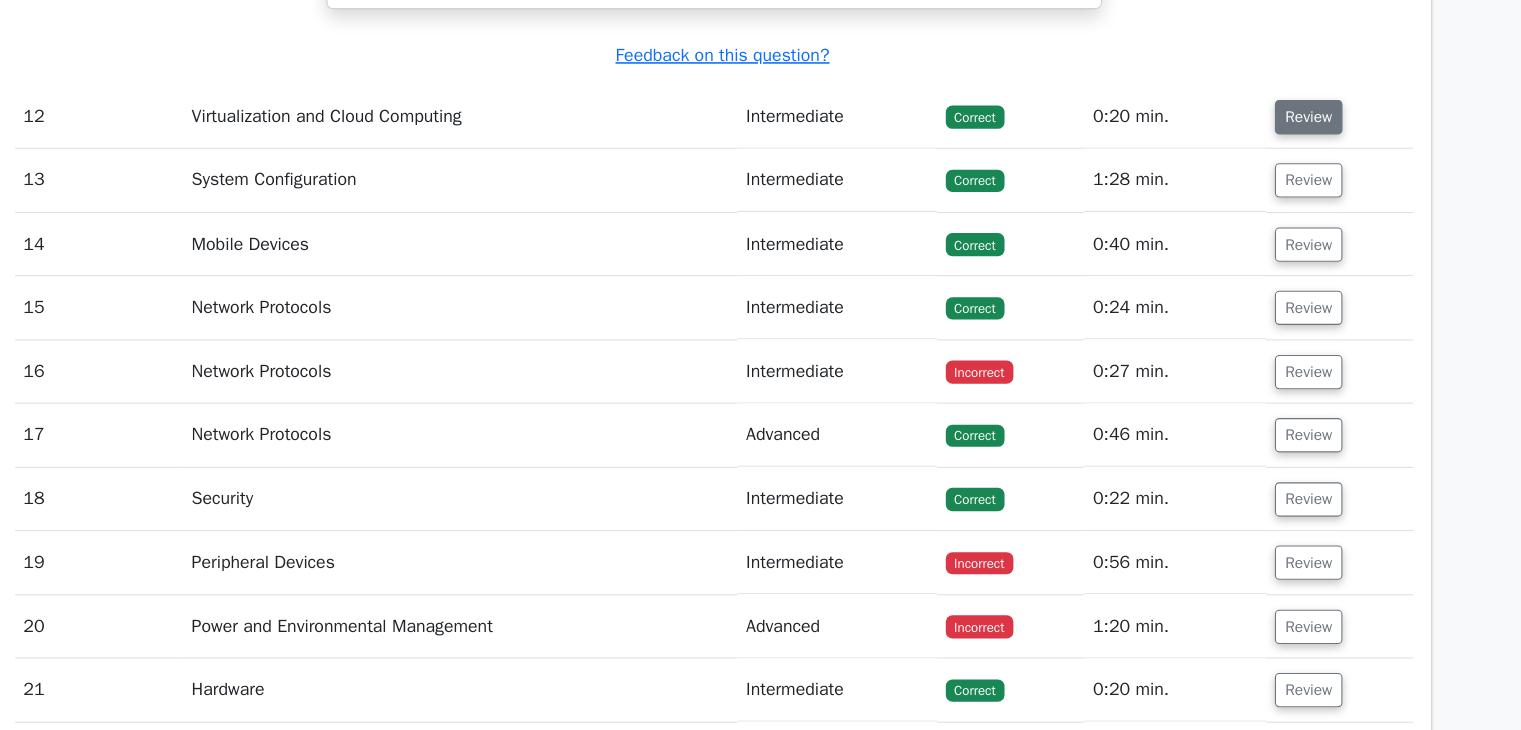 click on "Review" at bounding box center (1297, 176) 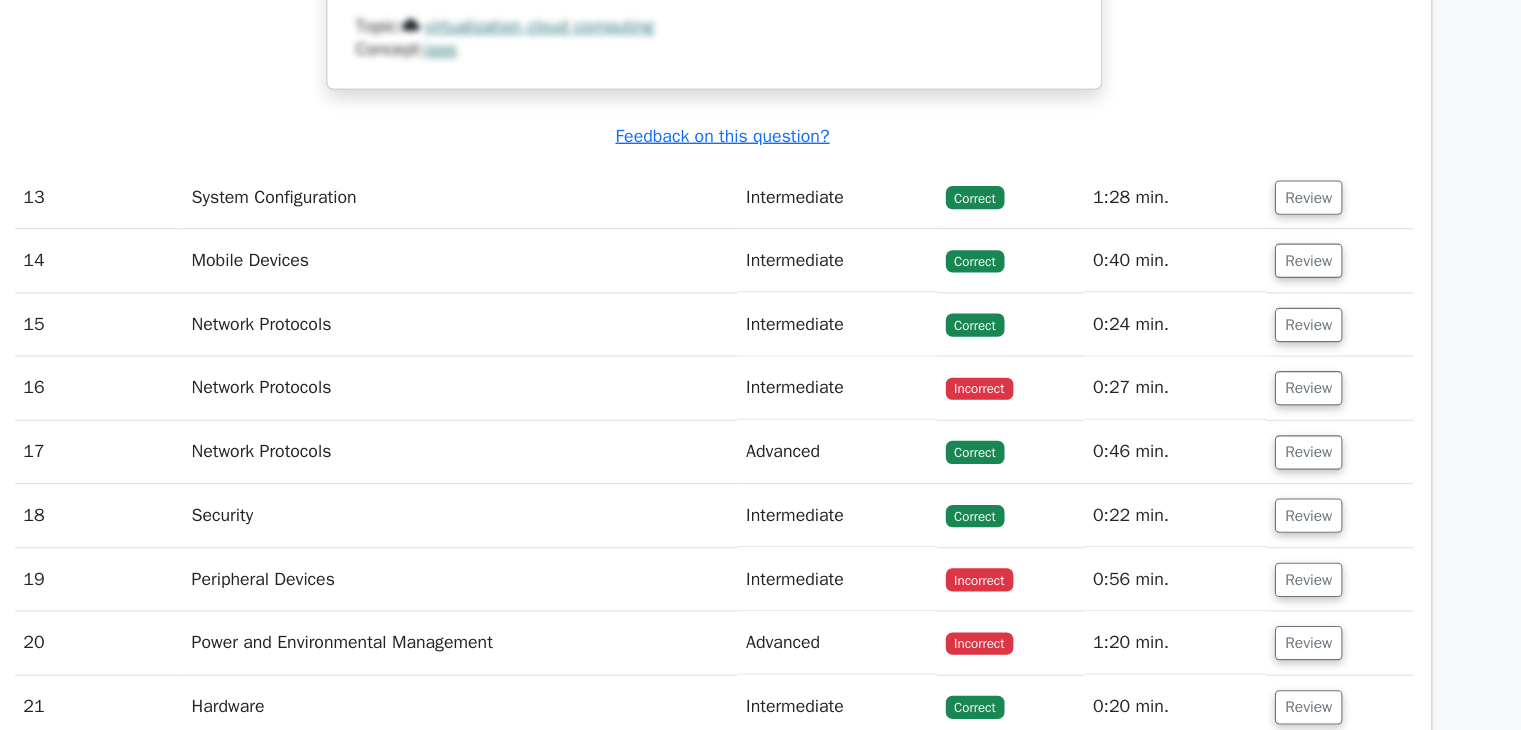 scroll, scrollTop: 14592, scrollLeft: 0, axis: vertical 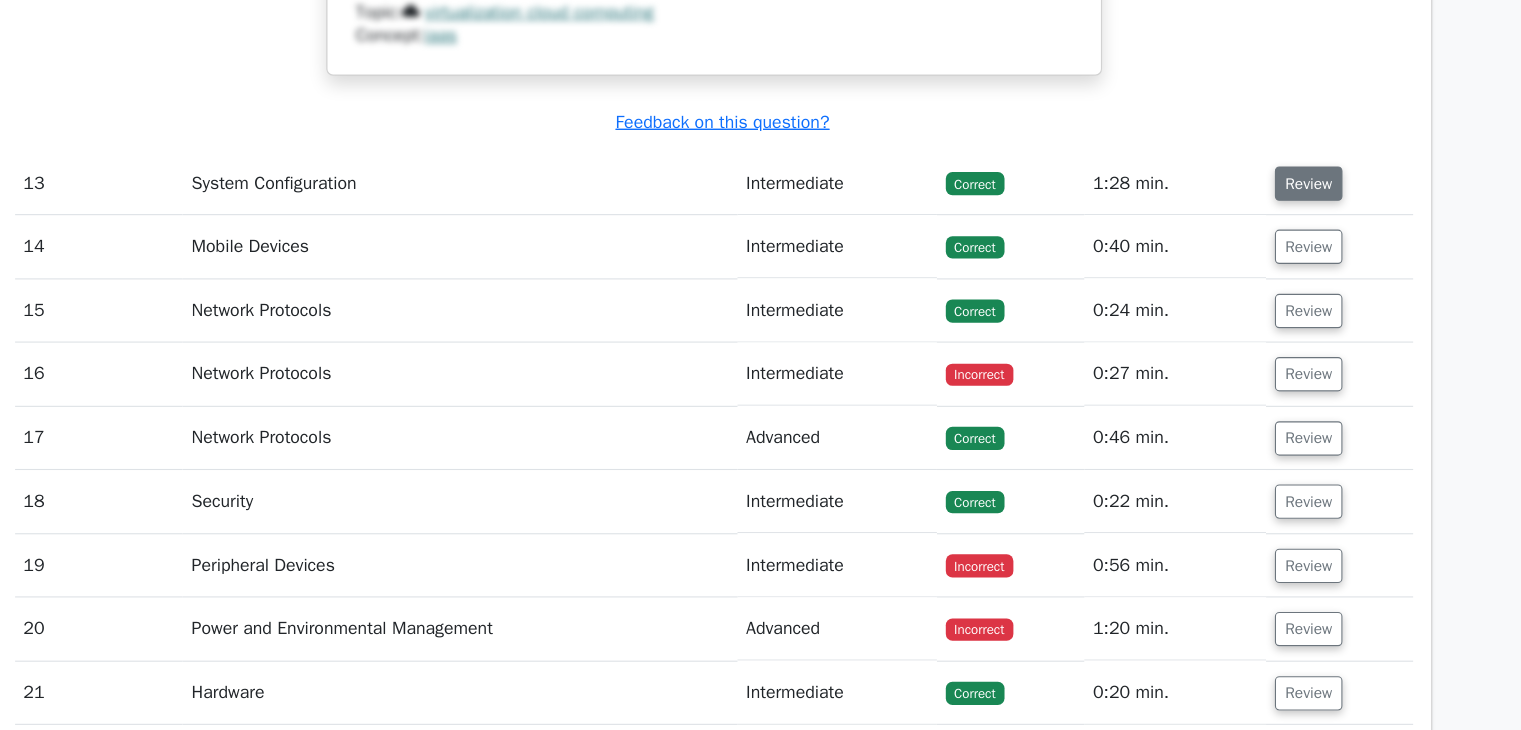 click on "Review" at bounding box center [1297, 236] 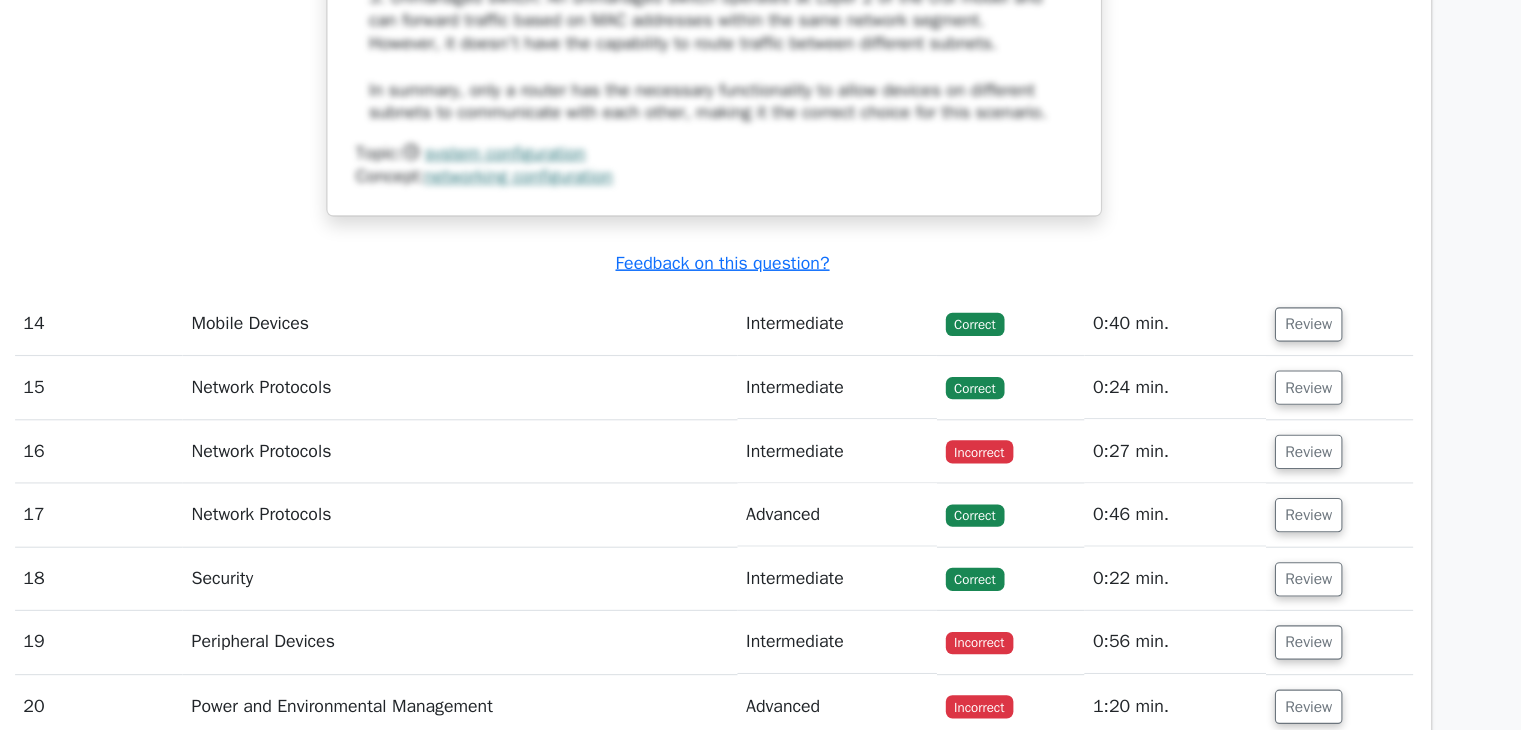 scroll, scrollTop: 15631, scrollLeft: 0, axis: vertical 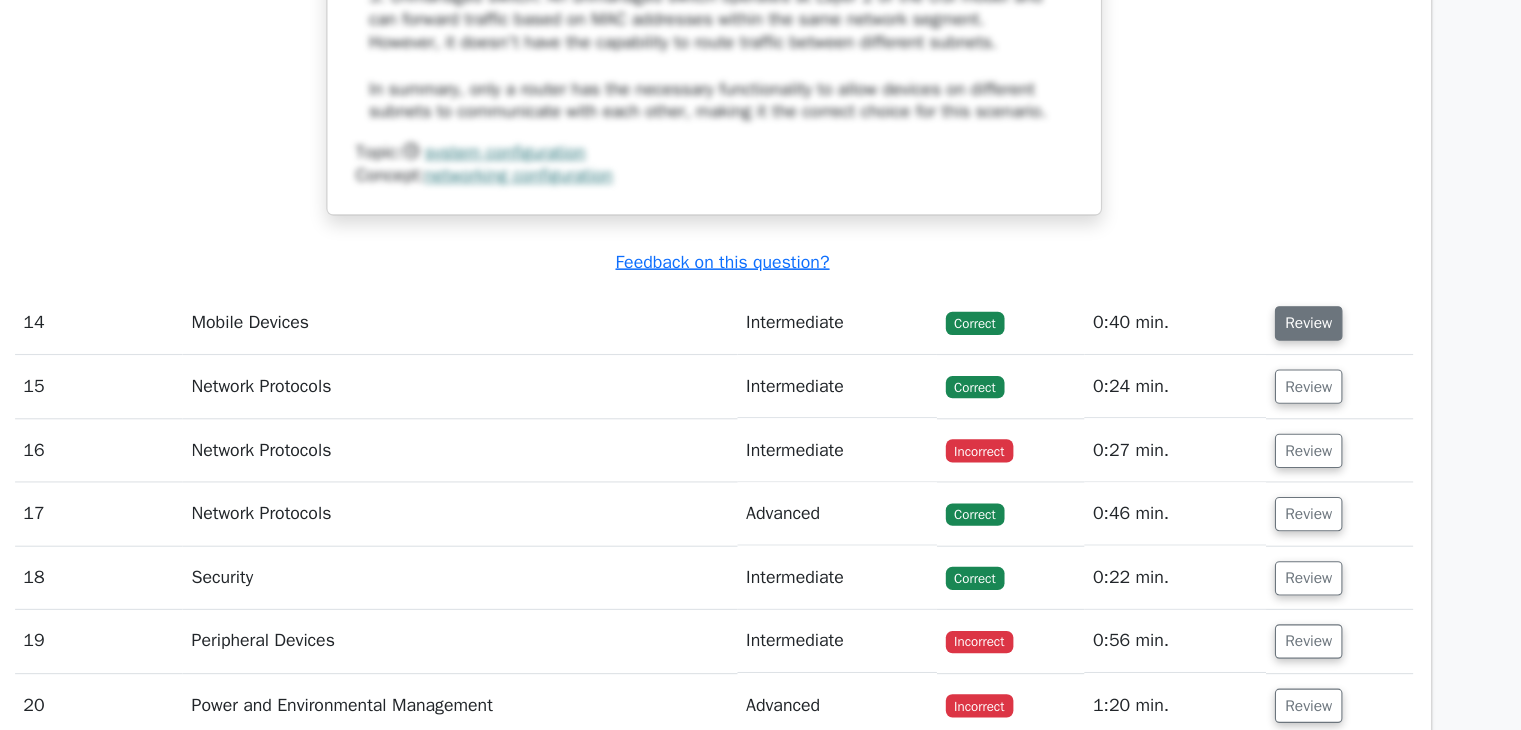 click on "Review" at bounding box center [1297, 362] 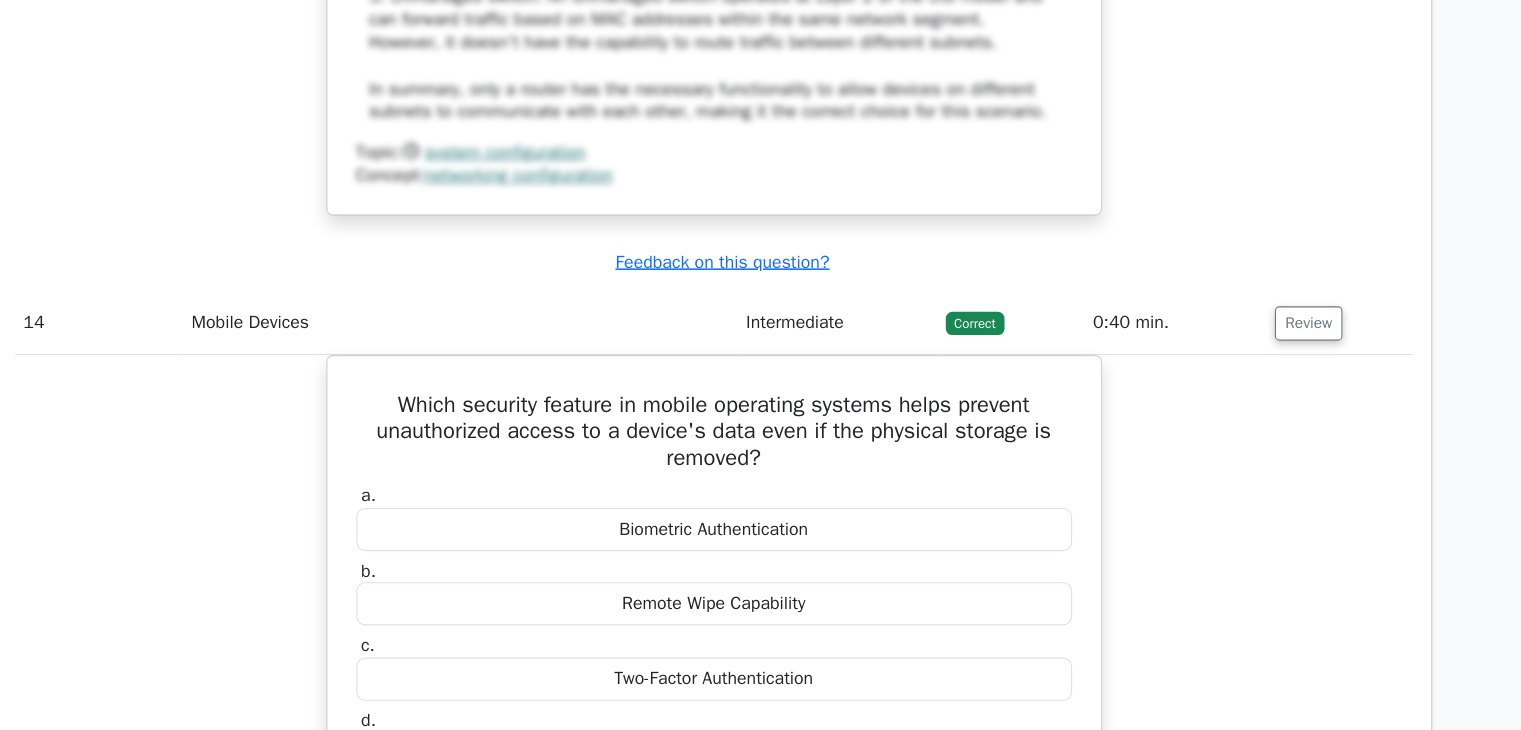 click on "0:40 min." at bounding box center (1177, 362) 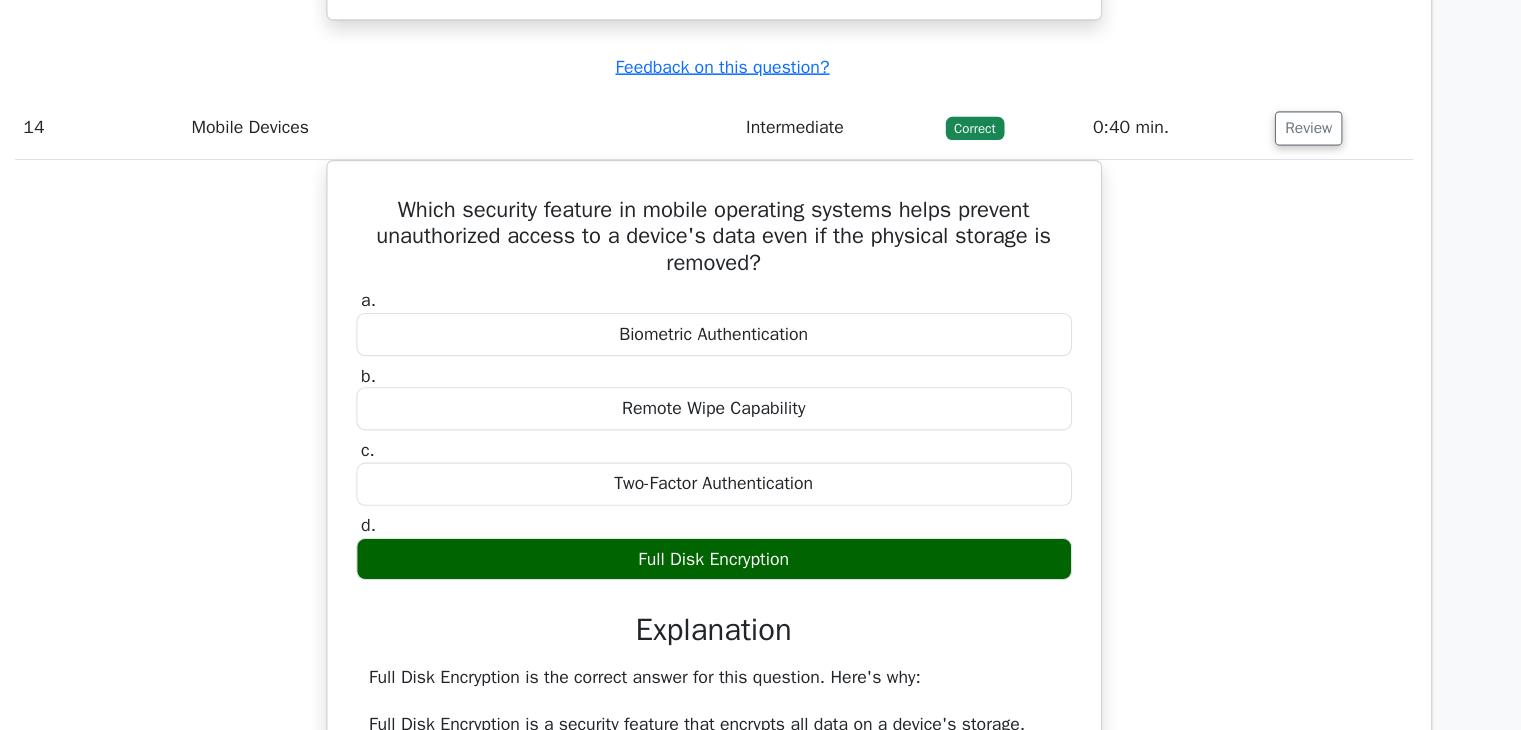 scroll, scrollTop: 15808, scrollLeft: 0, axis: vertical 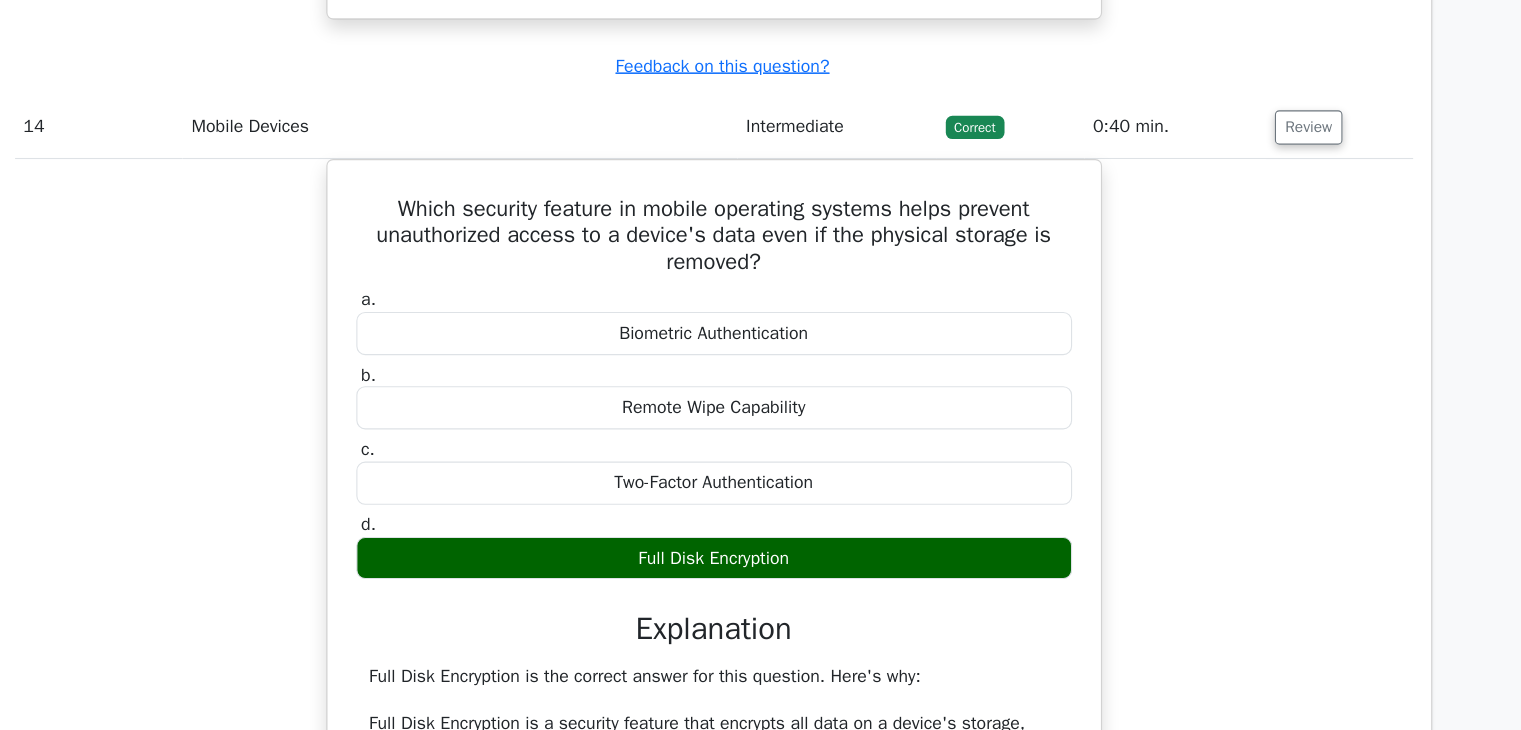 click on "Which security feature in mobile operating systems helps prevent unauthorized access to a device's data even if the physical storage is removed?
a.
Biometric Authentication
b.
c." at bounding box center (761, 735) 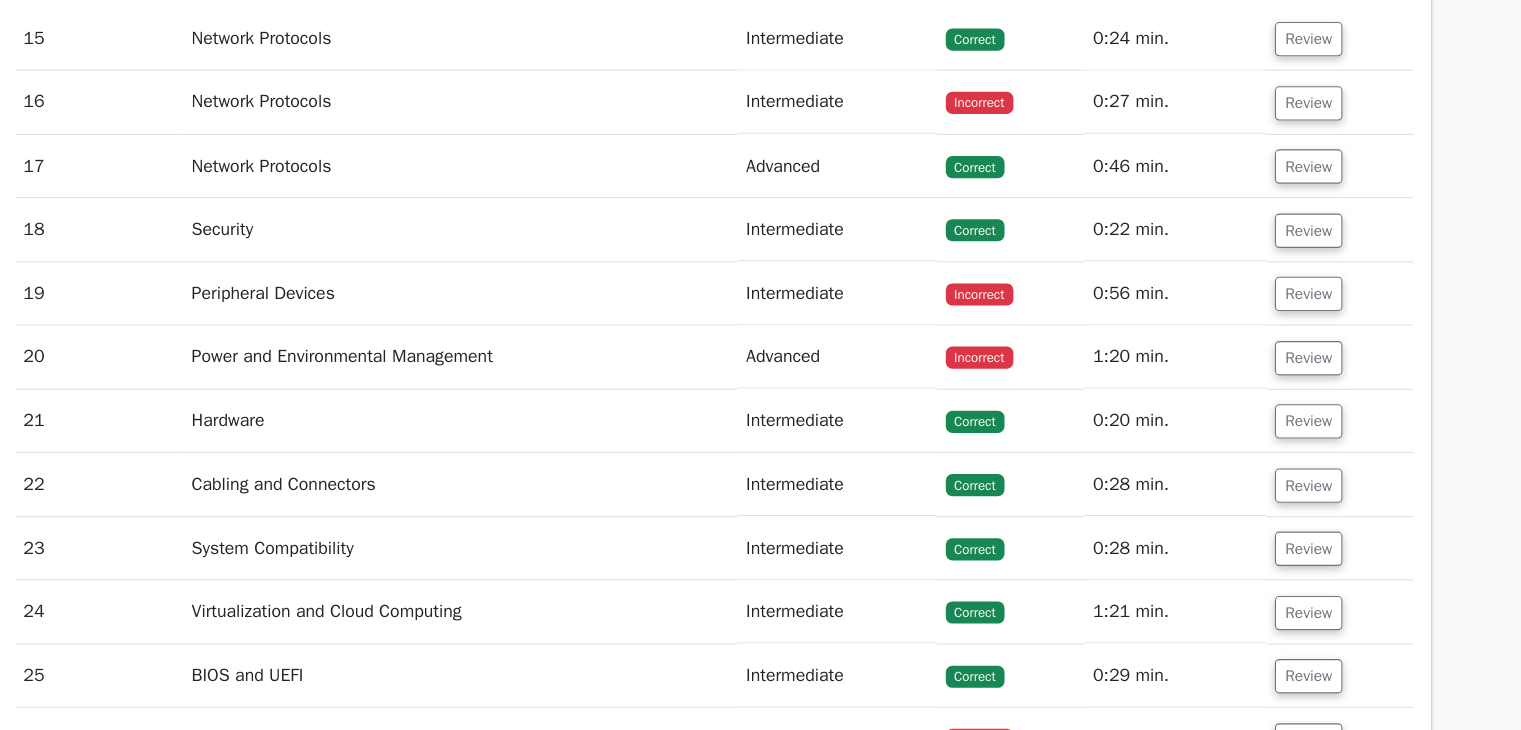 scroll, scrollTop: 17057, scrollLeft: 0, axis: vertical 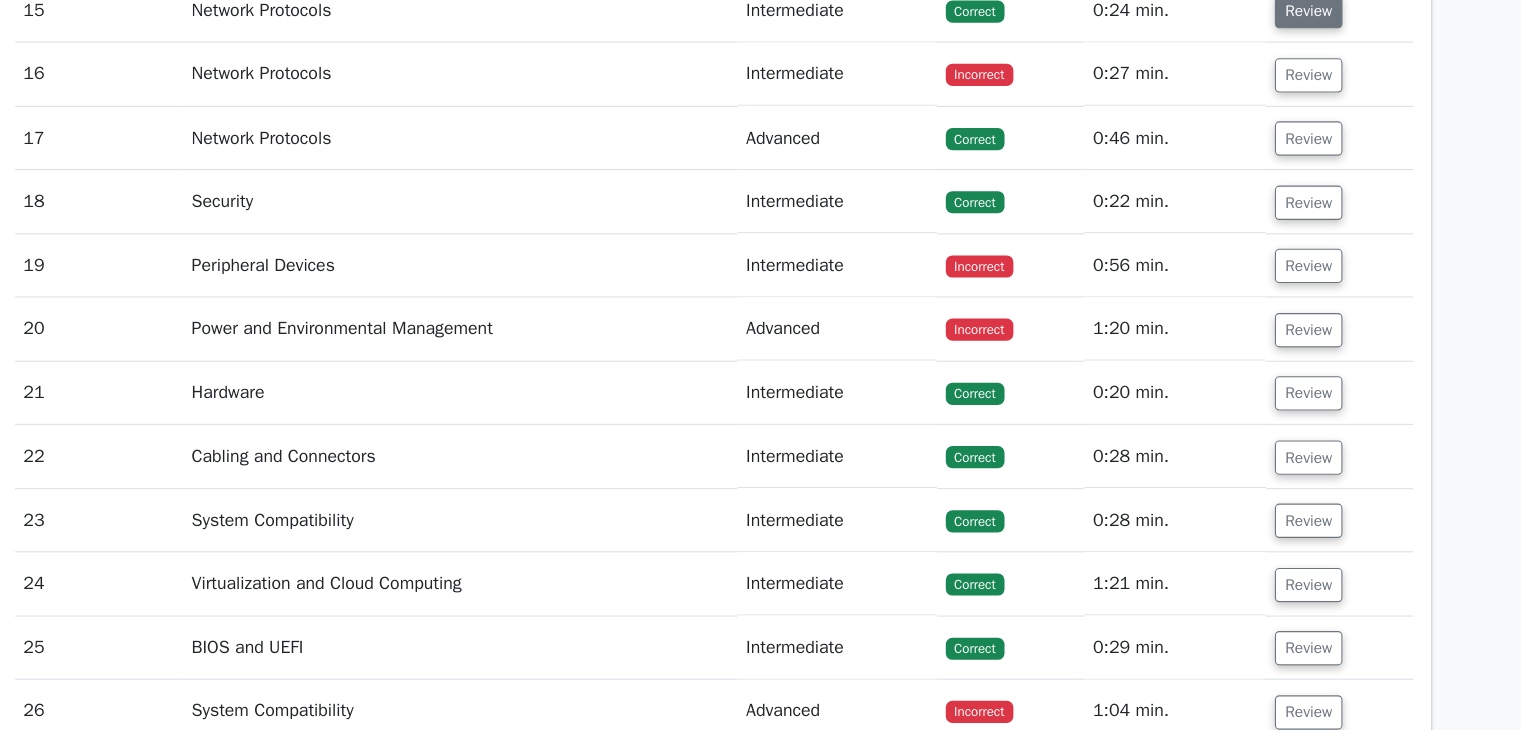 click on "Review" at bounding box center [1297, 80] 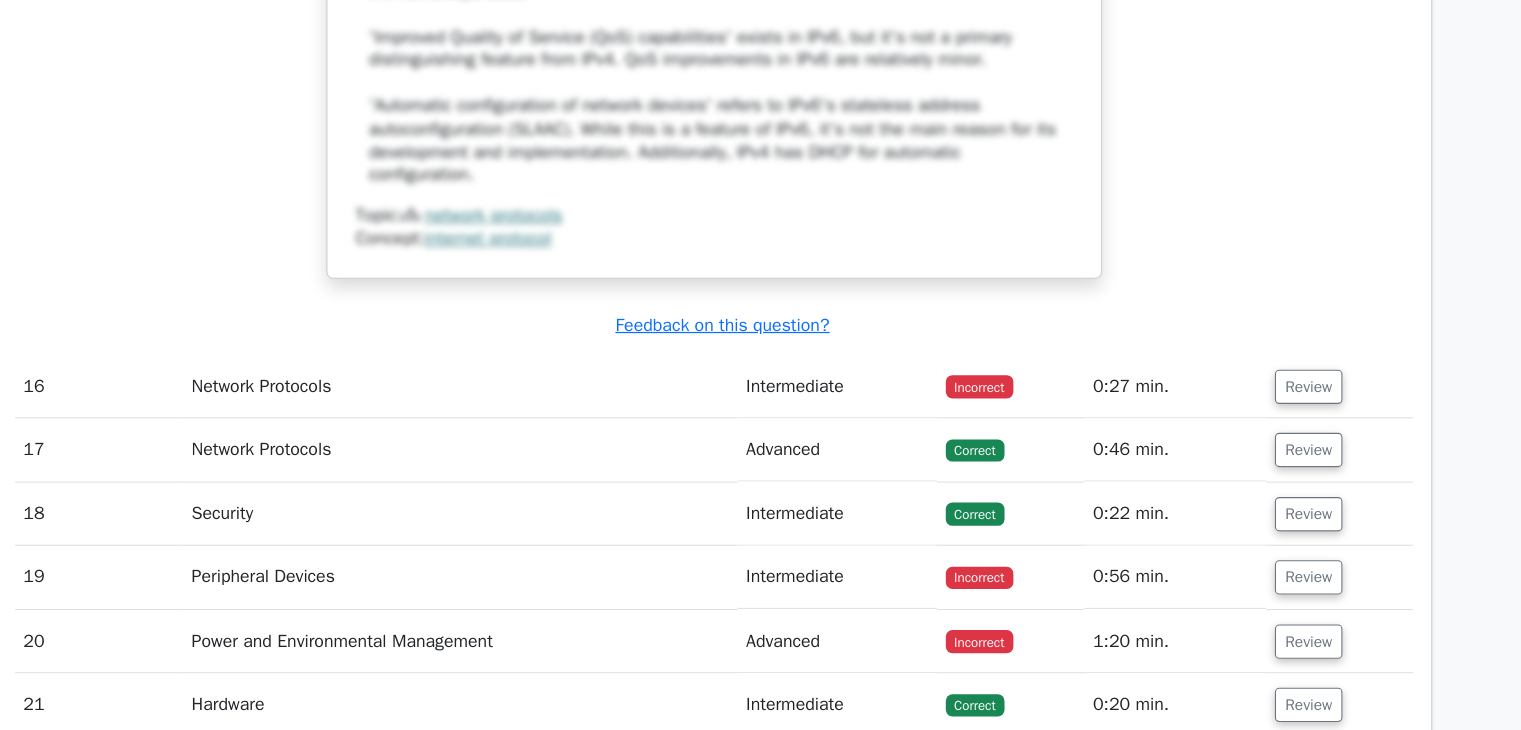 scroll, scrollTop: 17752, scrollLeft: 0, axis: vertical 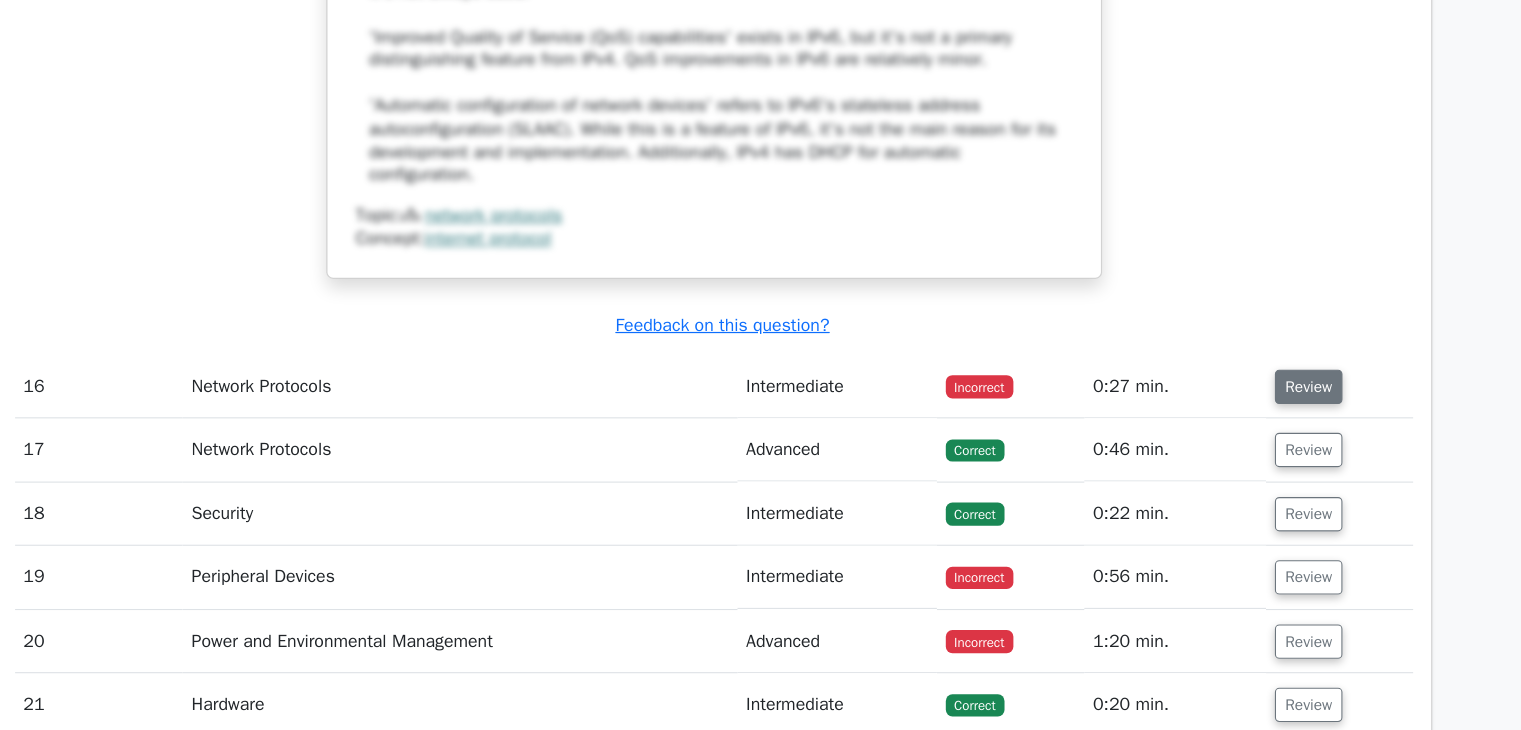 click on "Review" at bounding box center (1297, 419) 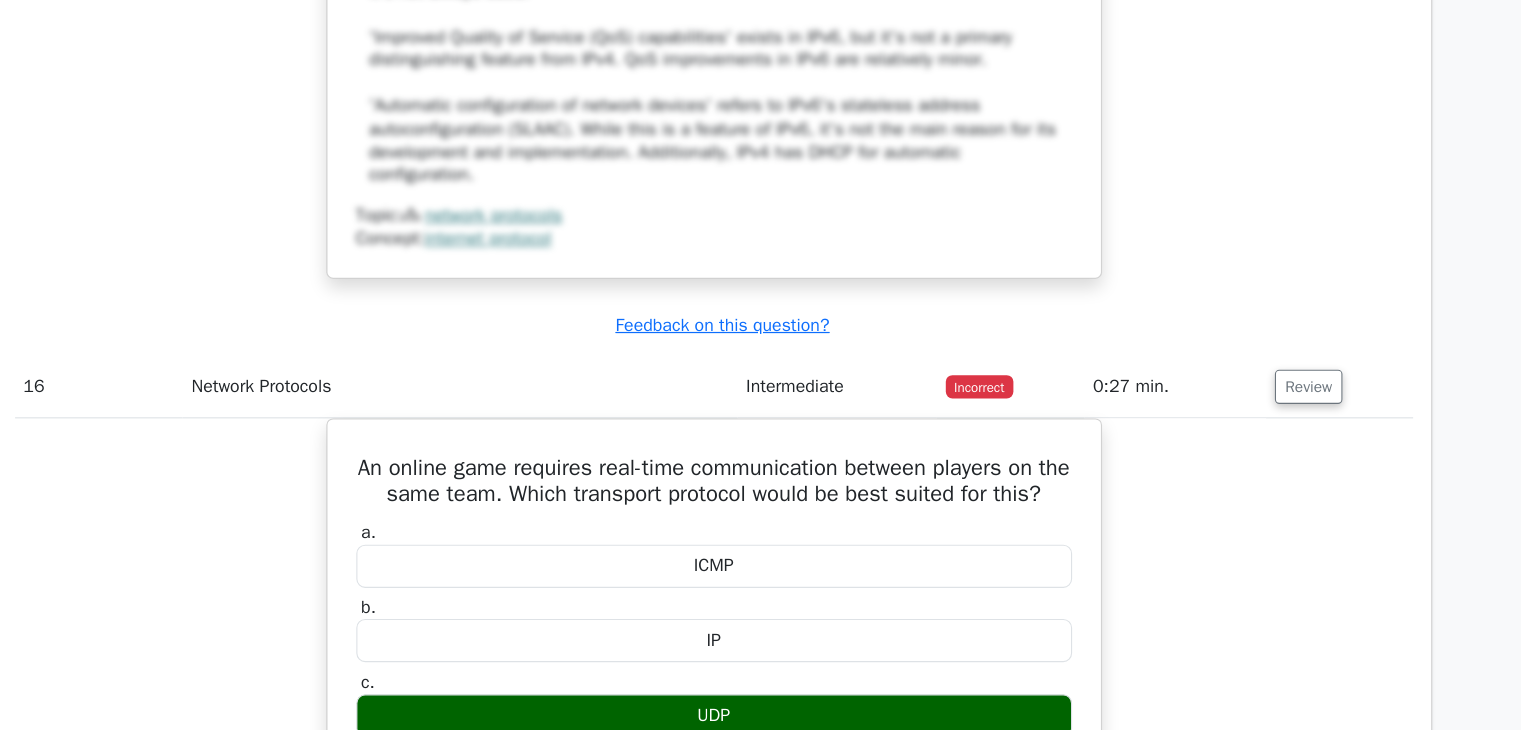 click on "An online game requires real-time communication between players on the same team. Which transport protocol would be best suited for this?
a.
ICMP
b." at bounding box center (761, 829) 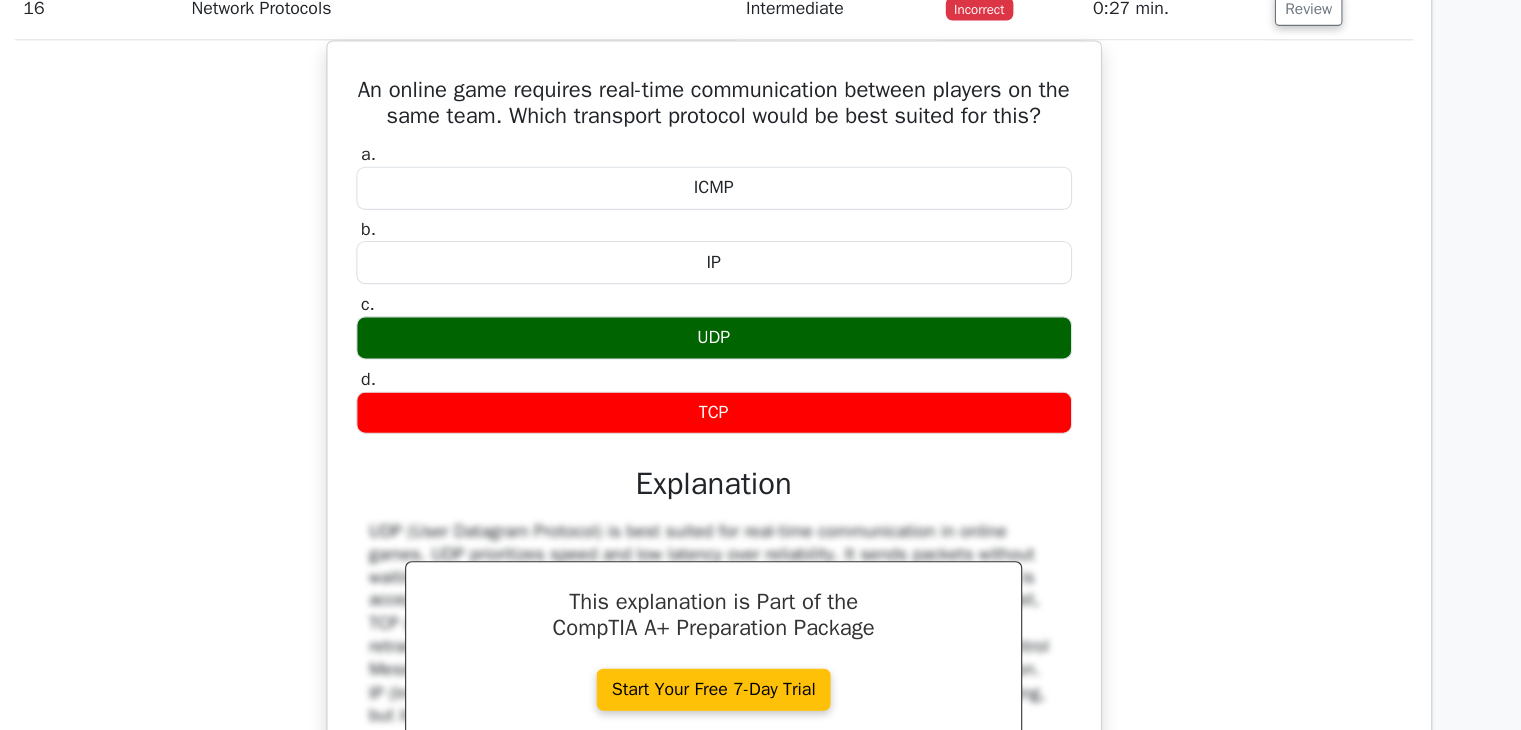 scroll, scrollTop: 18159, scrollLeft: 0, axis: vertical 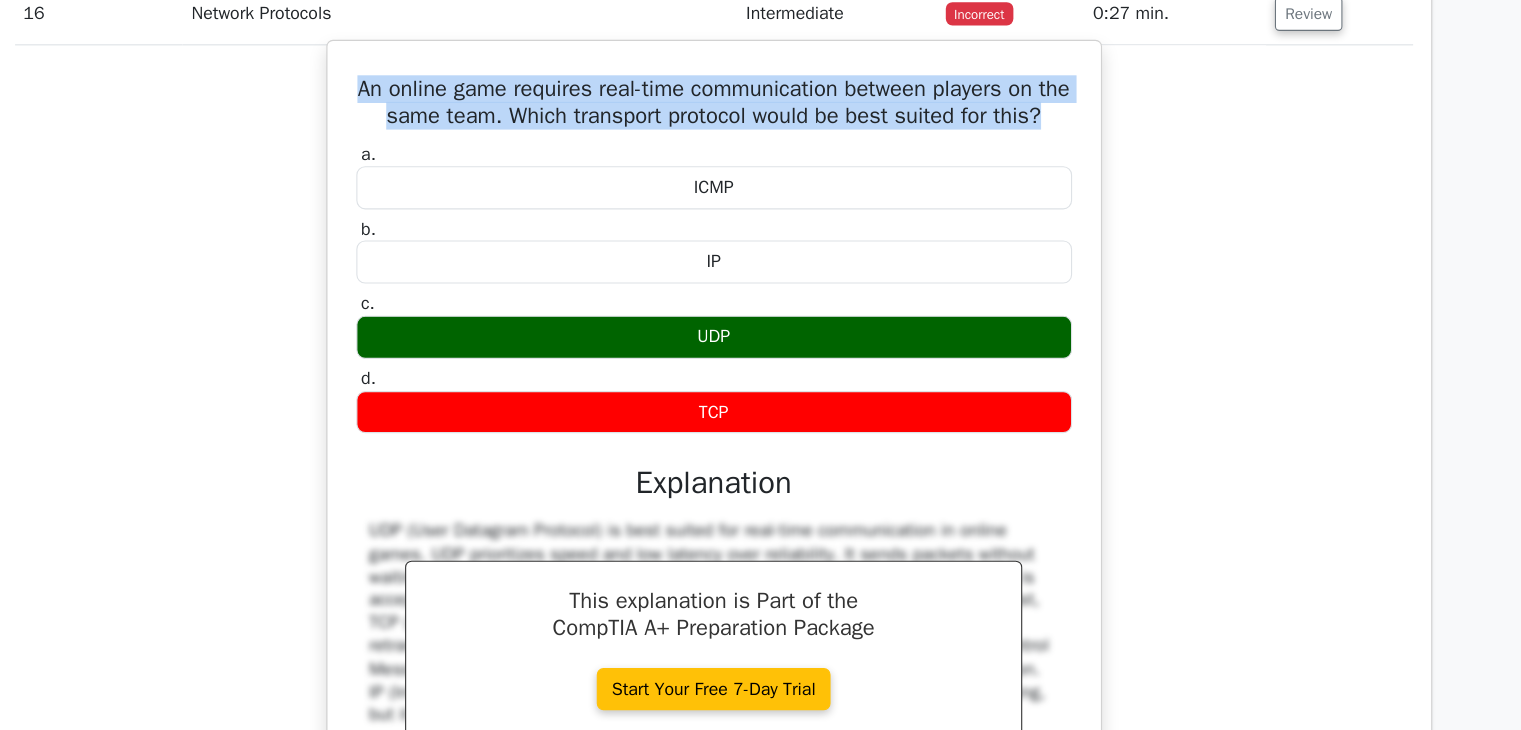 drag, startPoint x: 441, startPoint y: 115, endPoint x: 1088, endPoint y: 149, distance: 647.89276 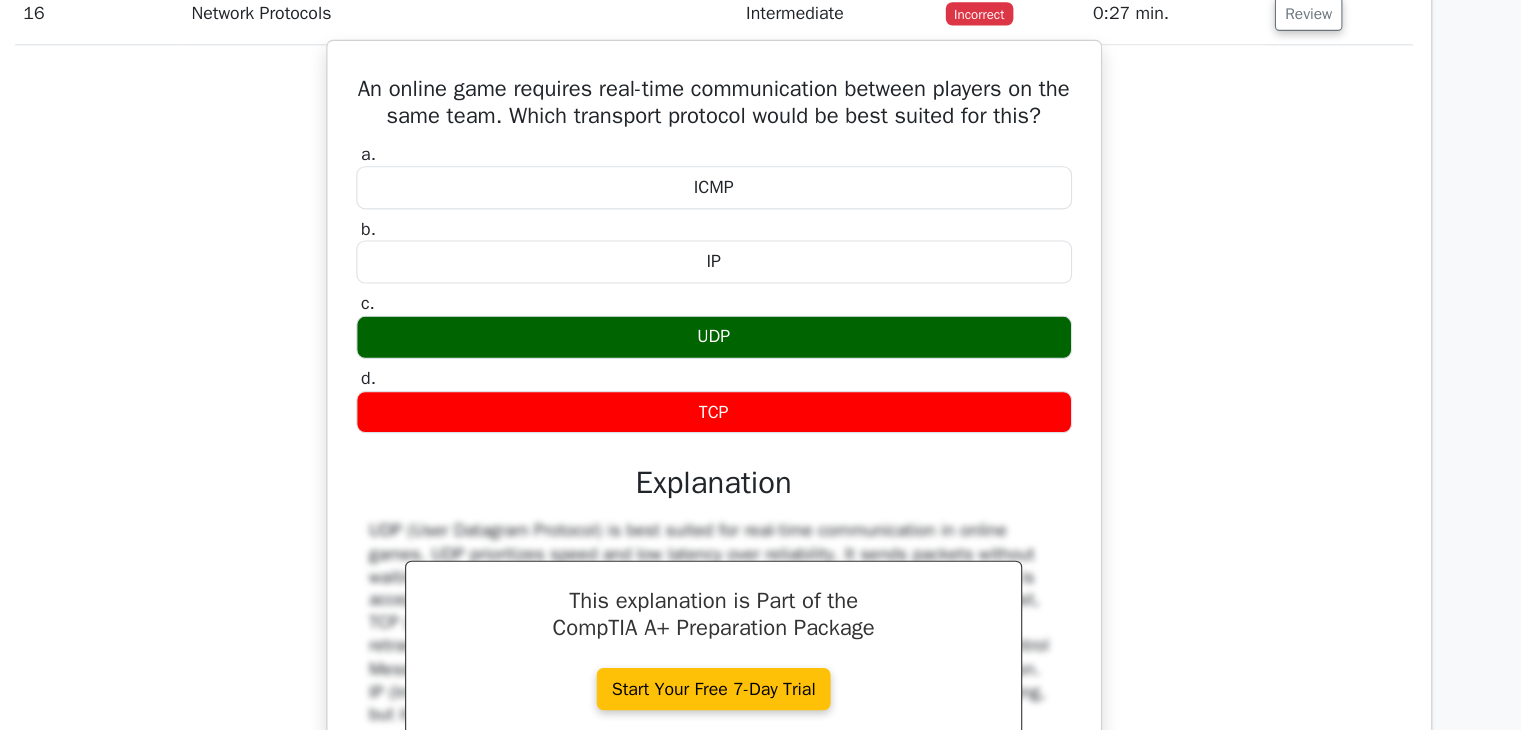 click on "a.
ICMP
b.
IP
c. d." at bounding box center (761, 437) 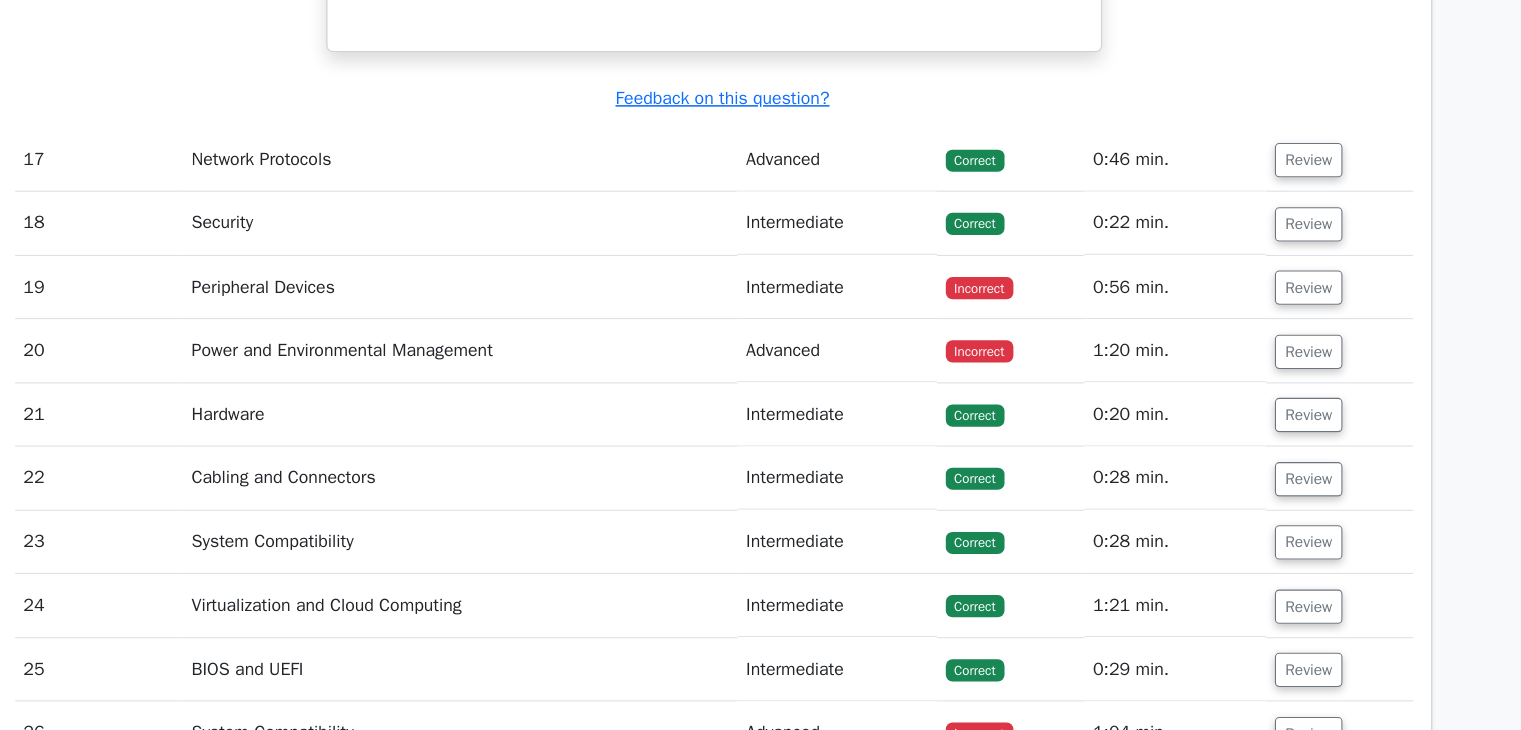 scroll, scrollTop: 18659, scrollLeft: 0, axis: vertical 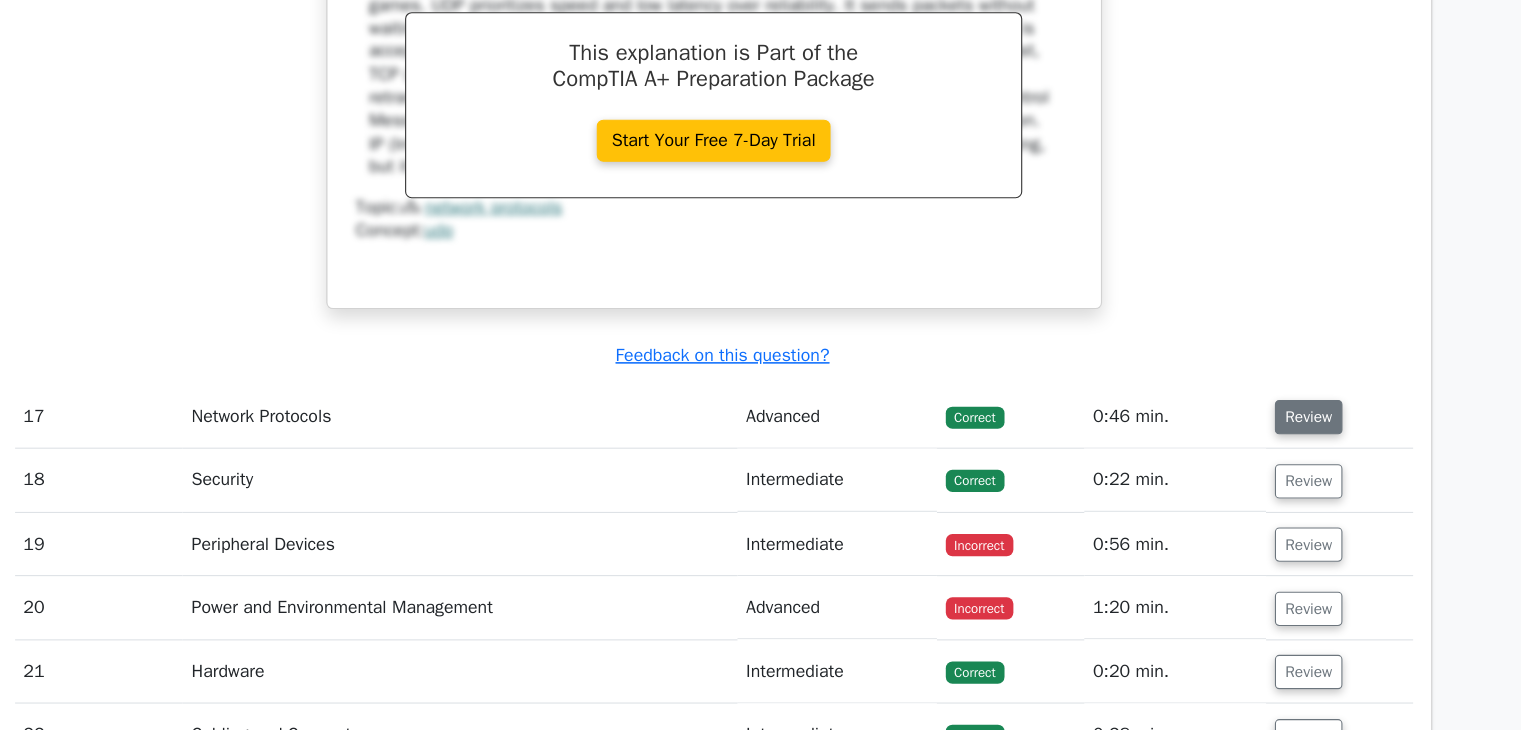 click on "Review" at bounding box center [1297, 376] 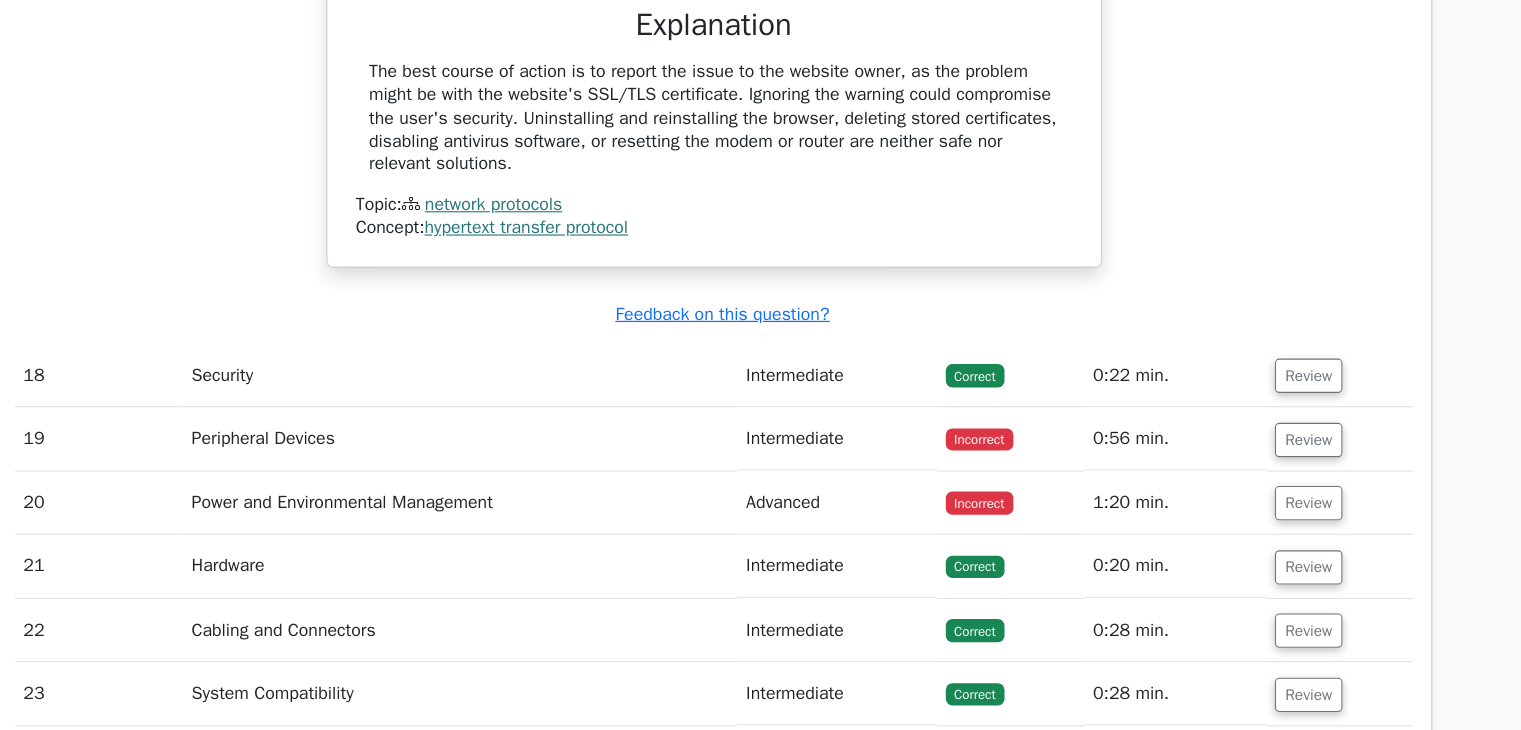 scroll, scrollTop: 19381, scrollLeft: 0, axis: vertical 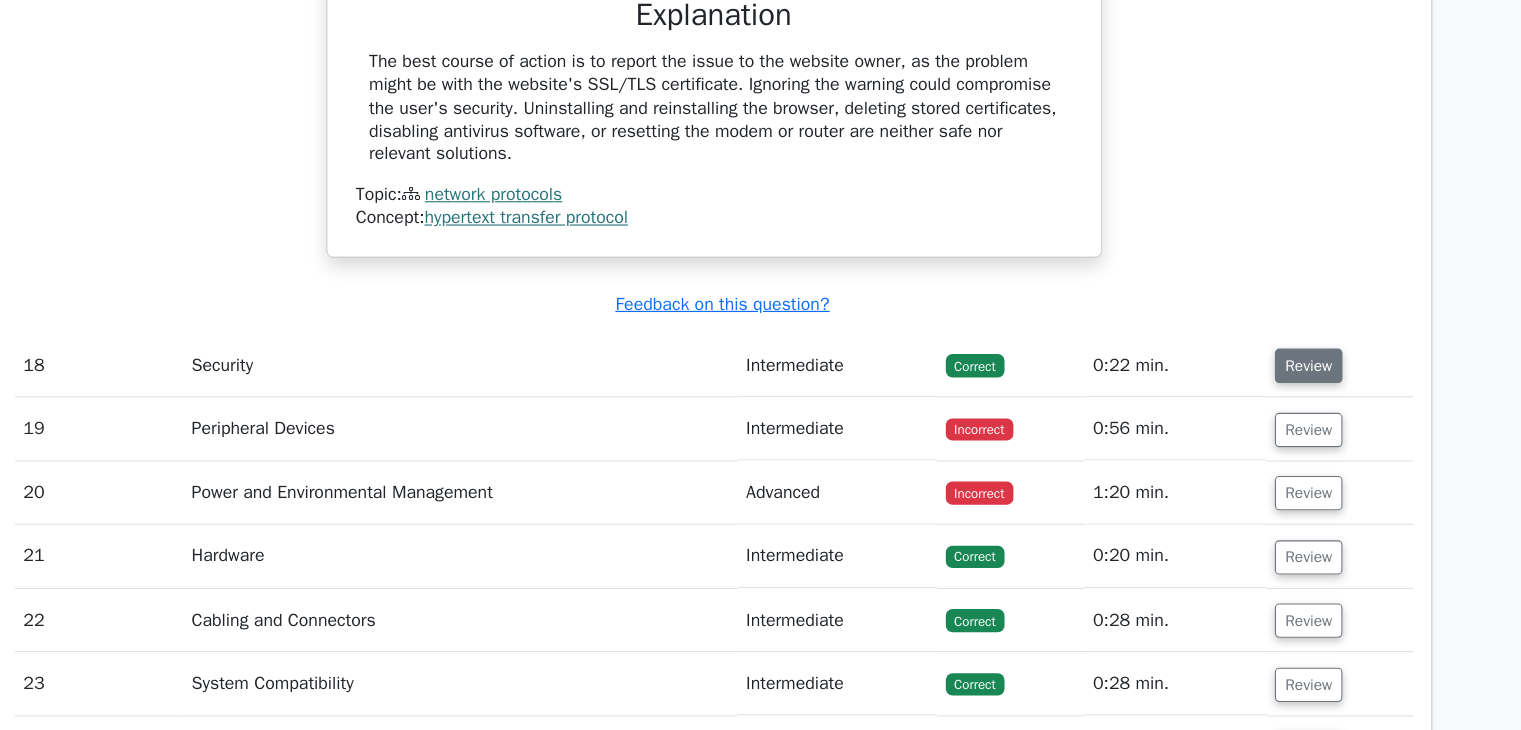 click on "Review" at bounding box center (1297, 400) 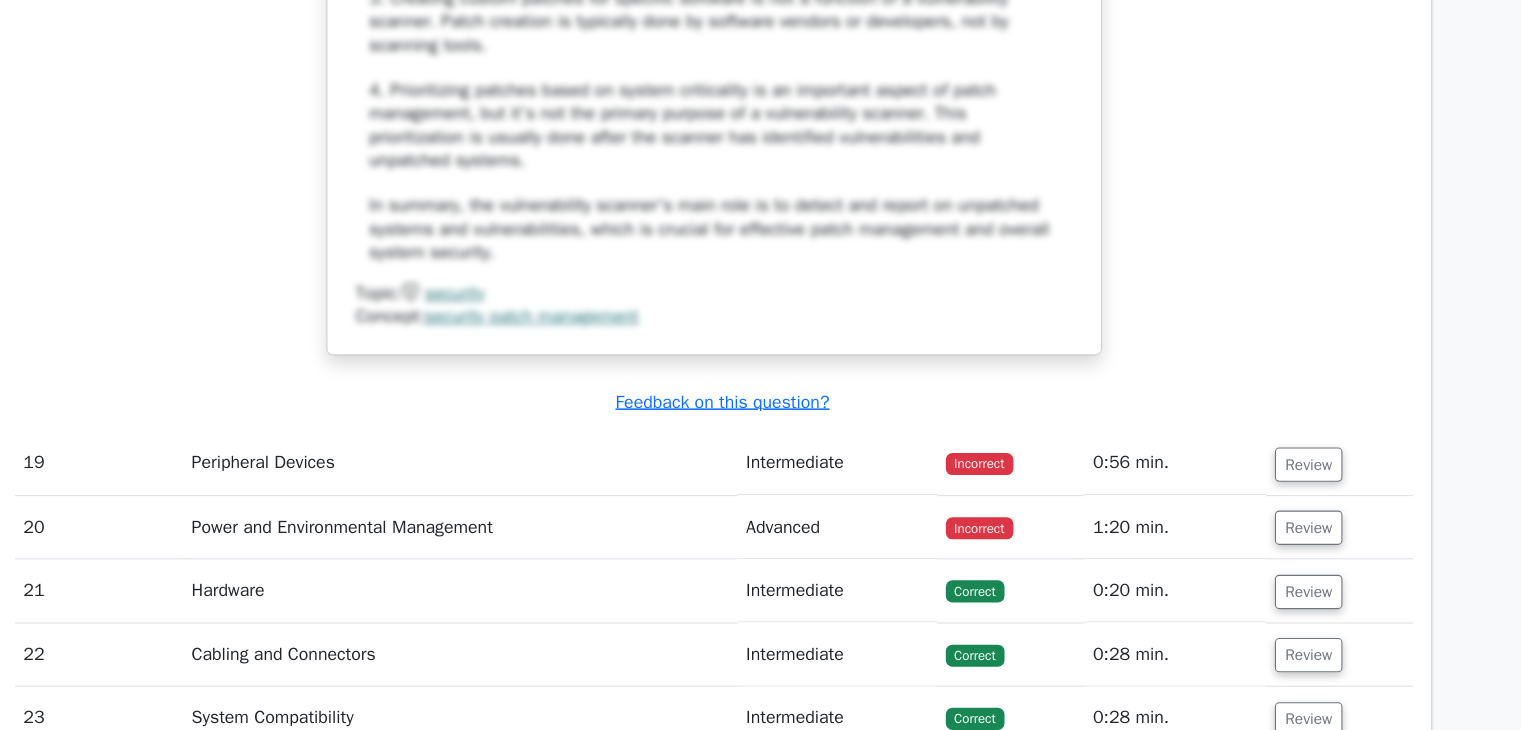 scroll, scrollTop: 20476, scrollLeft: 0, axis: vertical 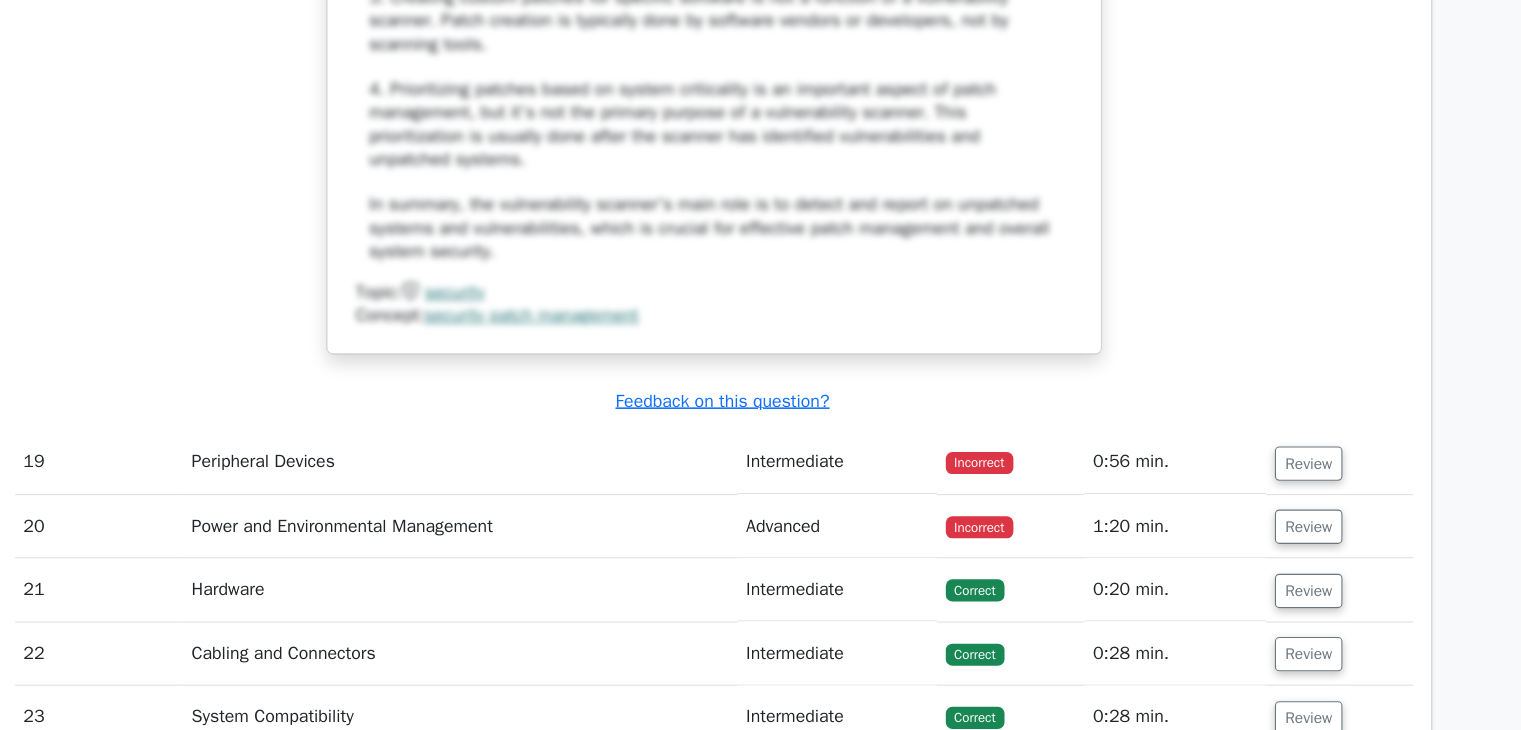 click on "Review" at bounding box center [1325, 487] 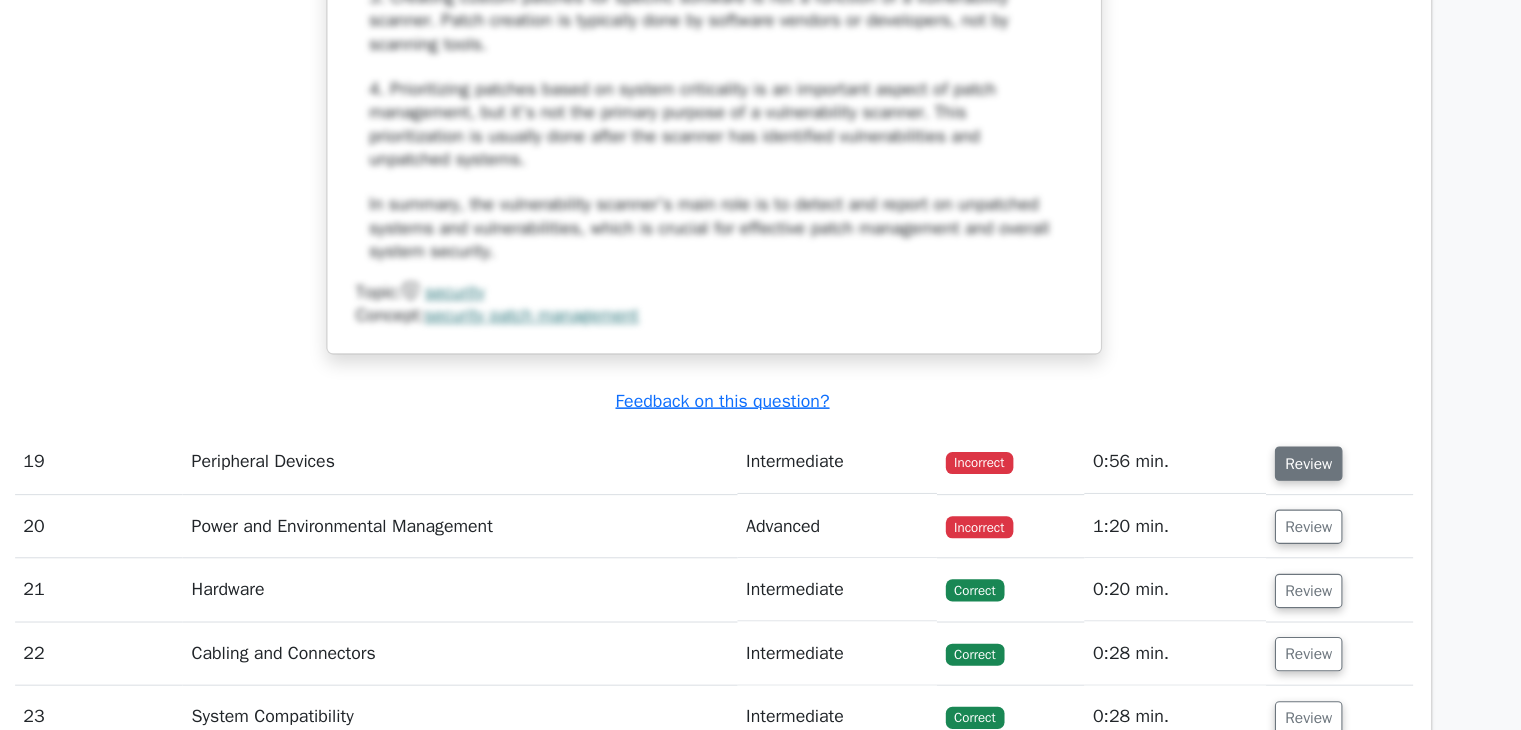 click on "Review" at bounding box center (1297, 488) 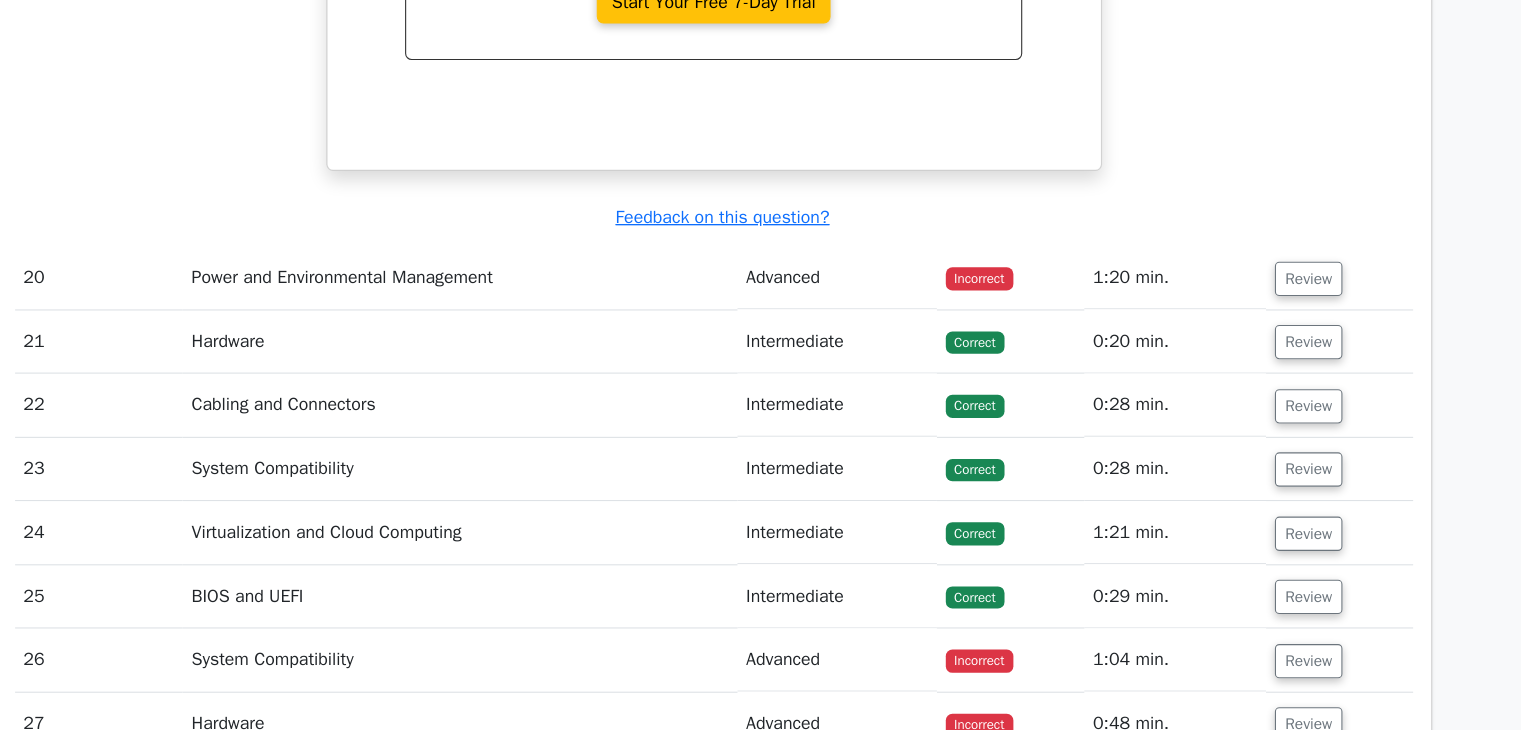 scroll, scrollTop: 21510, scrollLeft: 0, axis: vertical 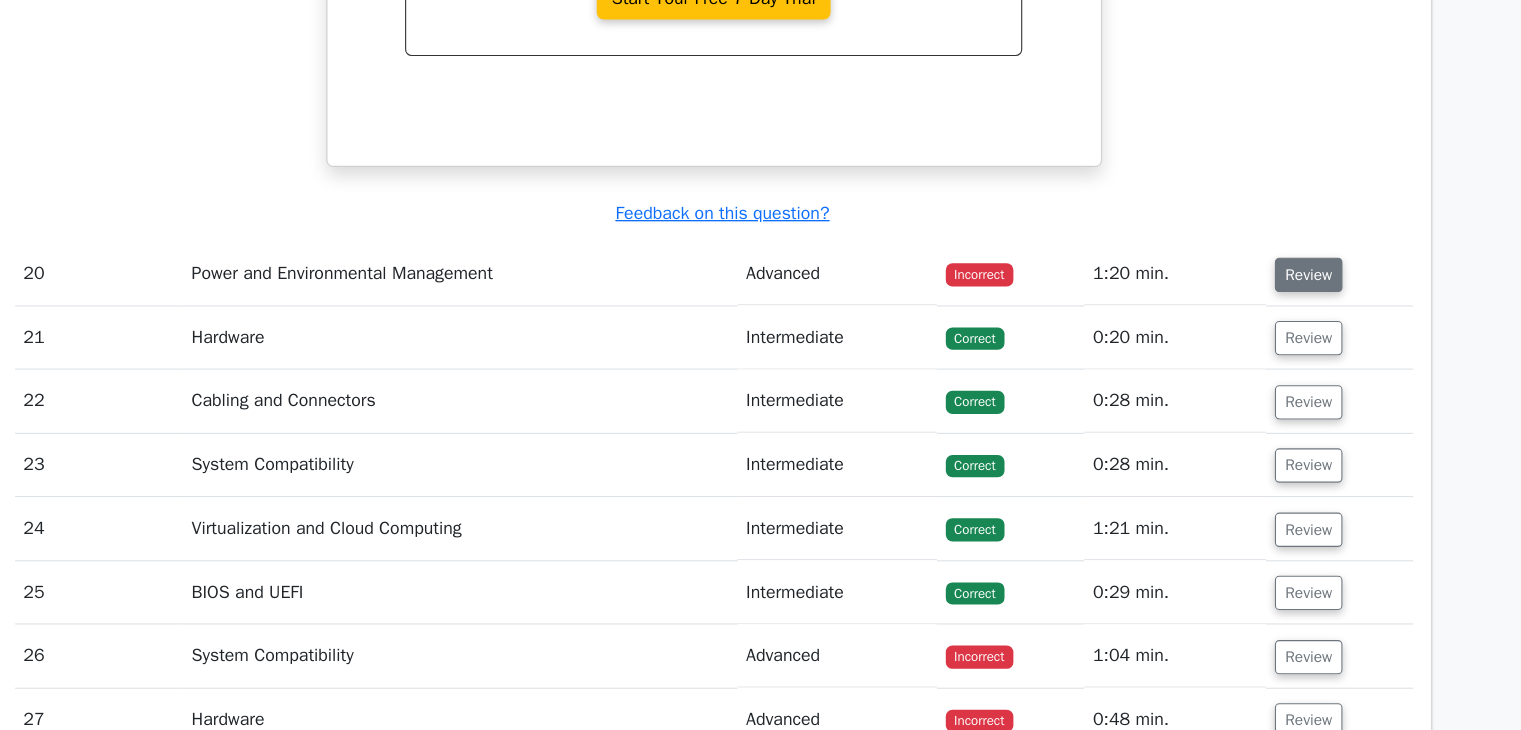 click on "Review" at bounding box center (1297, 318) 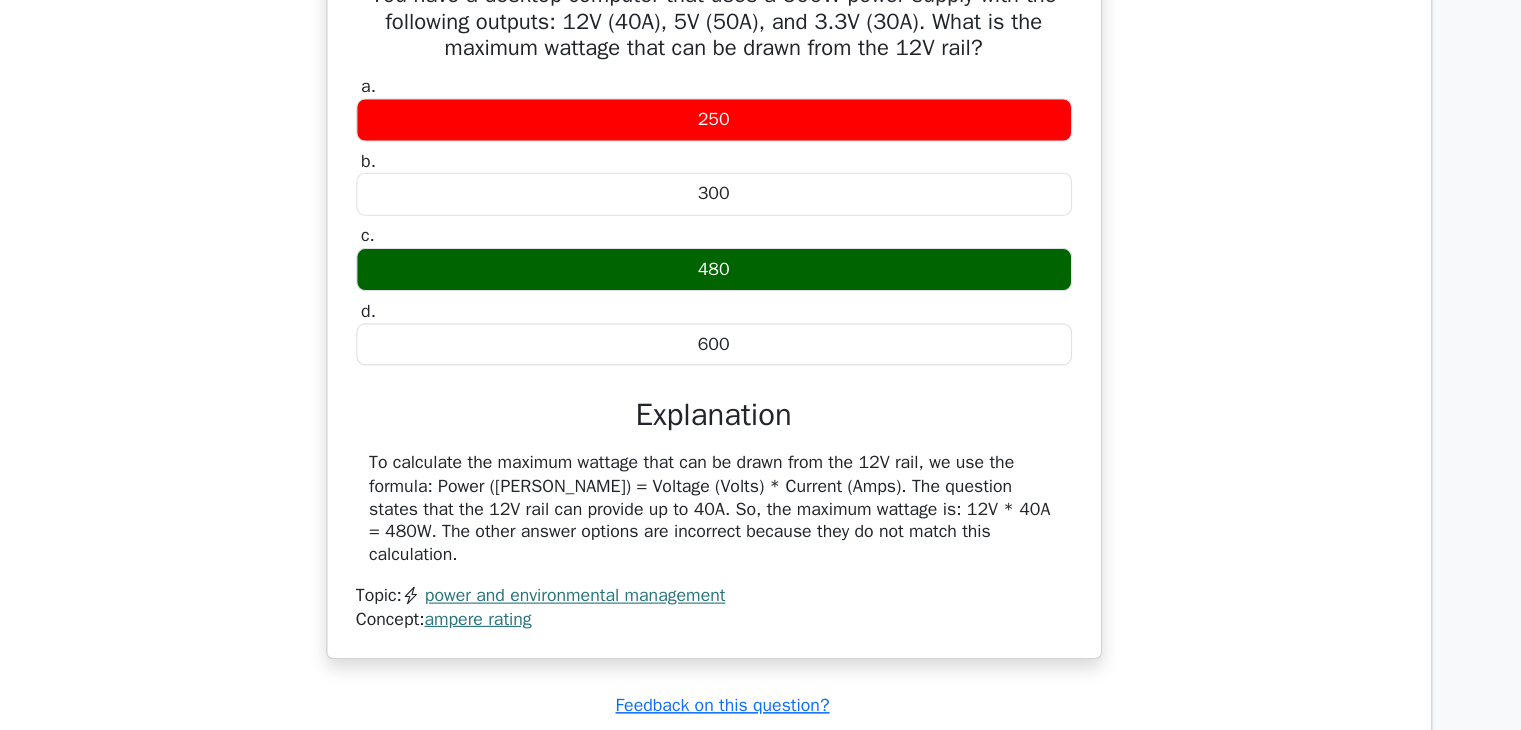 scroll, scrollTop: 21837, scrollLeft: 0, axis: vertical 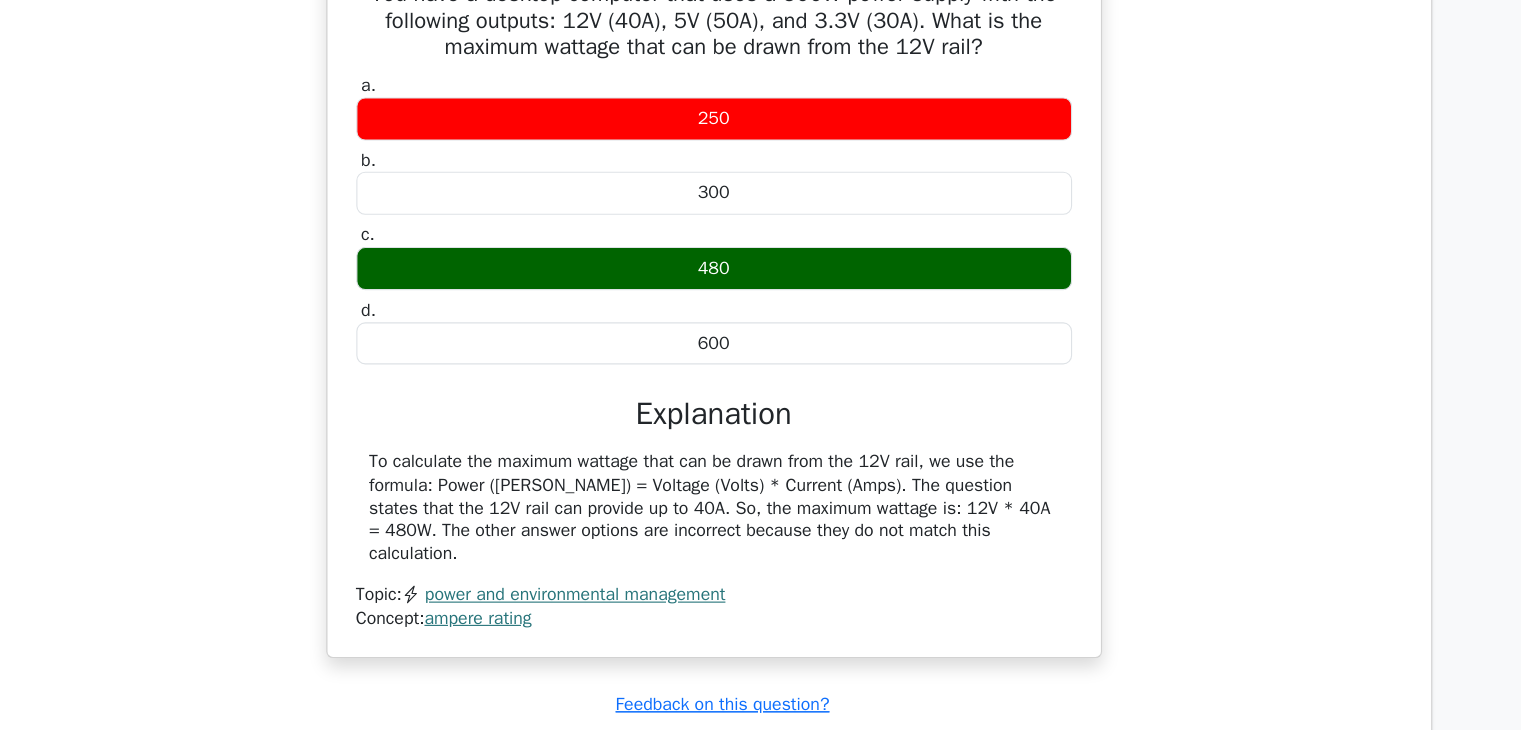 click on "You have a desktop computer that uses a 500W power supply with the following outputs: 12V (40A), 5V (50A), and 3.3V (30A). What is the maximum wattage that can be drawn from the 12V rail?
a.
250
b.
c. d." at bounding box center [761, 354] 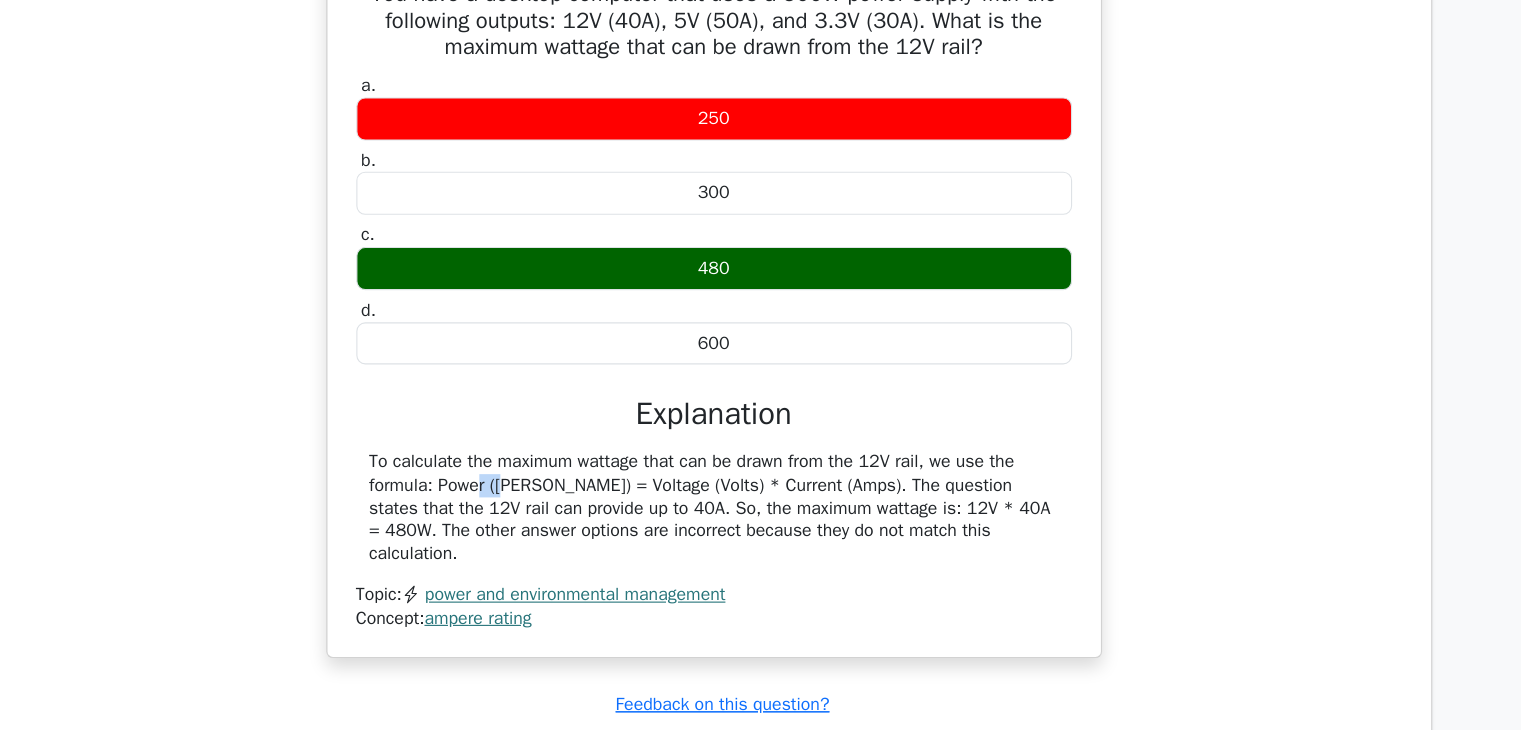 click on "You have a desktop computer that uses a 500W power supply with the following outputs: 12V (40A), 5V (50A), and 3.3V (30A). What is the maximum wattage that can be drawn from the 12V rail?
a.
250
b.
c. d." at bounding box center (761, 354) 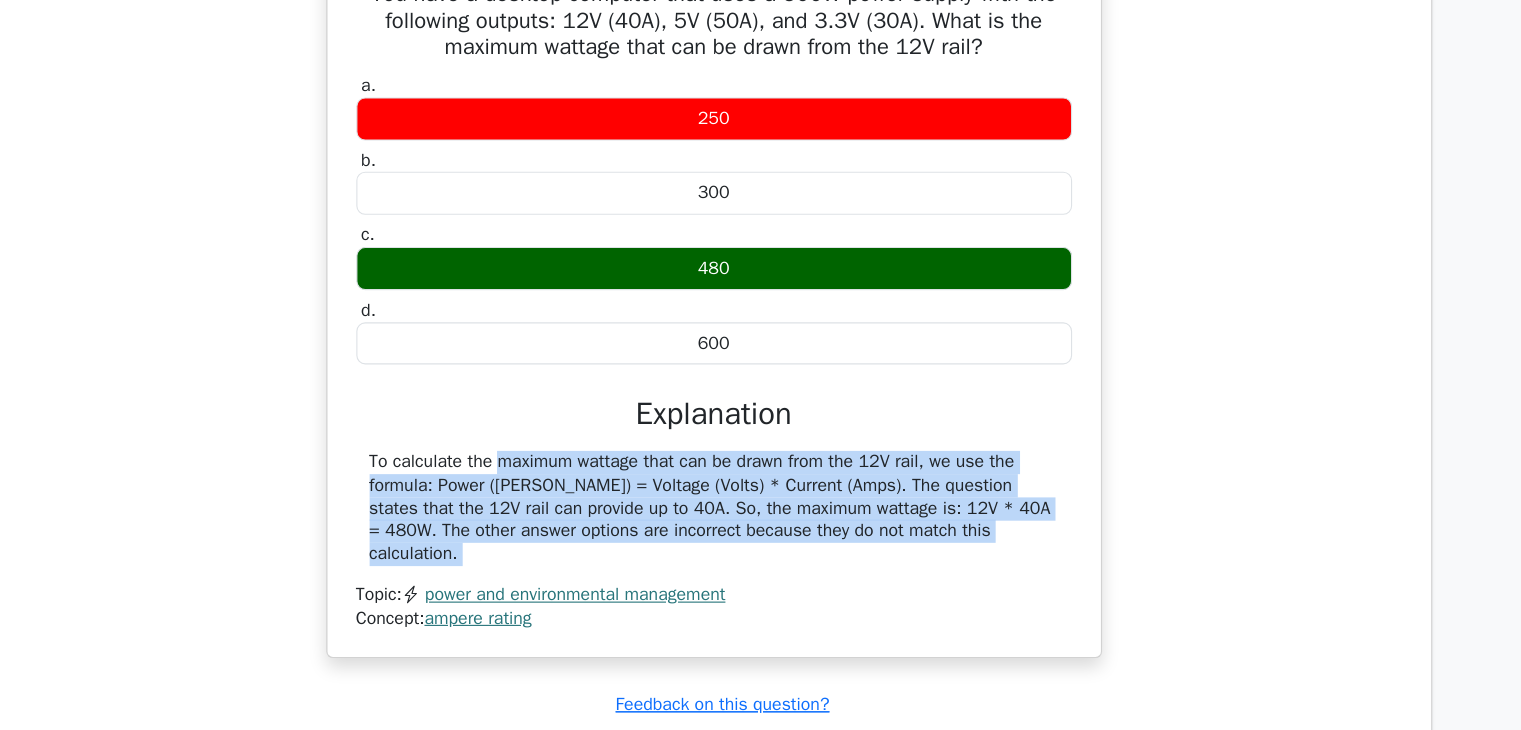 click on "You have a desktop computer that uses a 500W power supply with the following outputs: 12V (40A), 5V (50A), and 3.3V (30A). What is the maximum wattage that can be drawn from the 12V rail?
a.
250
b.
c. d." at bounding box center [761, 354] 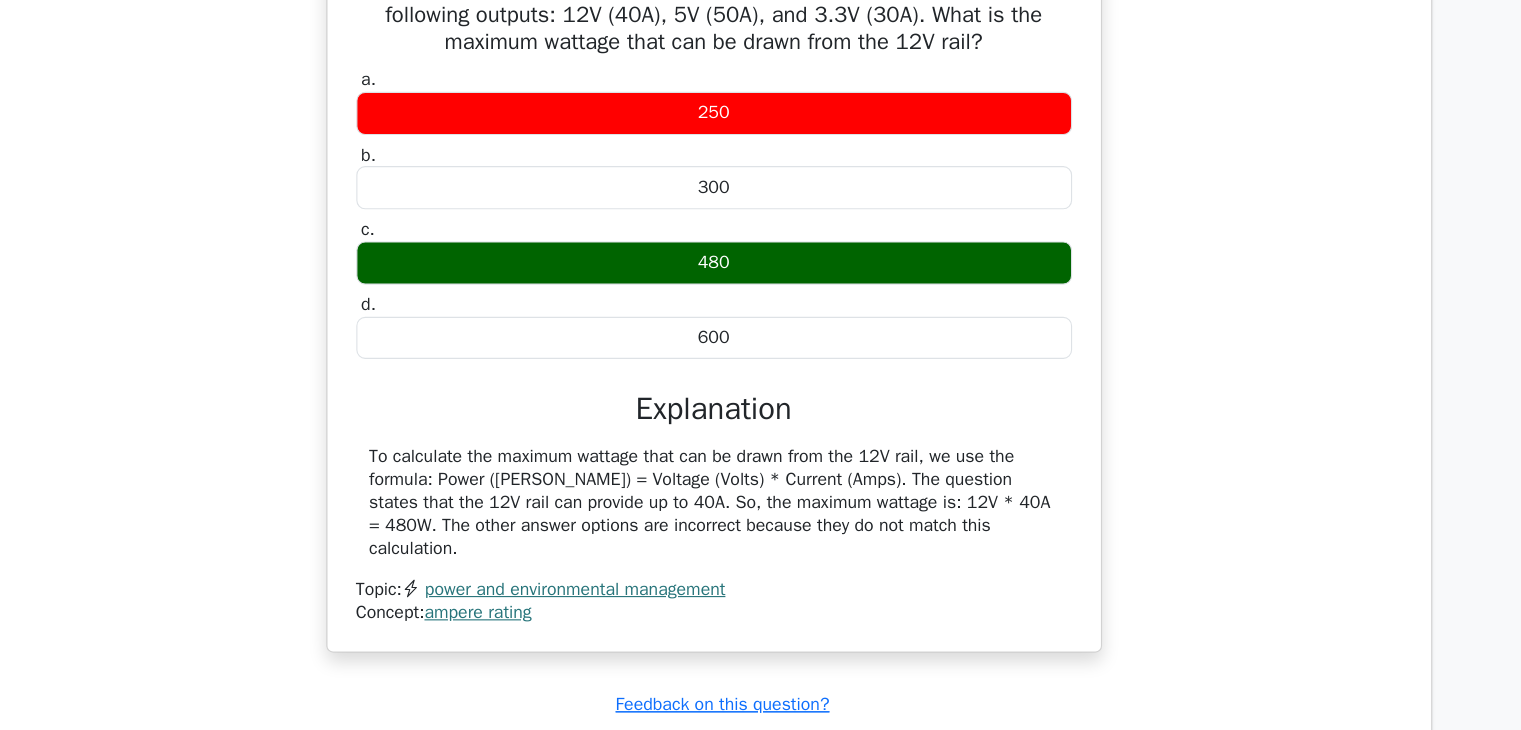 click on "Explanation" at bounding box center (761, 439) 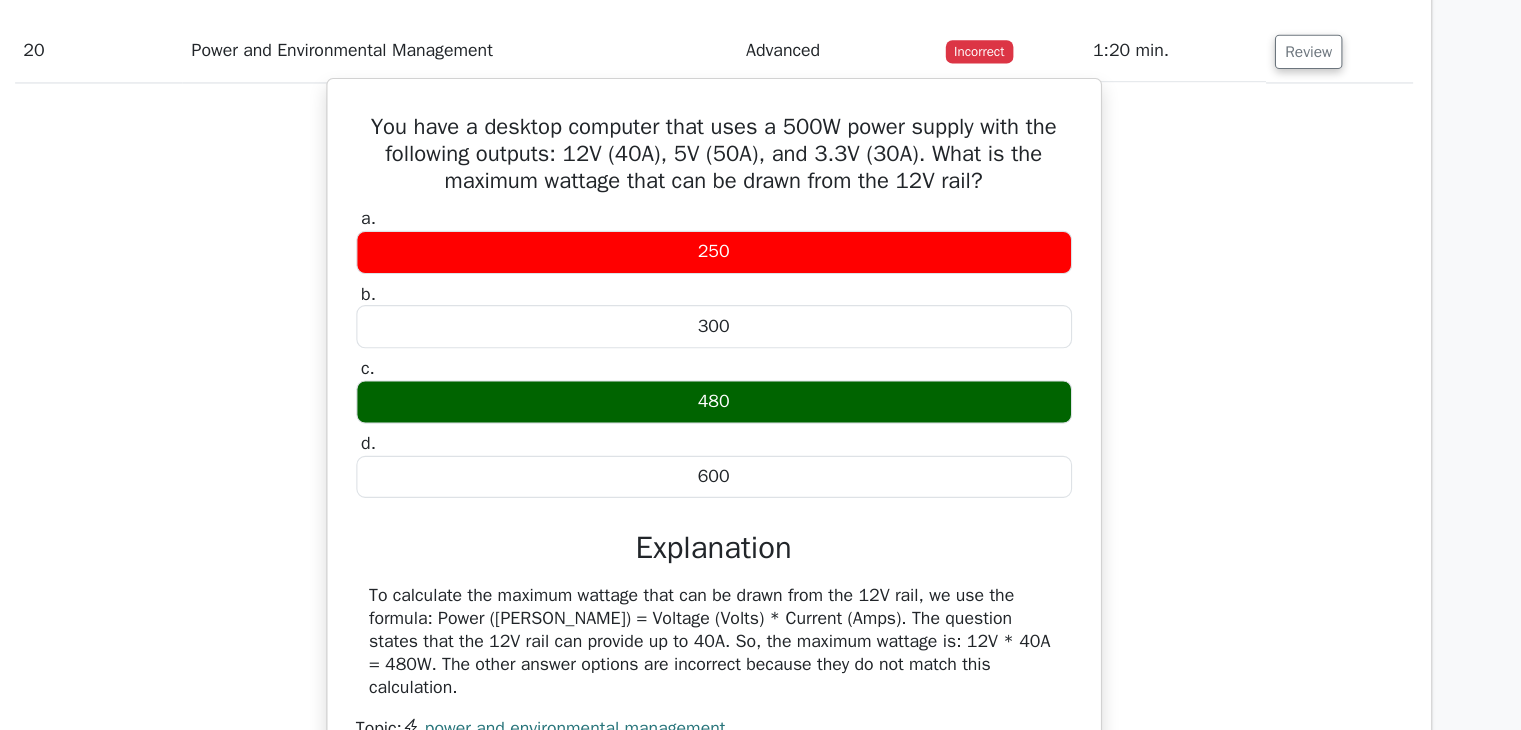 scroll, scrollTop: 21780, scrollLeft: 0, axis: vertical 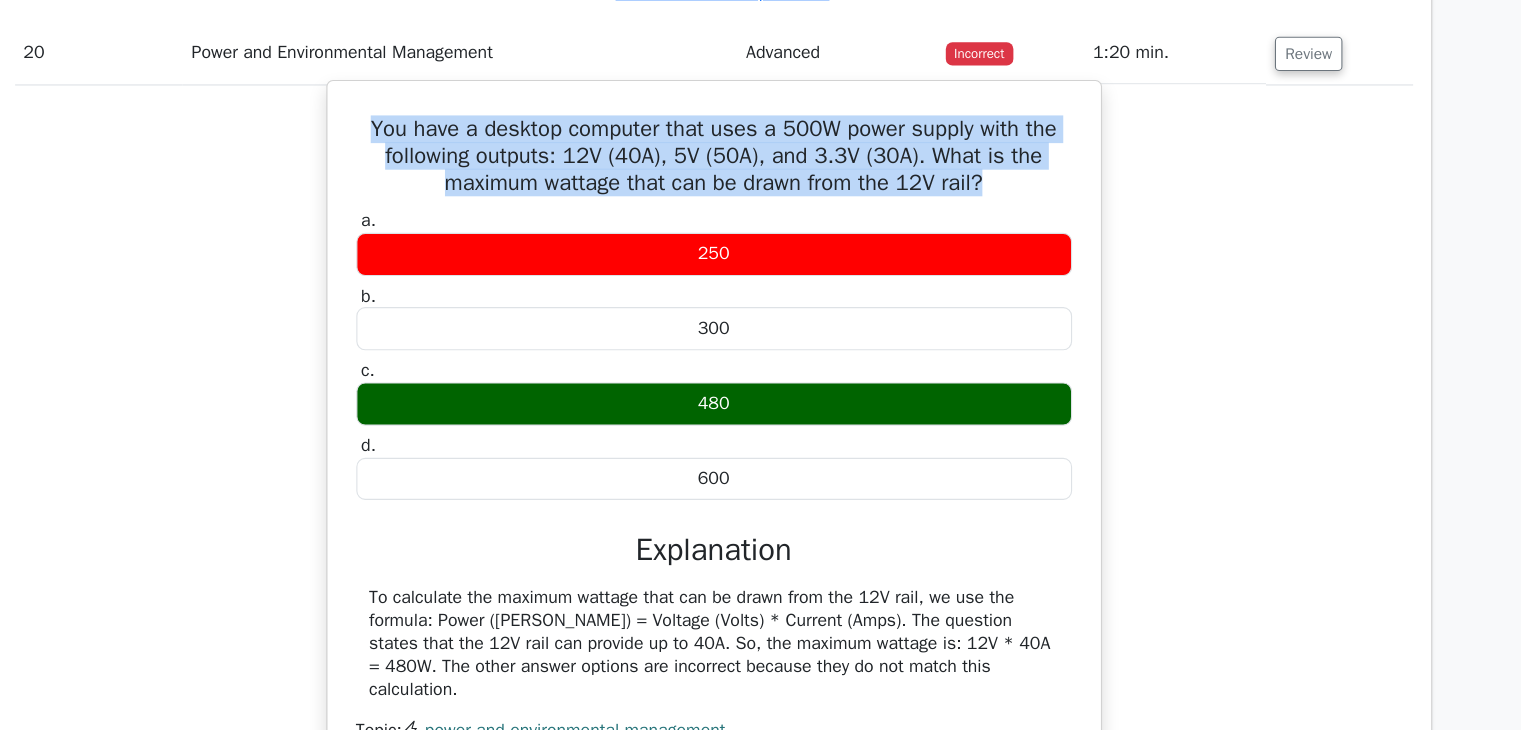 drag, startPoint x: 438, startPoint y: 135, endPoint x: 1023, endPoint y: 185, distance: 587.1329 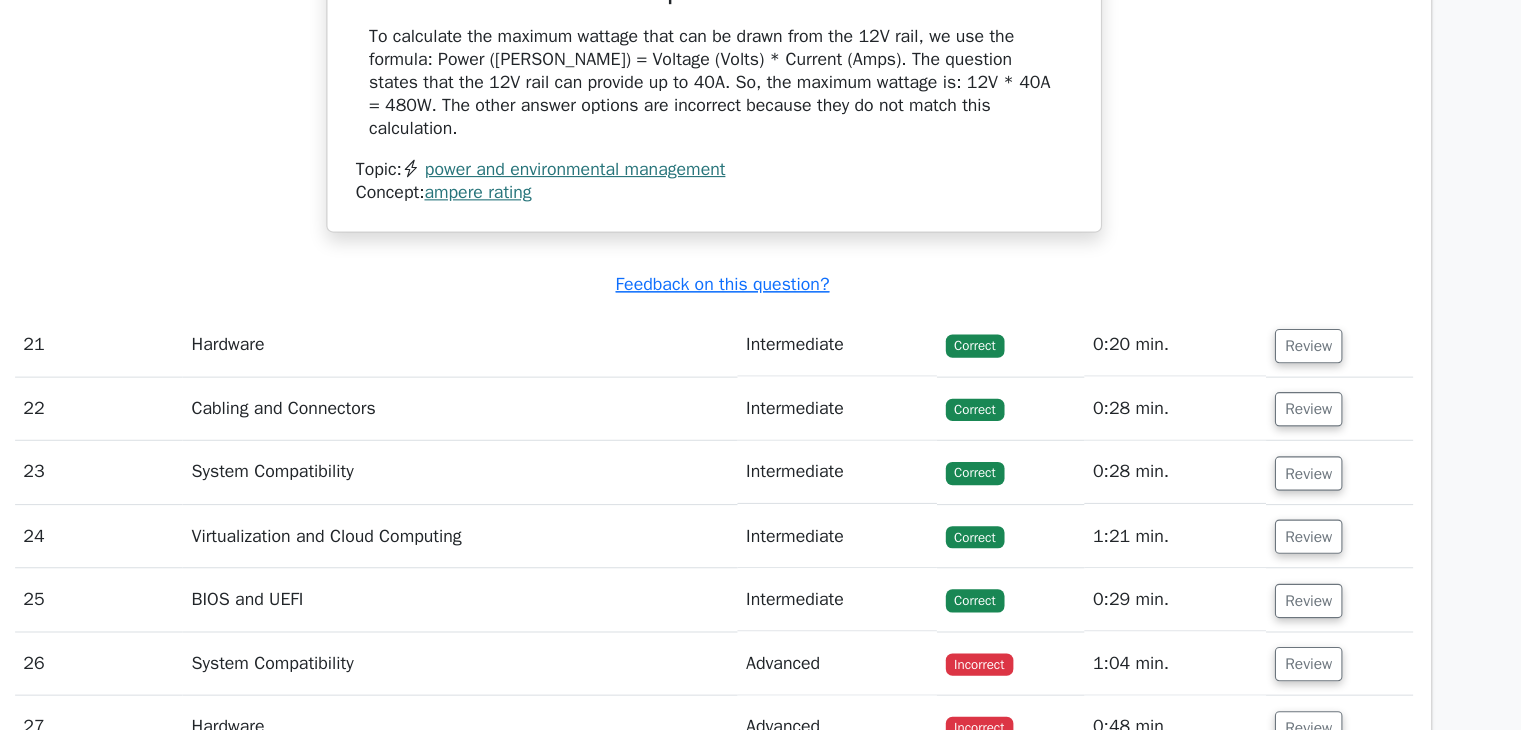 scroll, scrollTop: 22223, scrollLeft: 0, axis: vertical 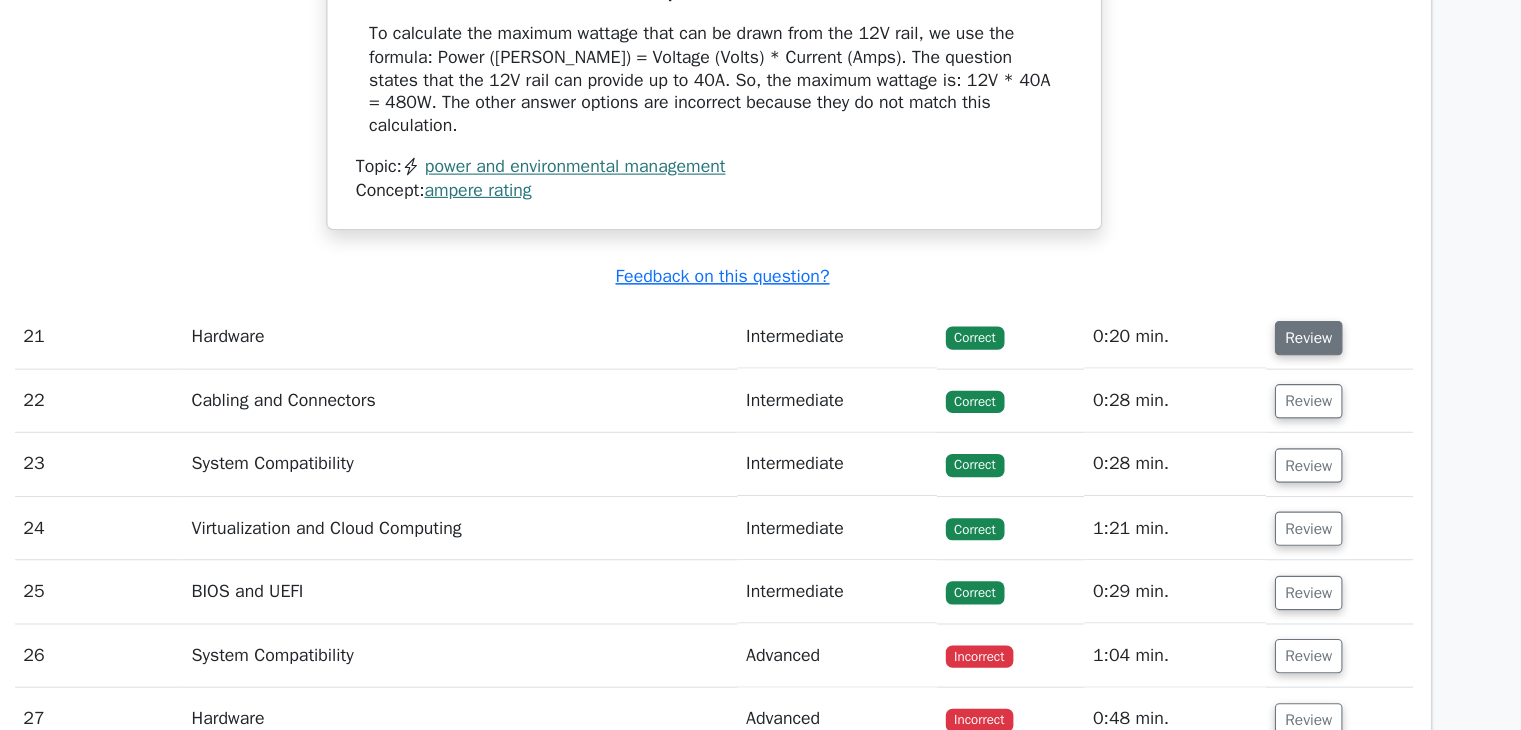click on "Review" at bounding box center [1297, 375] 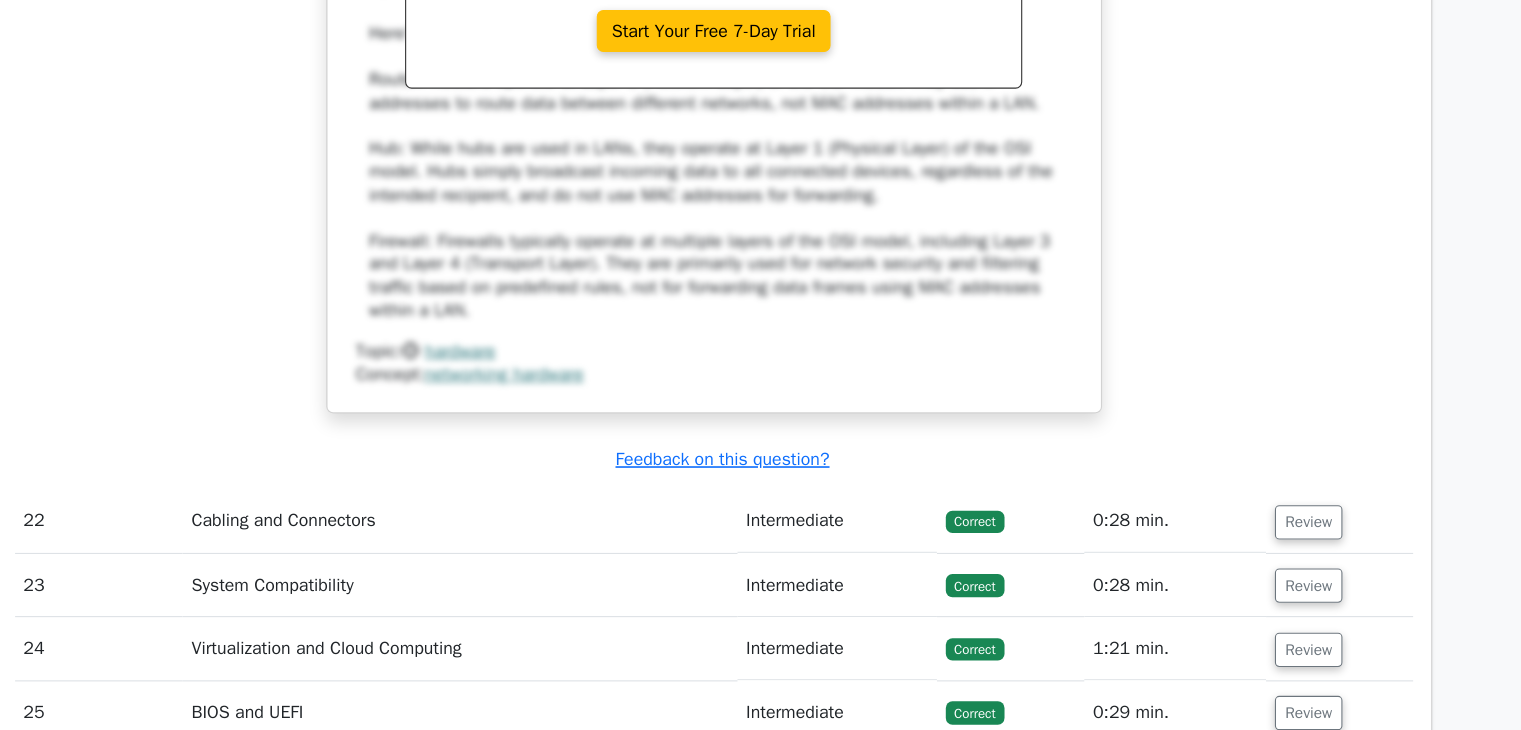 scroll, scrollTop: 23116, scrollLeft: 0, axis: vertical 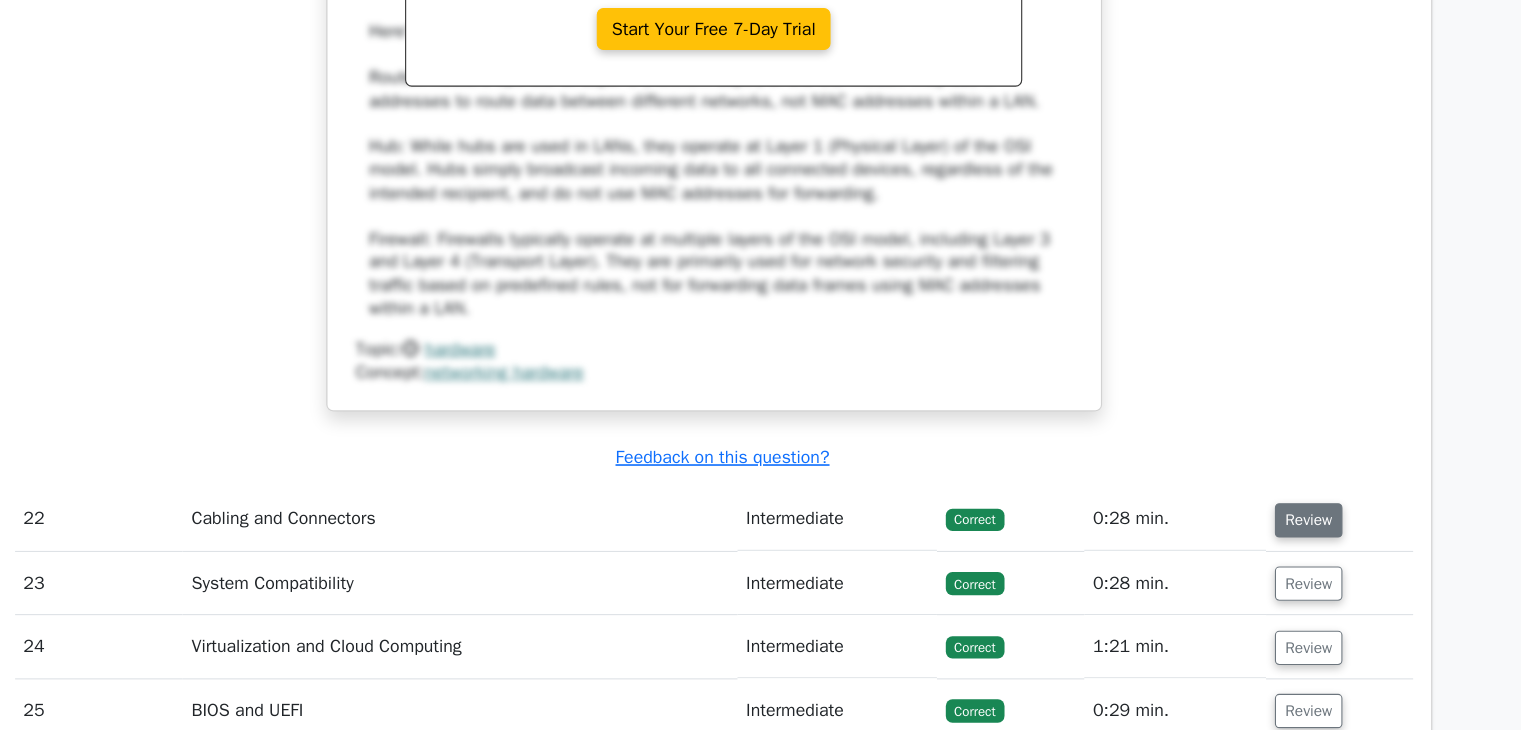 click on "Review" at bounding box center (1297, 540) 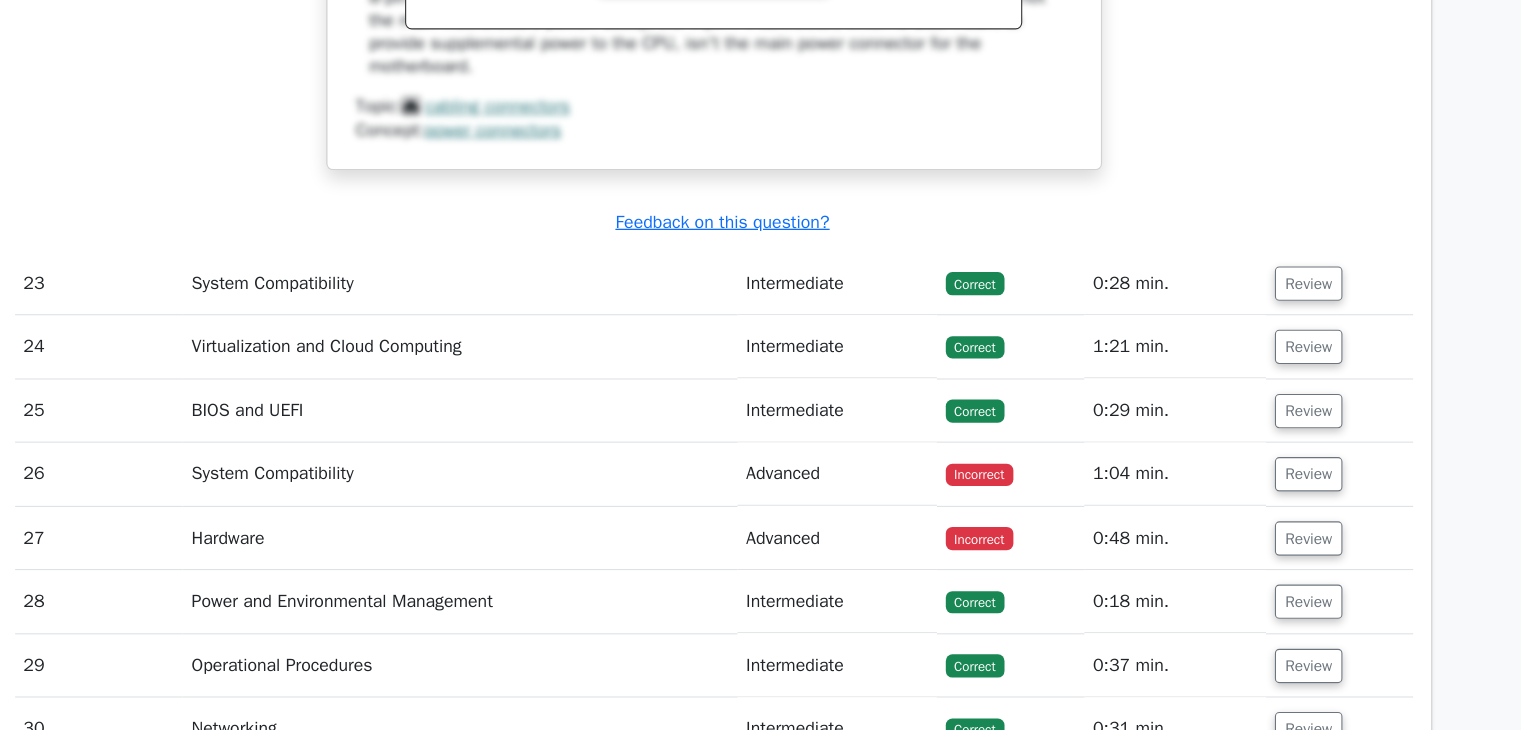 scroll, scrollTop: 24222, scrollLeft: 0, axis: vertical 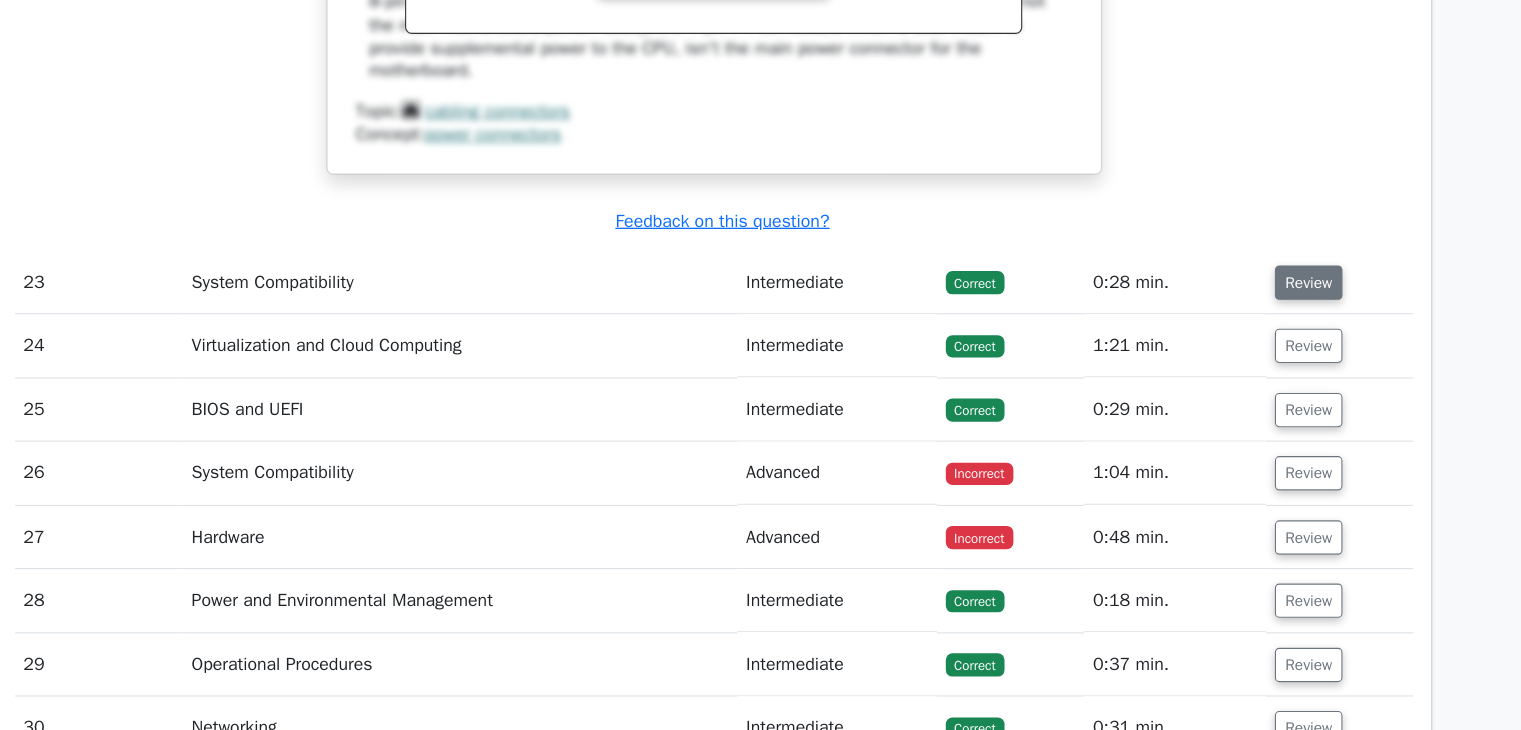 click on "Review" at bounding box center (1297, 325) 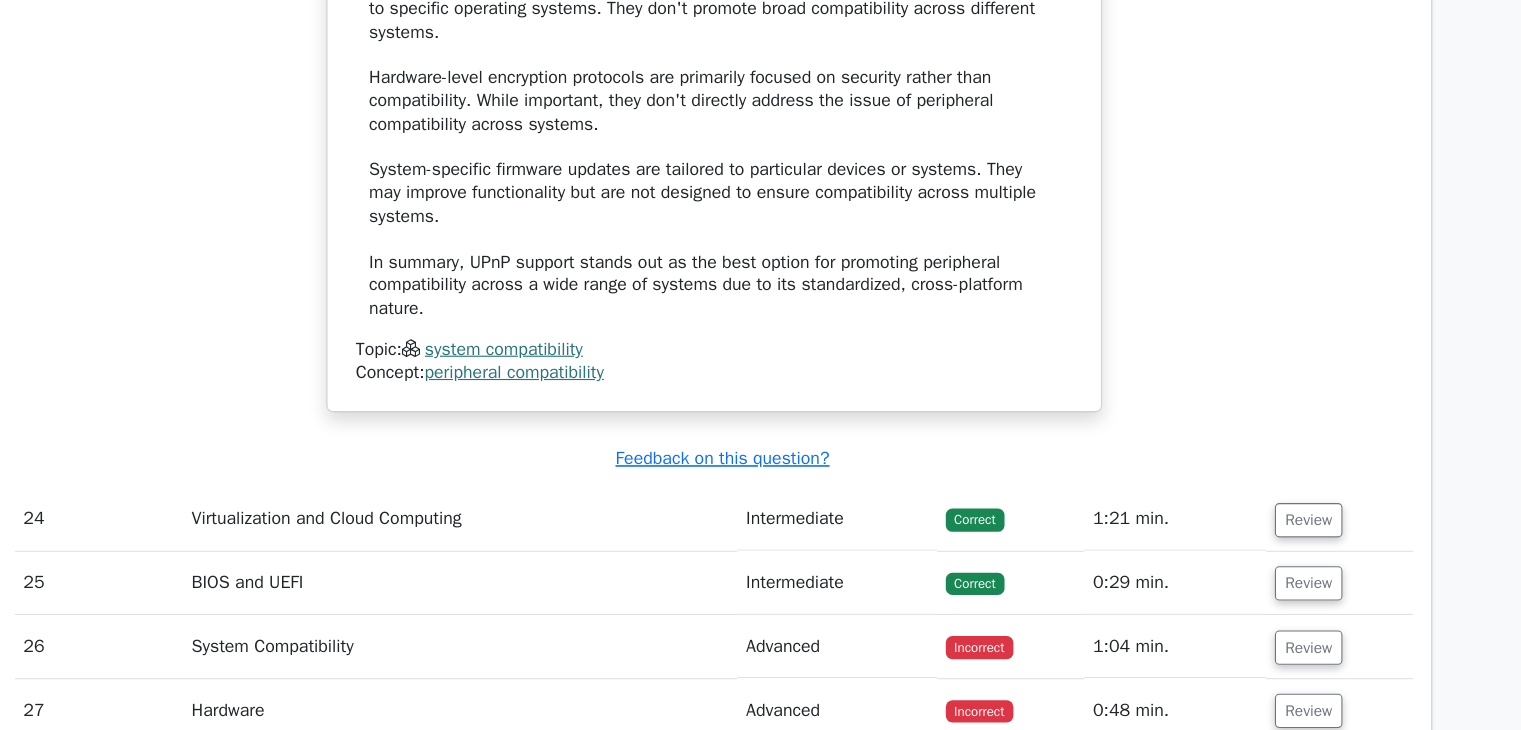 scroll, scrollTop: 25222, scrollLeft: 0, axis: vertical 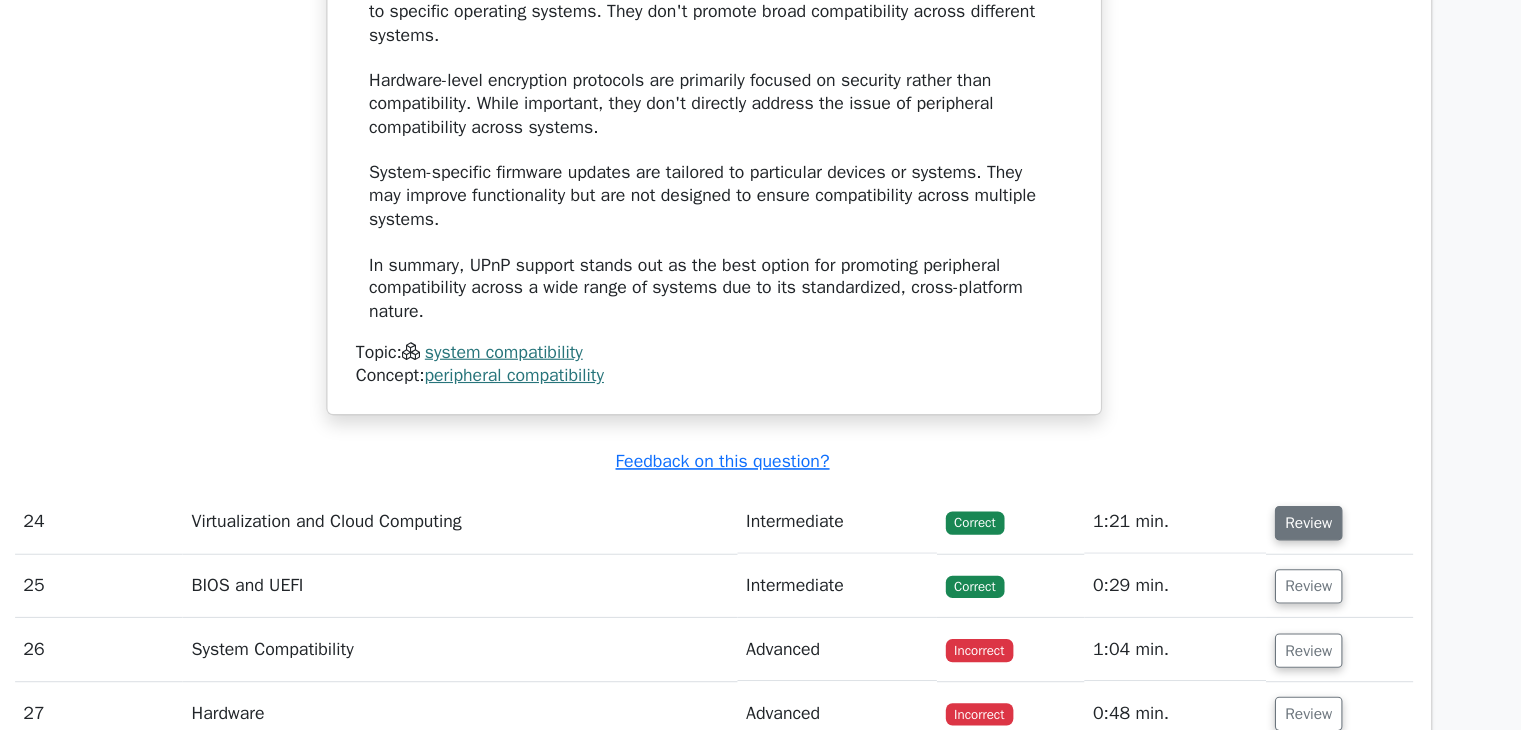 click on "Review" at bounding box center [1297, 487] 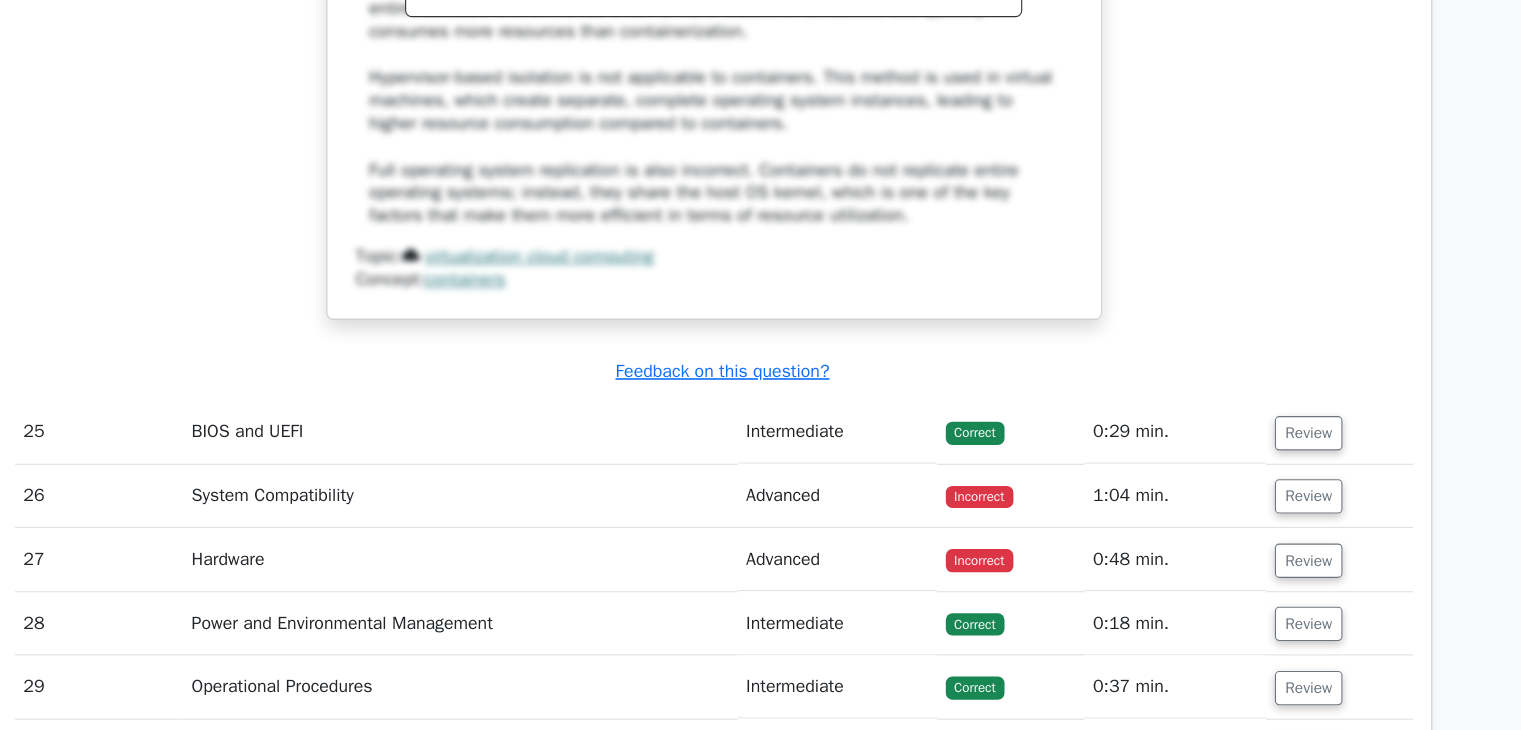 scroll, scrollTop: 26291, scrollLeft: 0, axis: vertical 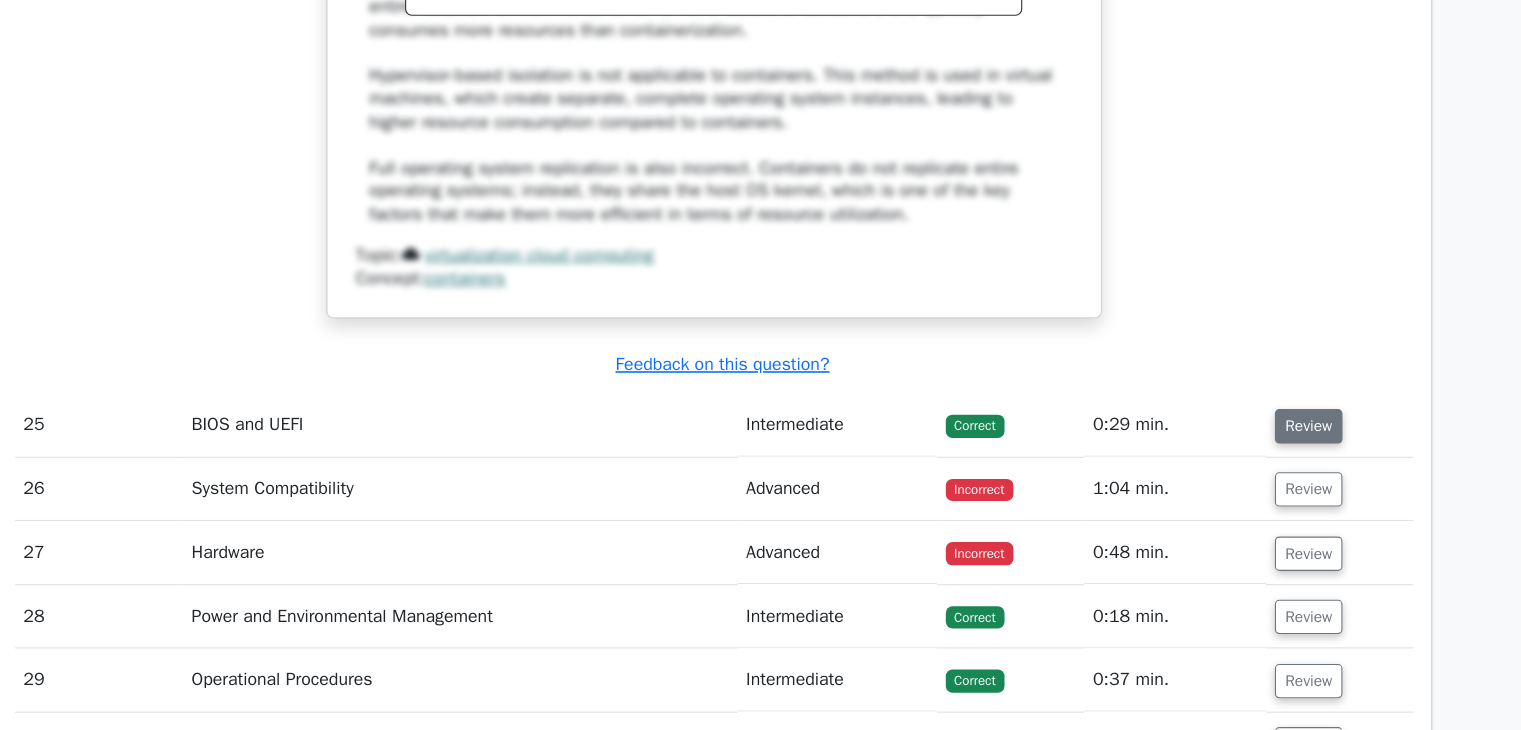 click on "Review" at bounding box center (1297, 455) 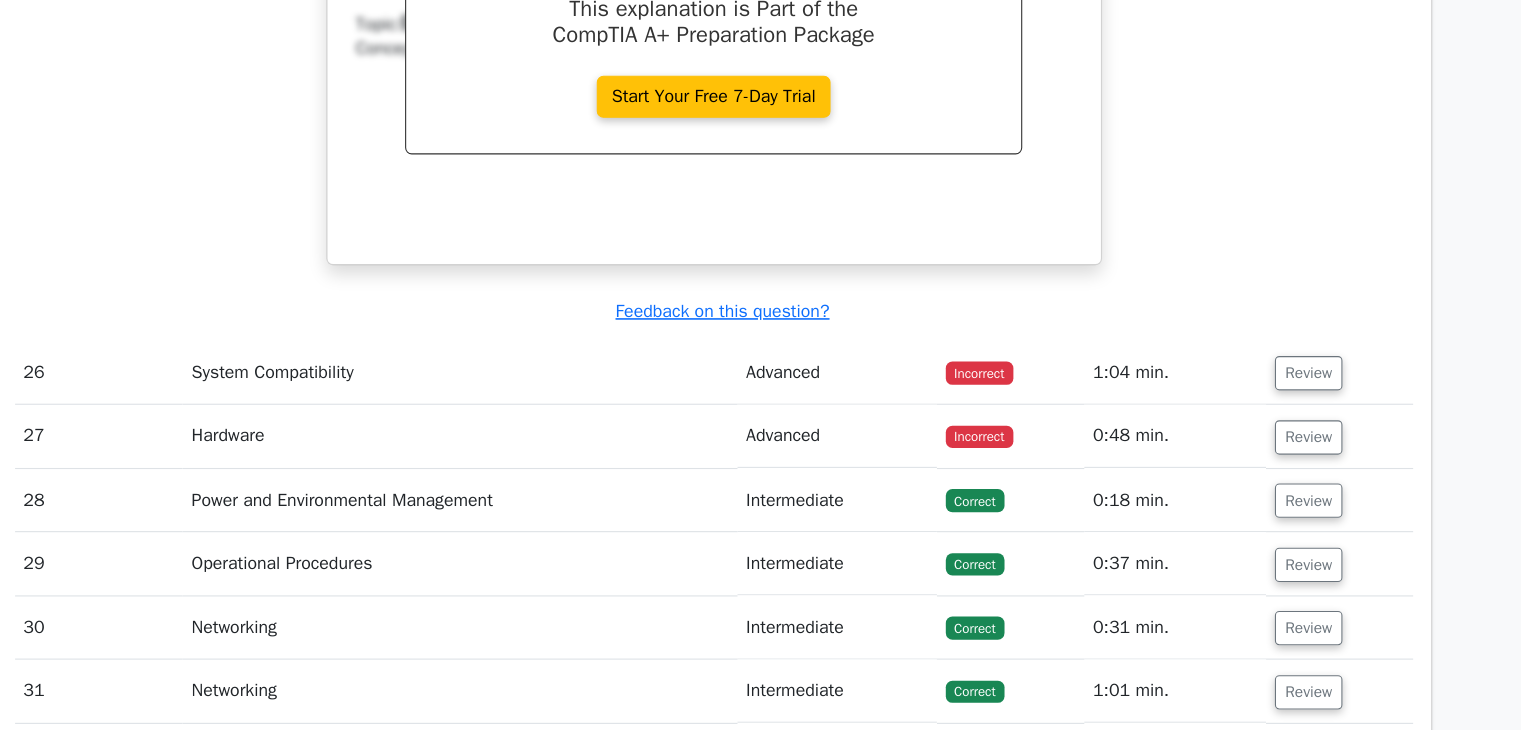 scroll, scrollTop: 27228, scrollLeft: 0, axis: vertical 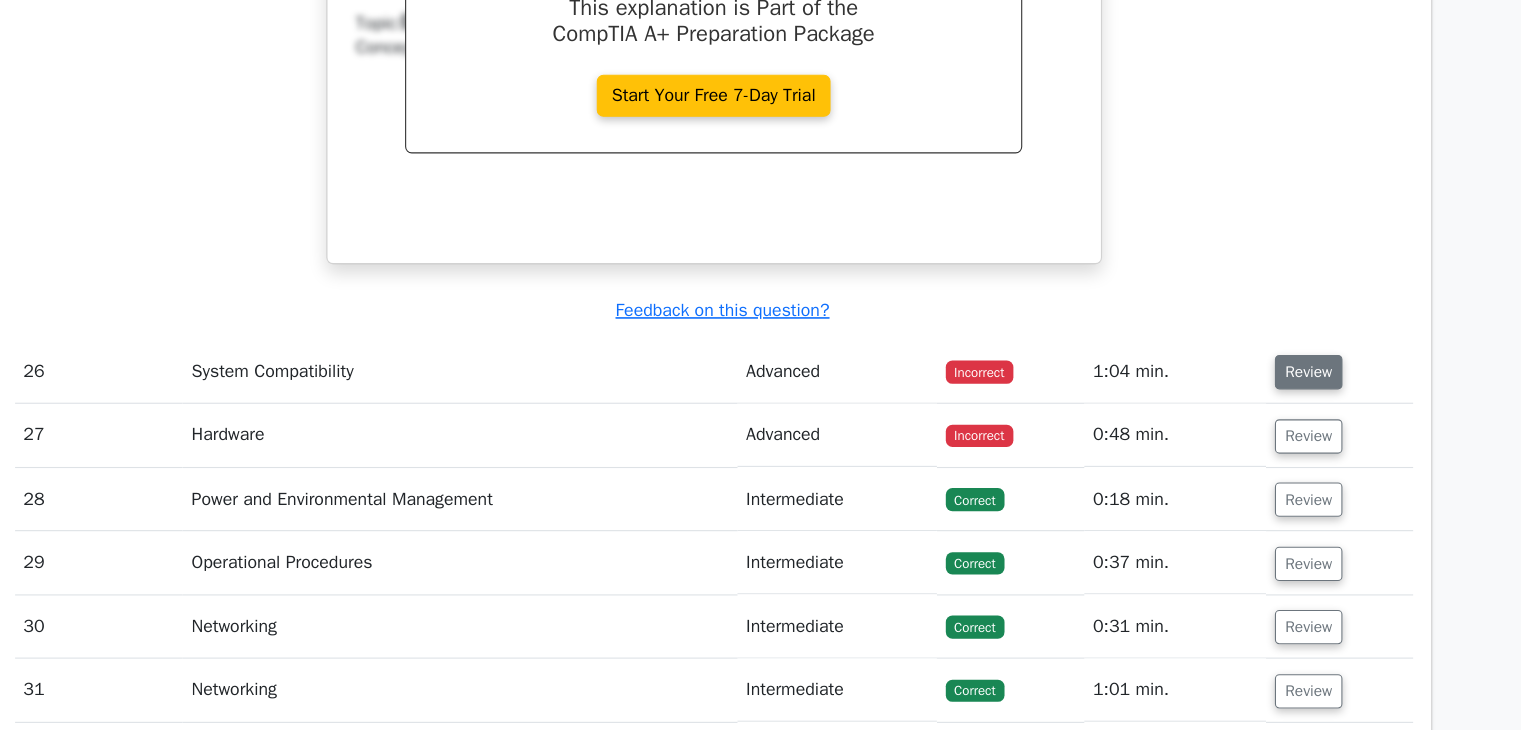 click on "Review" at bounding box center (1297, 406) 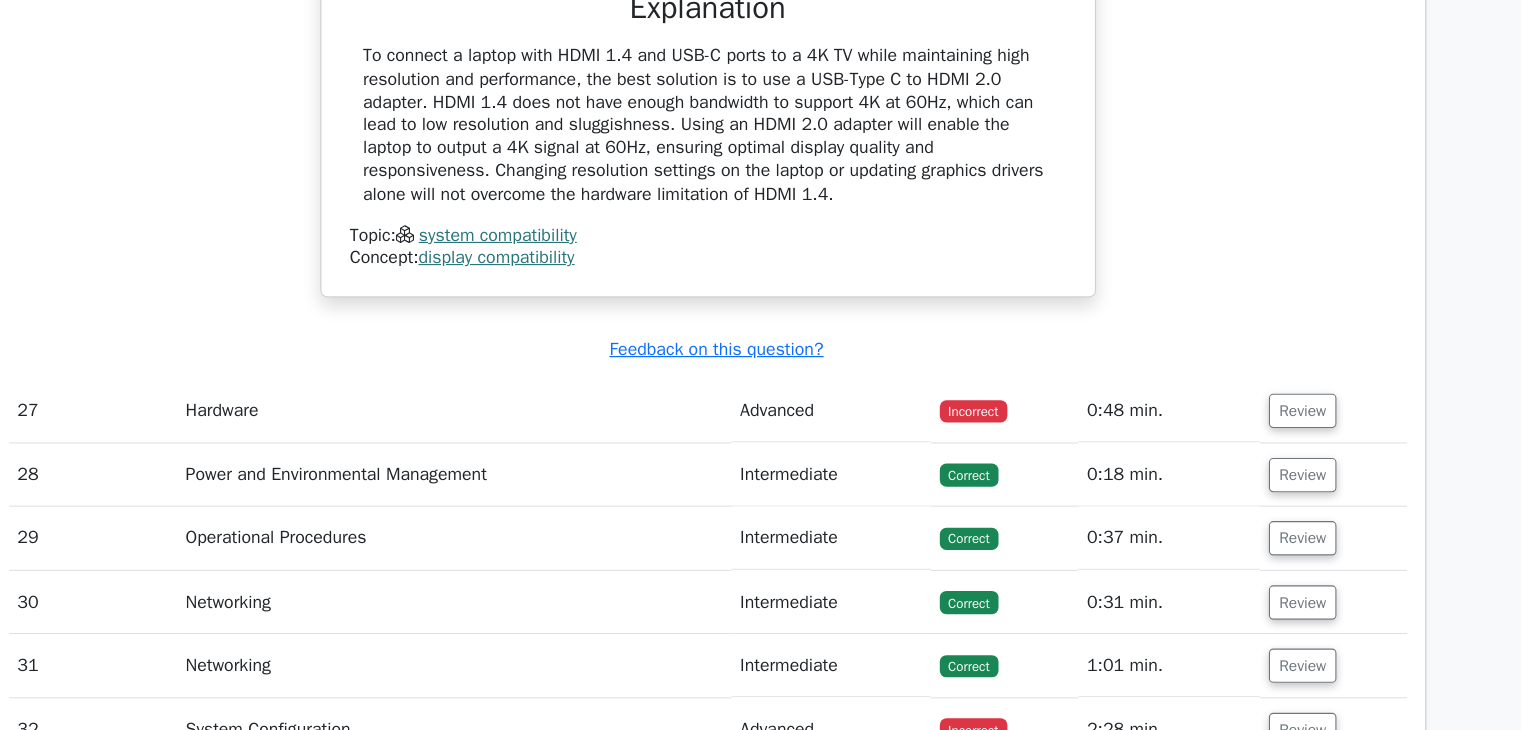 scroll, scrollTop: 28007, scrollLeft: 0, axis: vertical 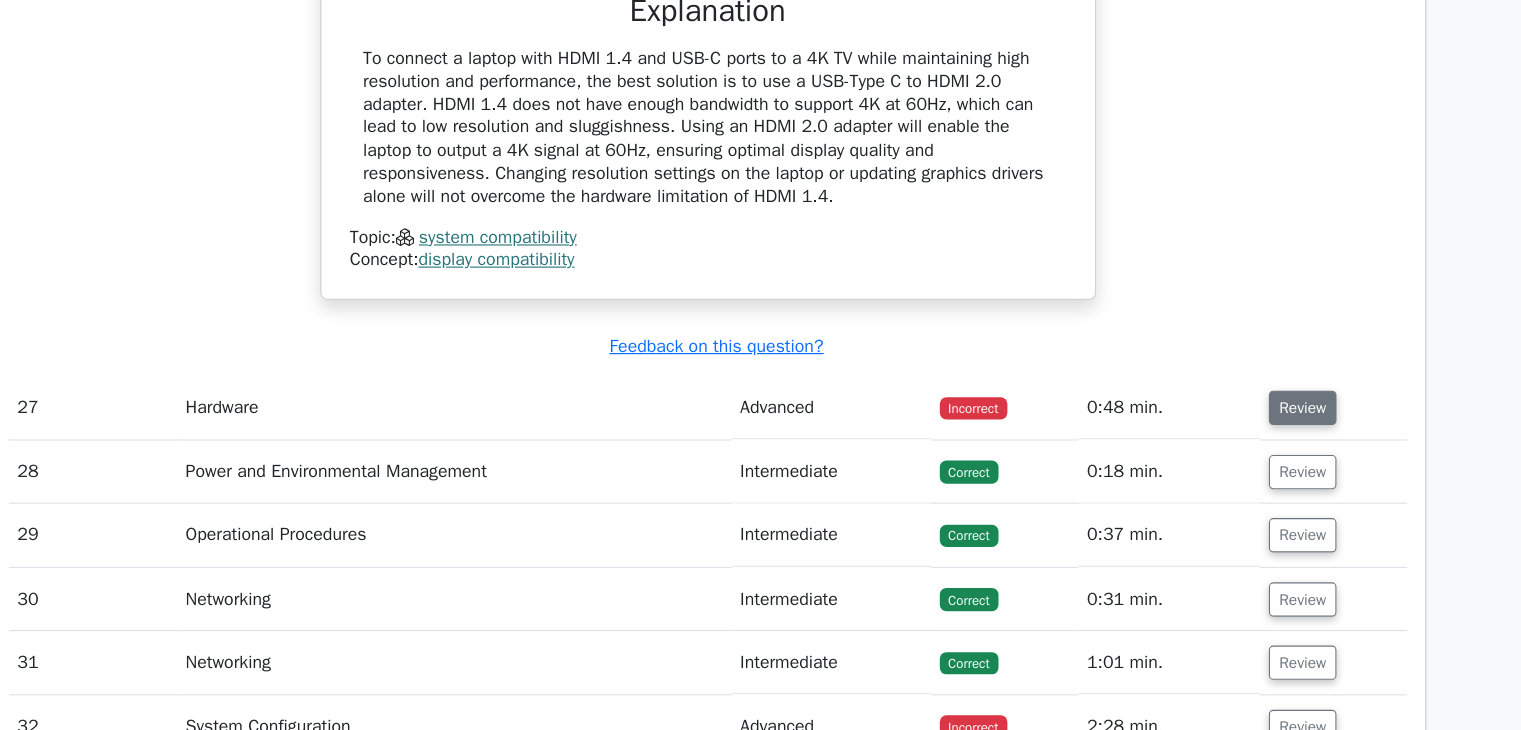 click on "Review" at bounding box center (1297, 438) 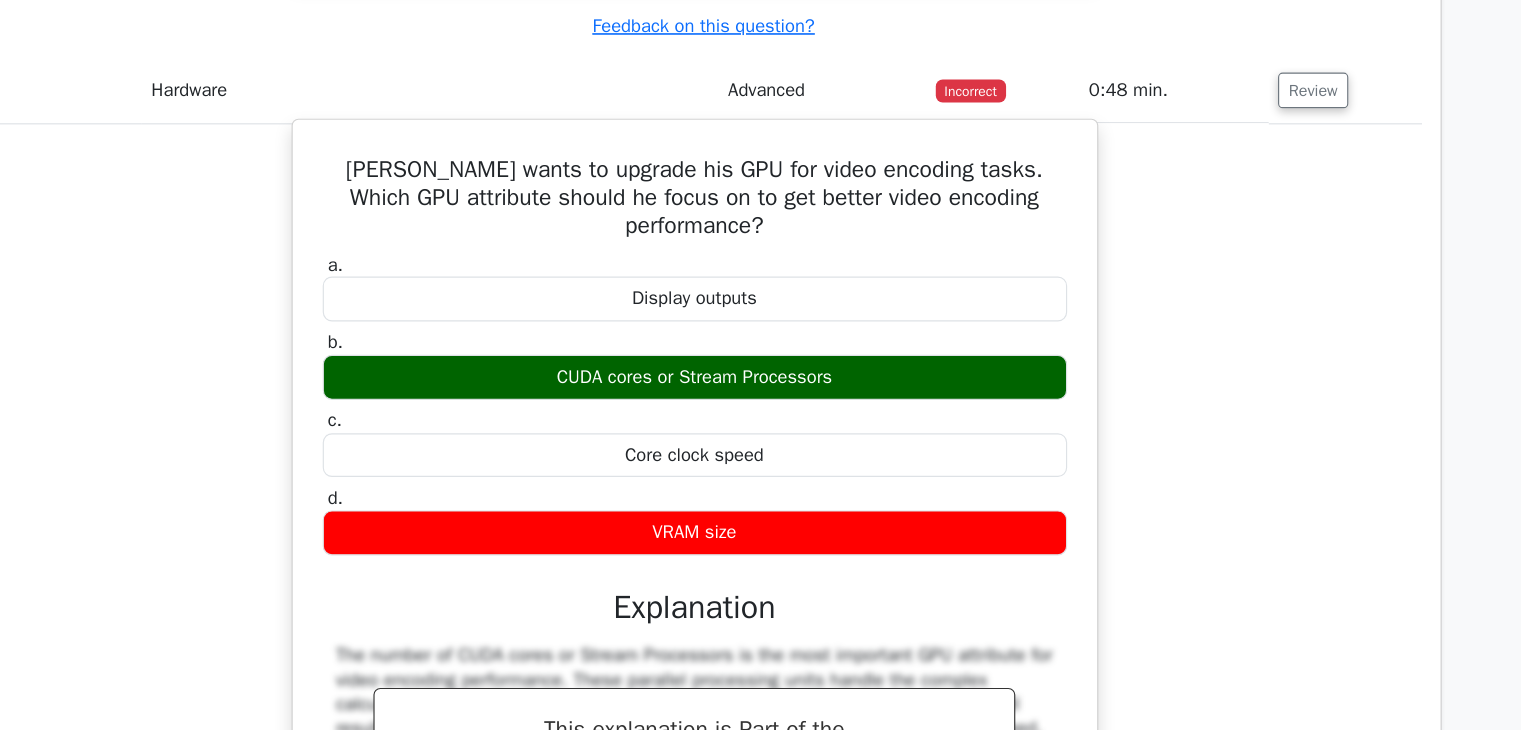 scroll, scrollTop: 28348, scrollLeft: 0, axis: vertical 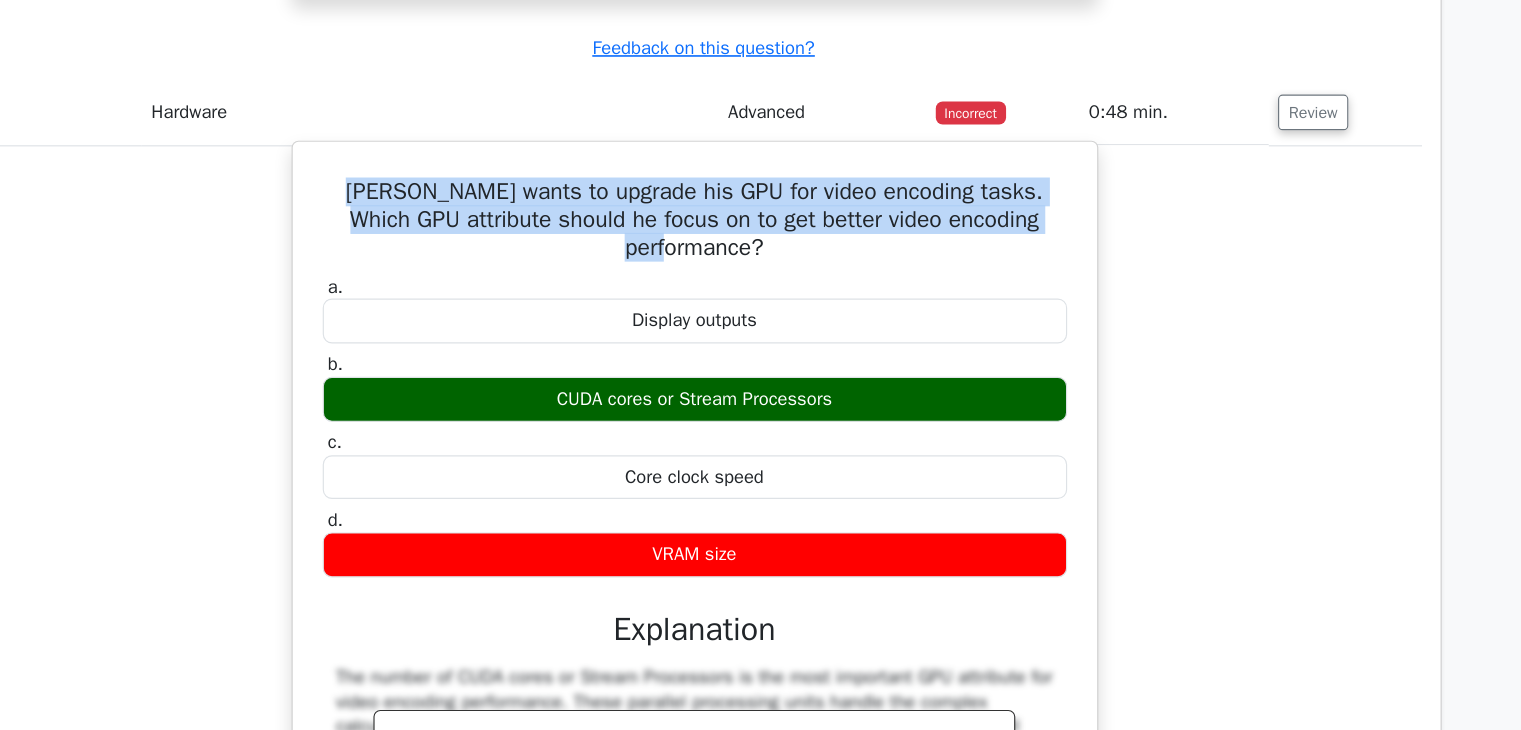 drag, startPoint x: 449, startPoint y: 157, endPoint x: 869, endPoint y: 210, distance: 423.33084 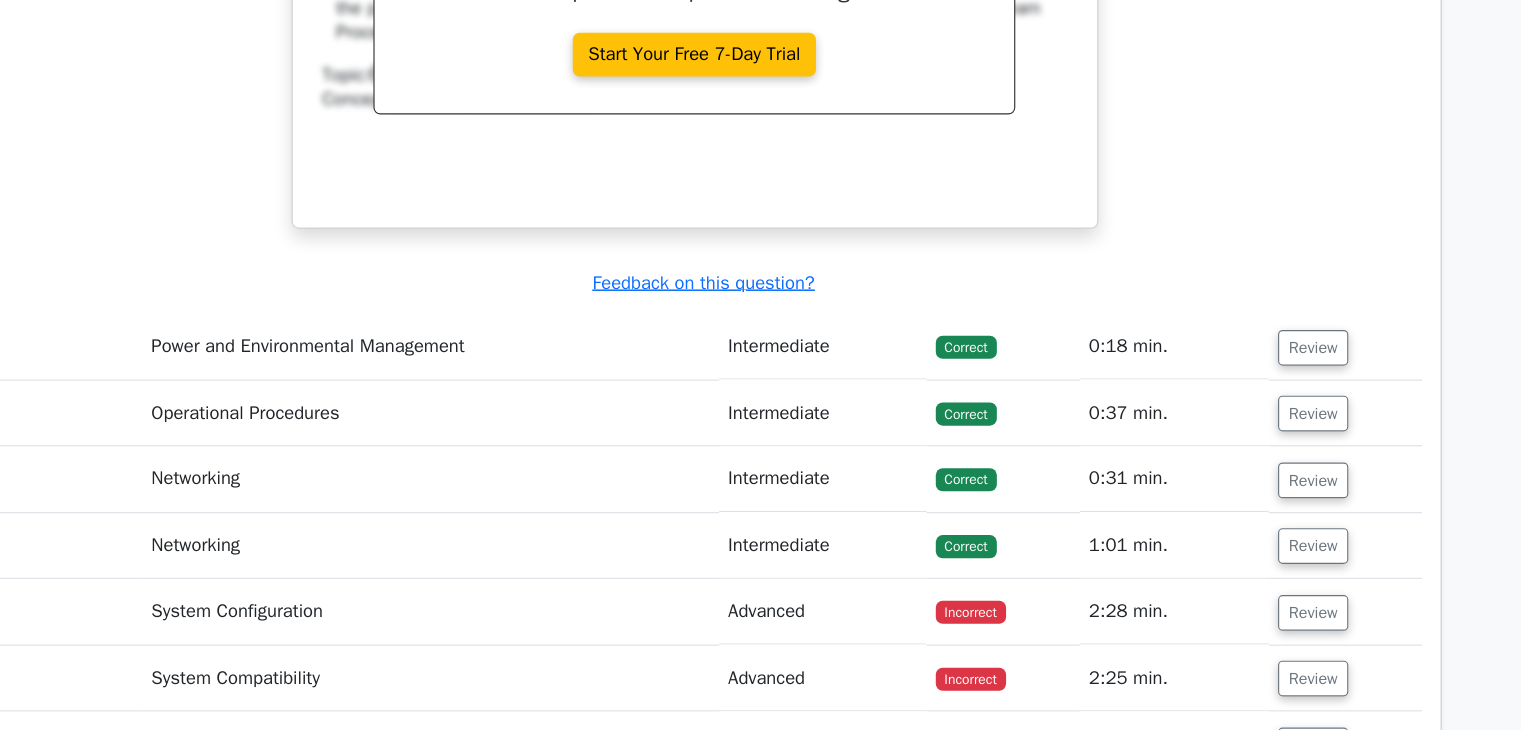 scroll, scrollTop: 28944, scrollLeft: 0, axis: vertical 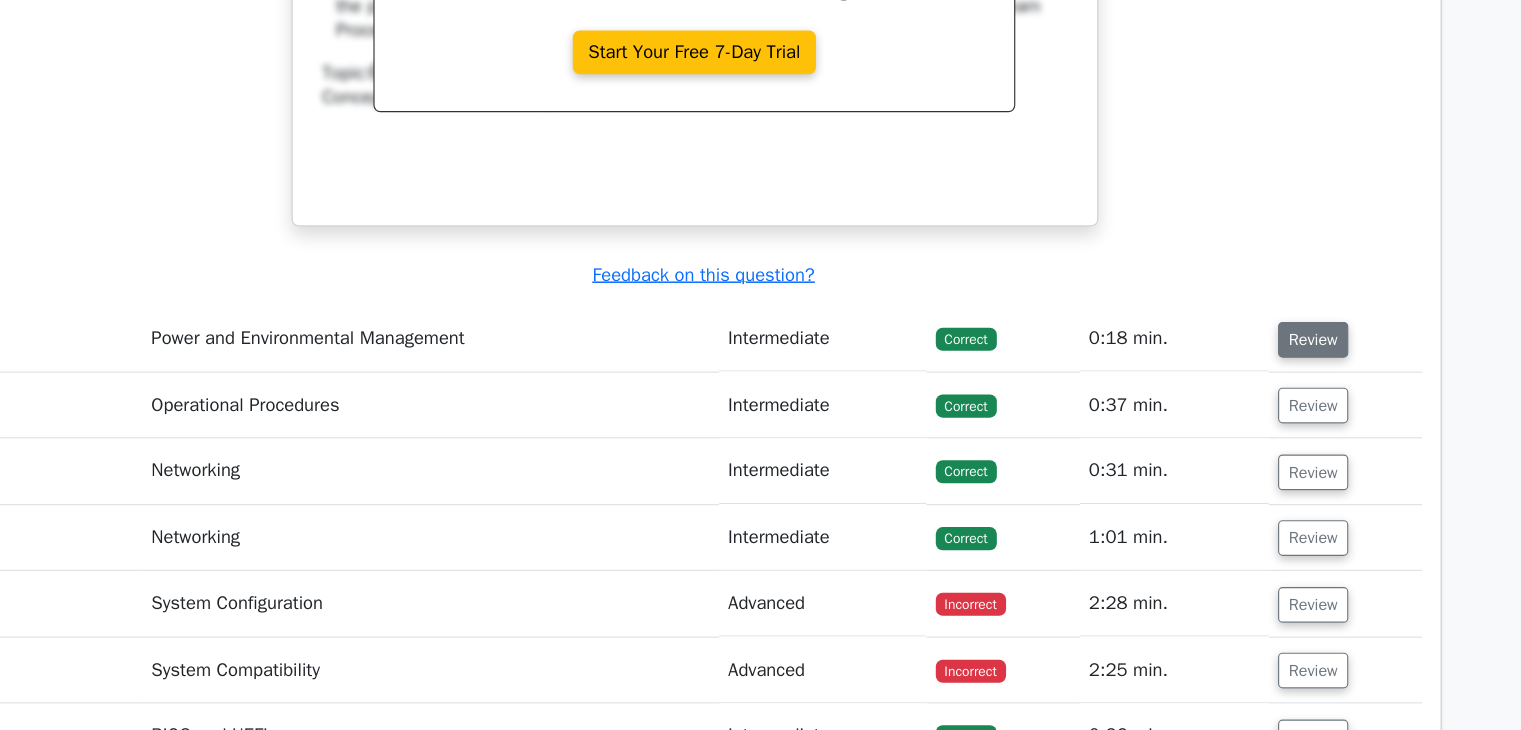 click on "Review" at bounding box center [1297, 390] 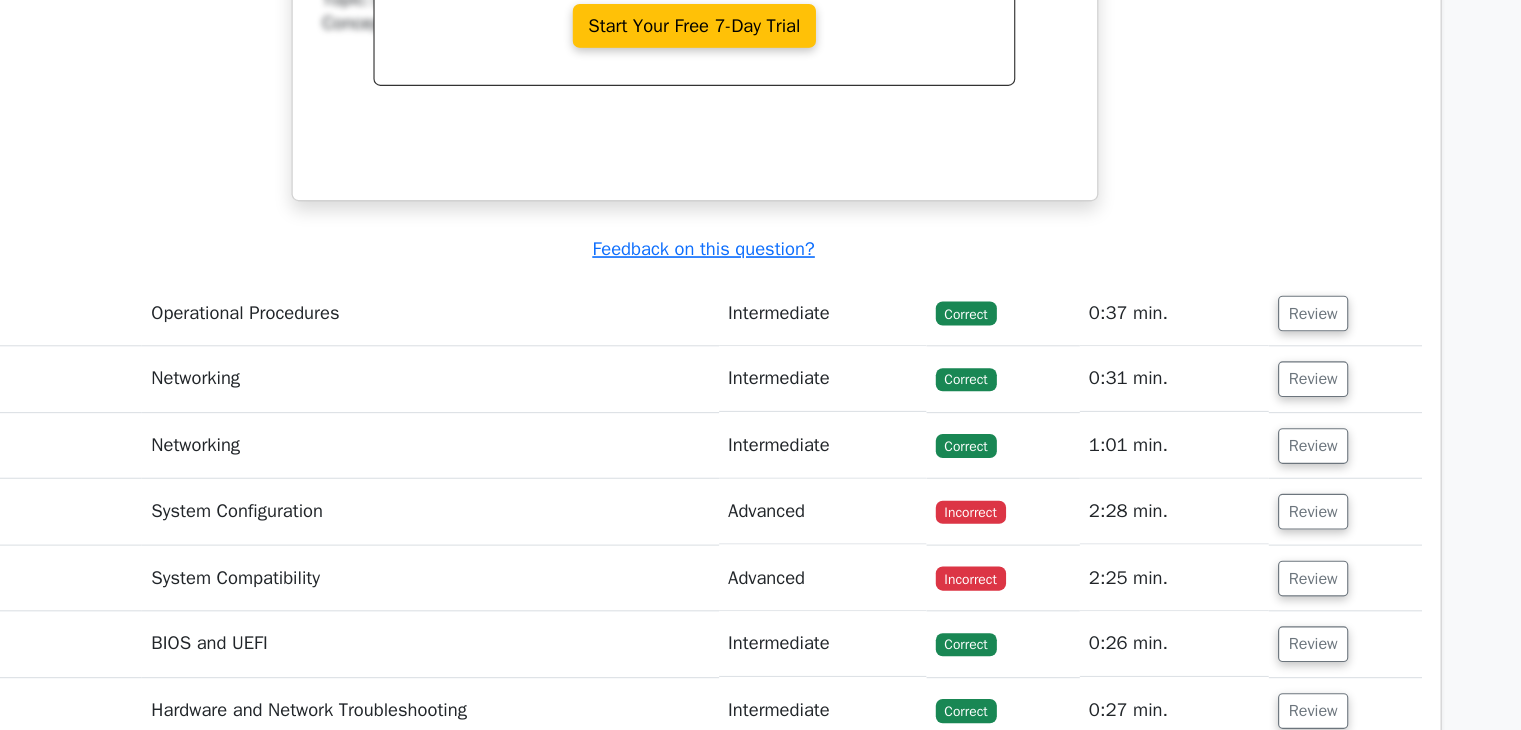 scroll, scrollTop: 29832, scrollLeft: 0, axis: vertical 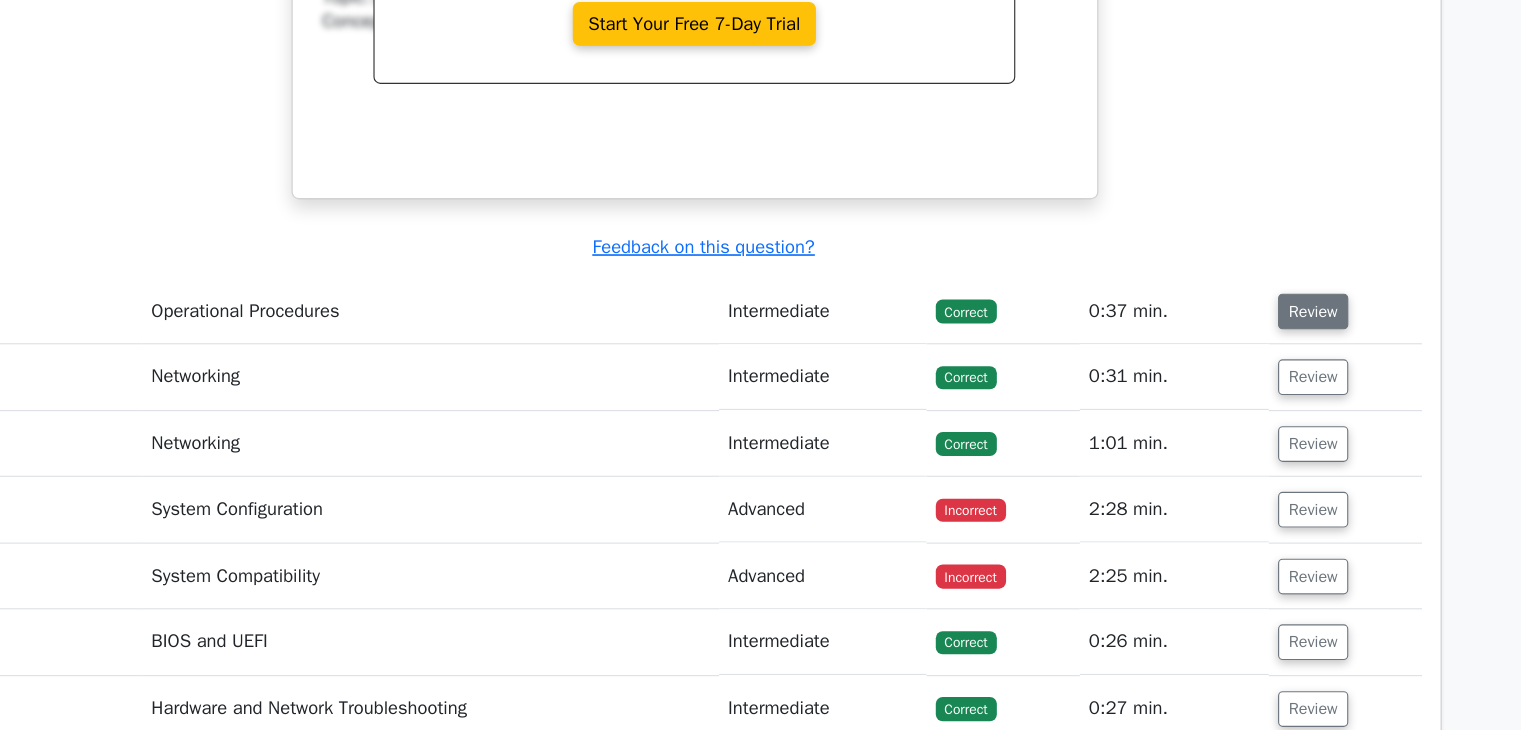 click on "Review" at bounding box center (1297, 366) 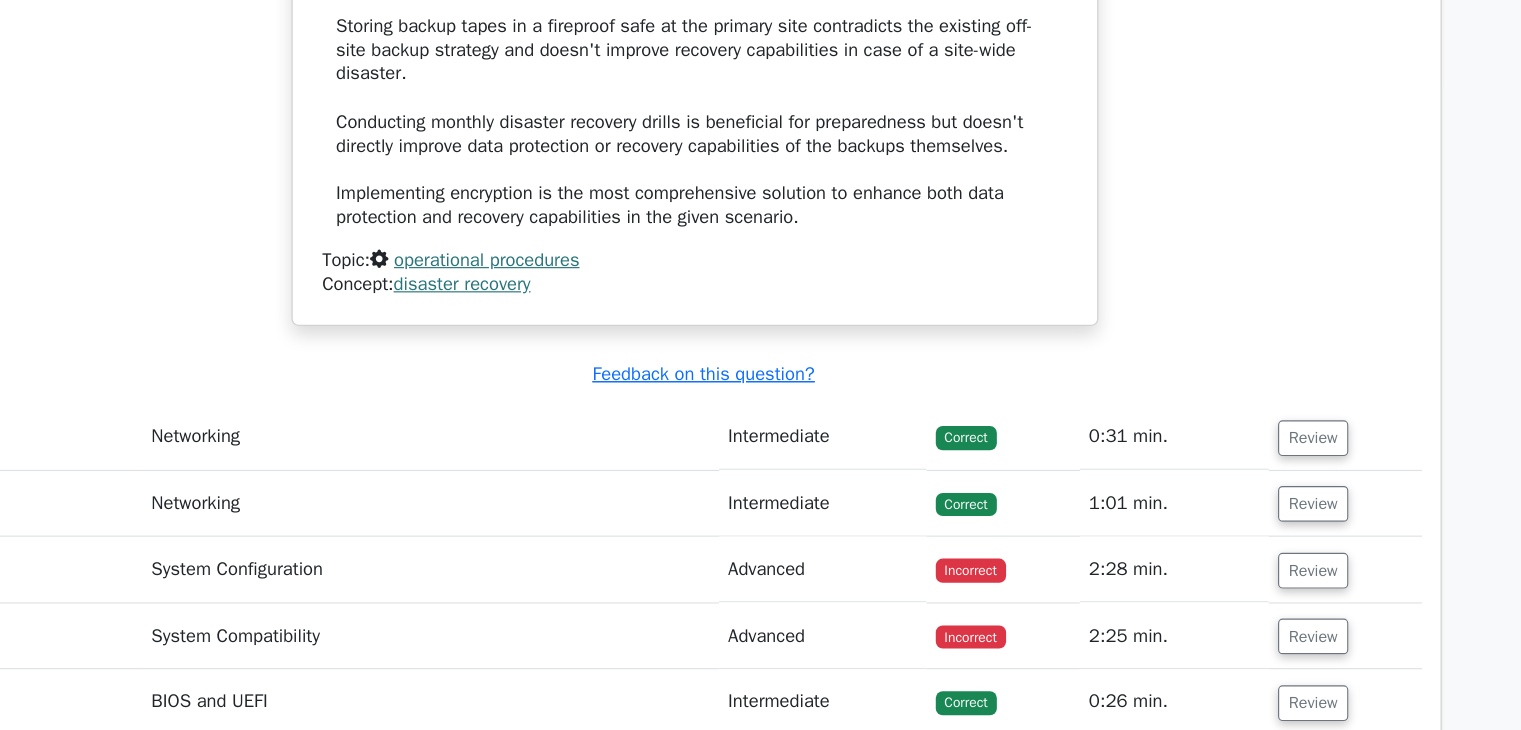 scroll, scrollTop: 30909, scrollLeft: 0, axis: vertical 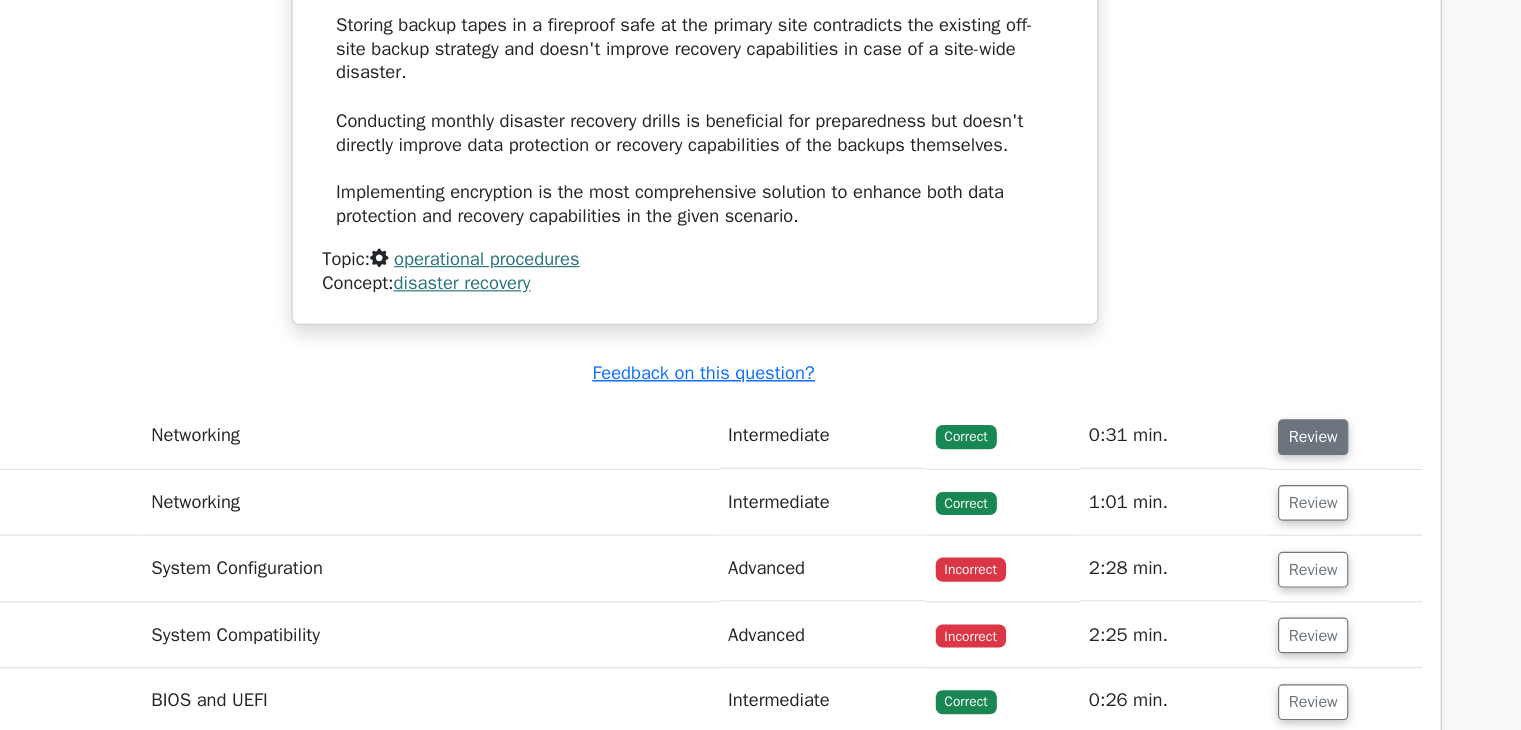 click on "Review" at bounding box center [1297, 475] 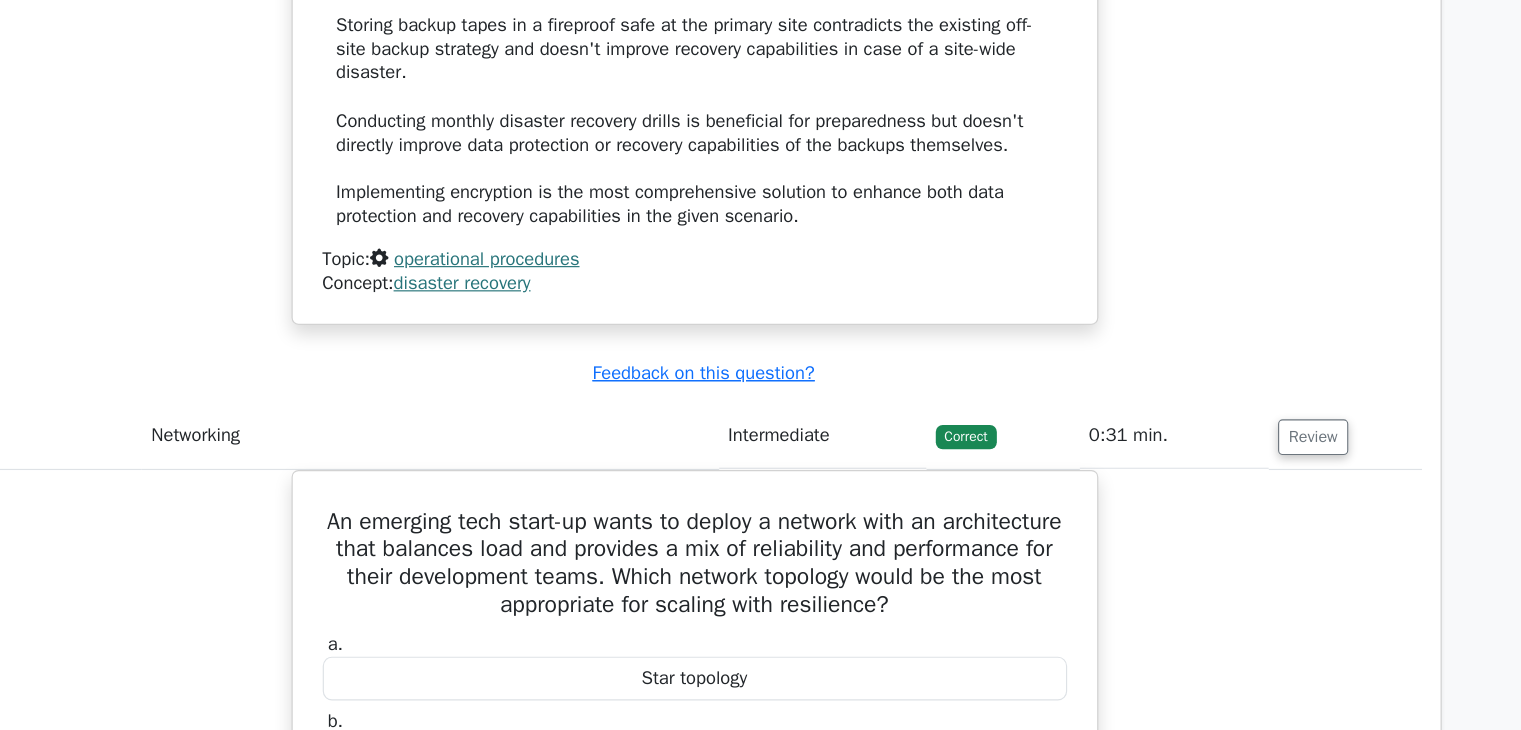 scroll, scrollTop: 0, scrollLeft: 10, axis: horizontal 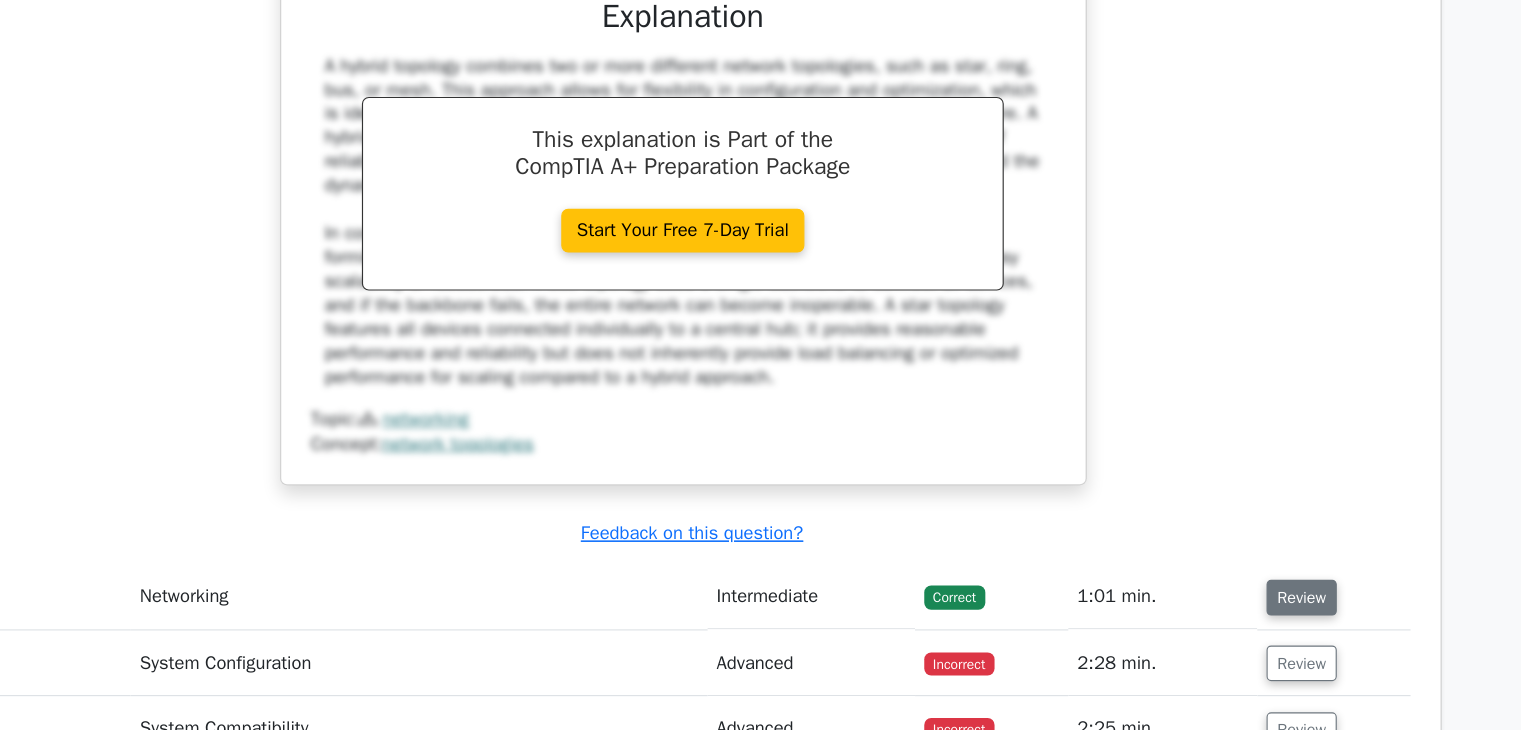 click on "Review" at bounding box center (1287, 614) 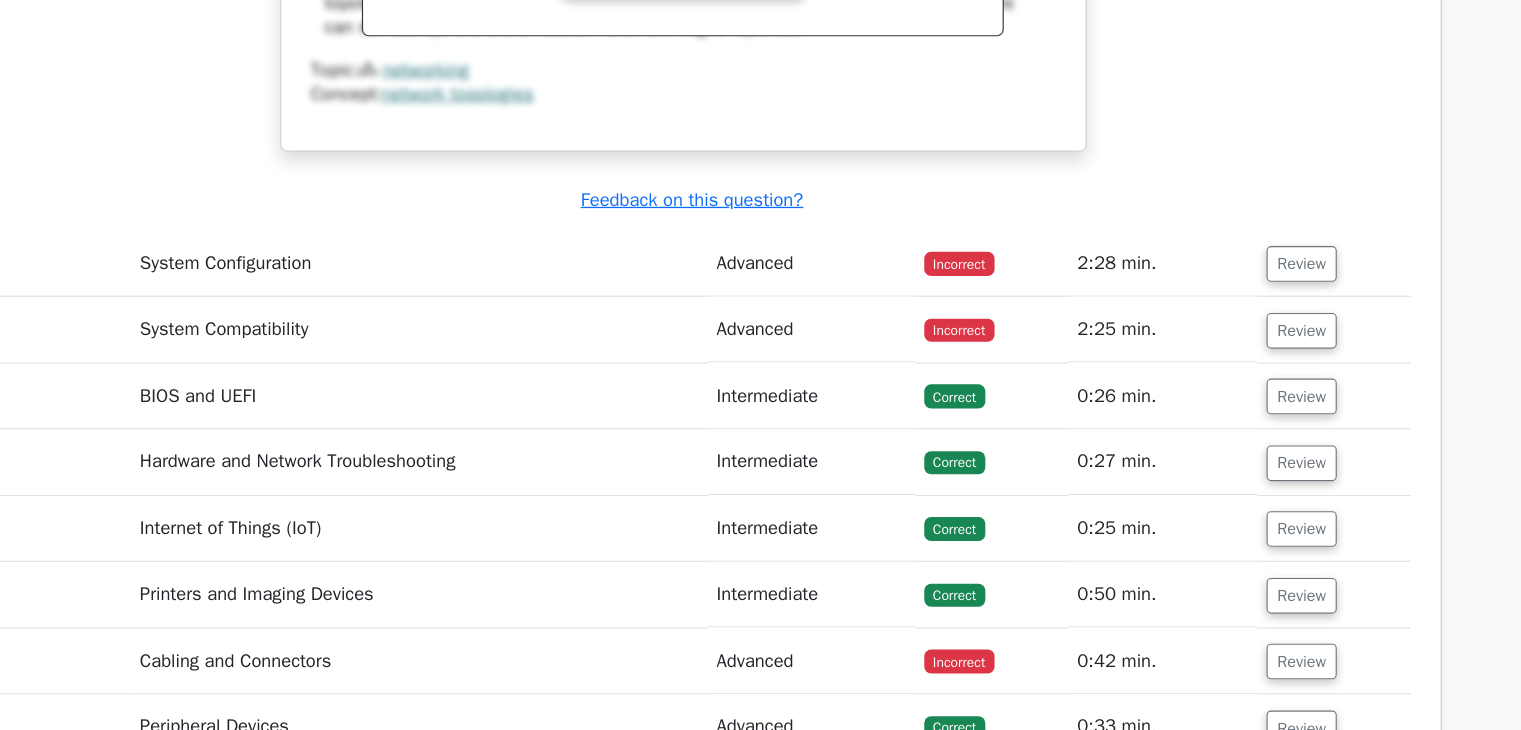 scroll, scrollTop: 32928, scrollLeft: 0, axis: vertical 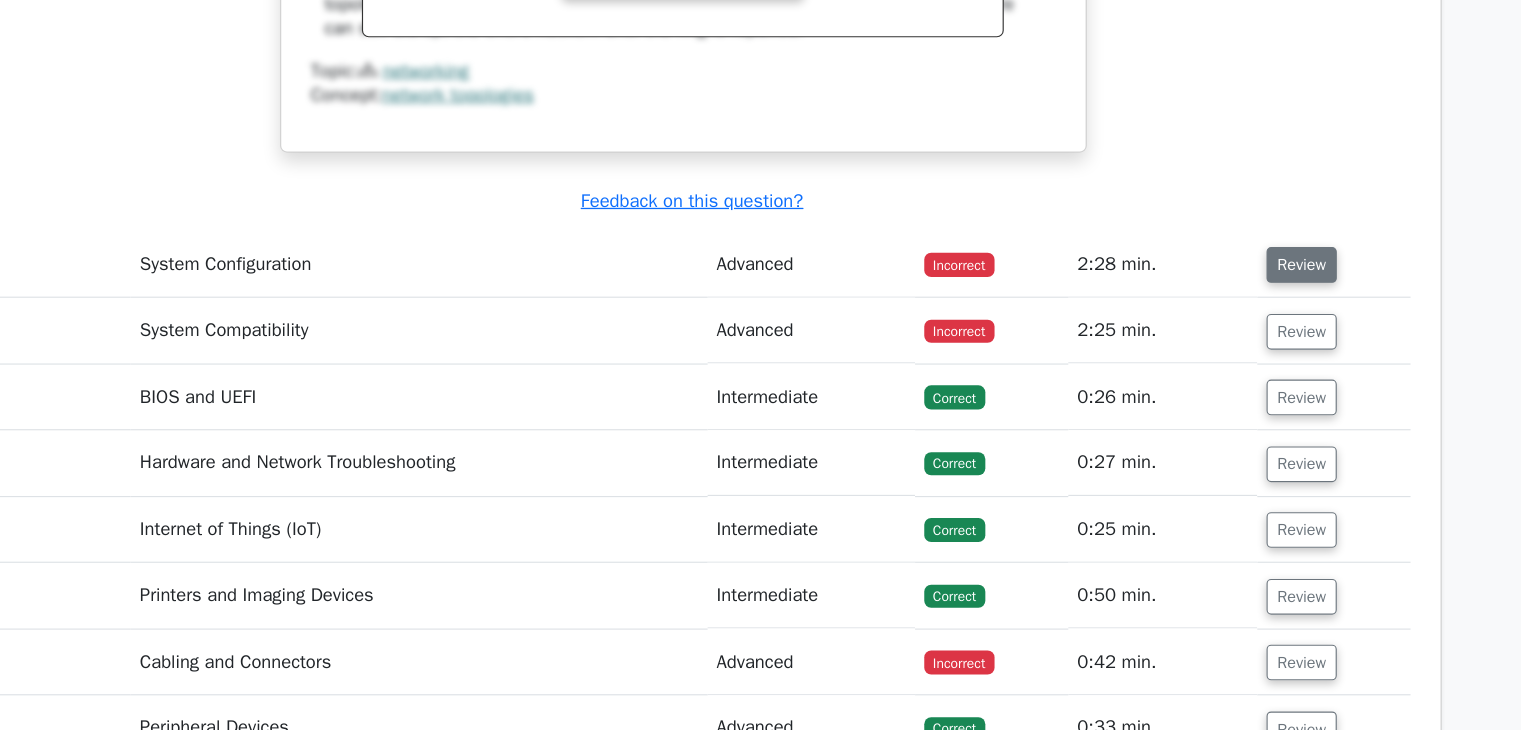 click on "Review" at bounding box center [1287, 325] 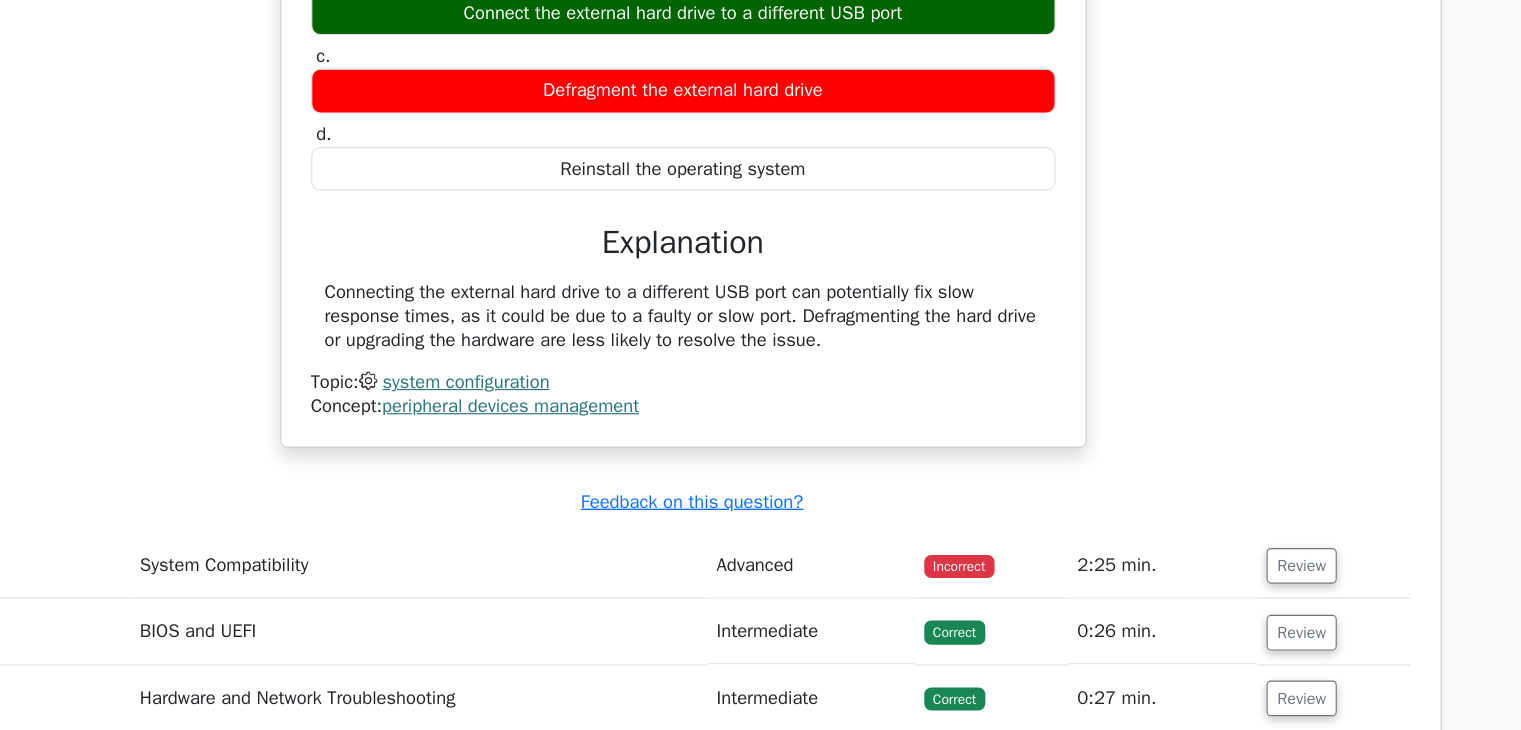 scroll, scrollTop: 33448, scrollLeft: 0, axis: vertical 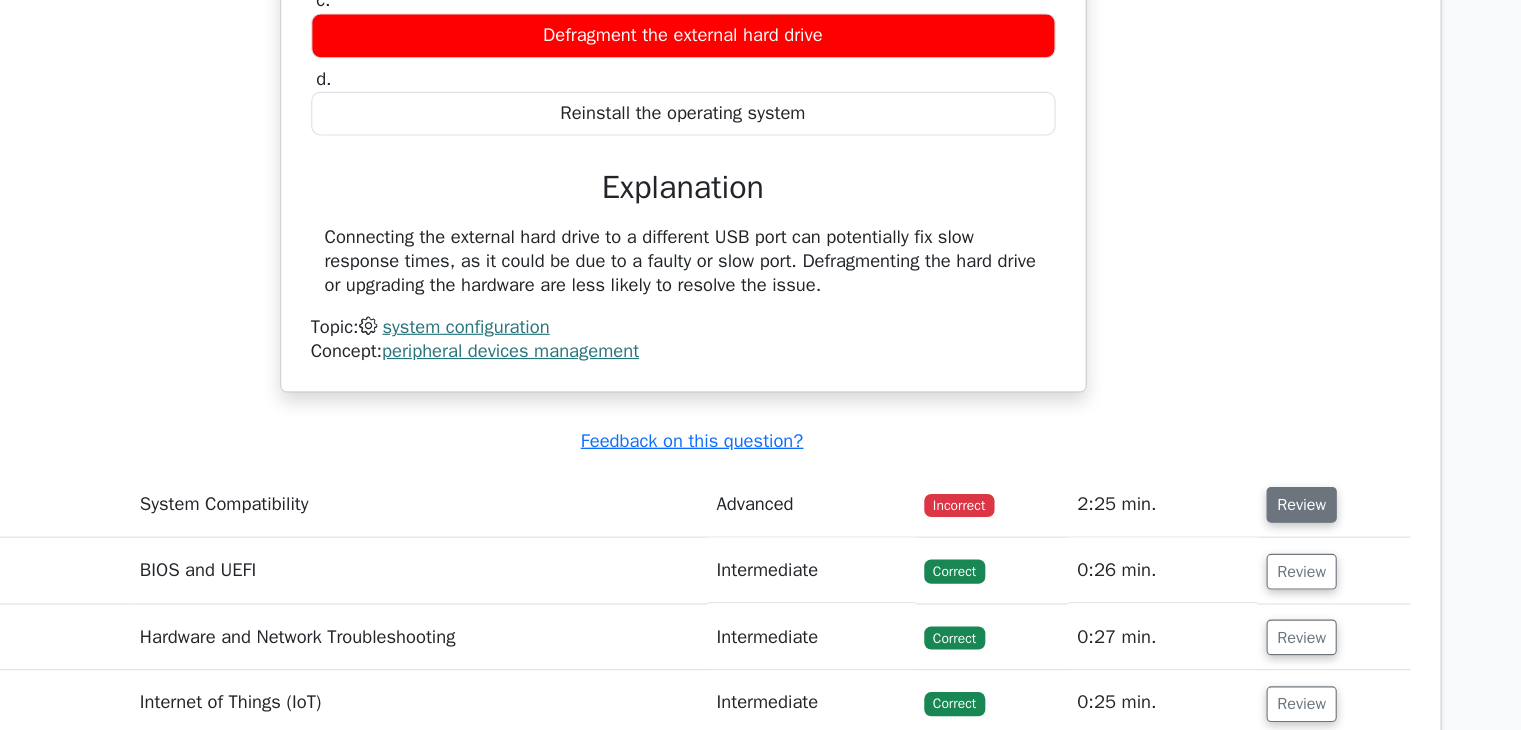 click on "Review" at bounding box center [1287, 533] 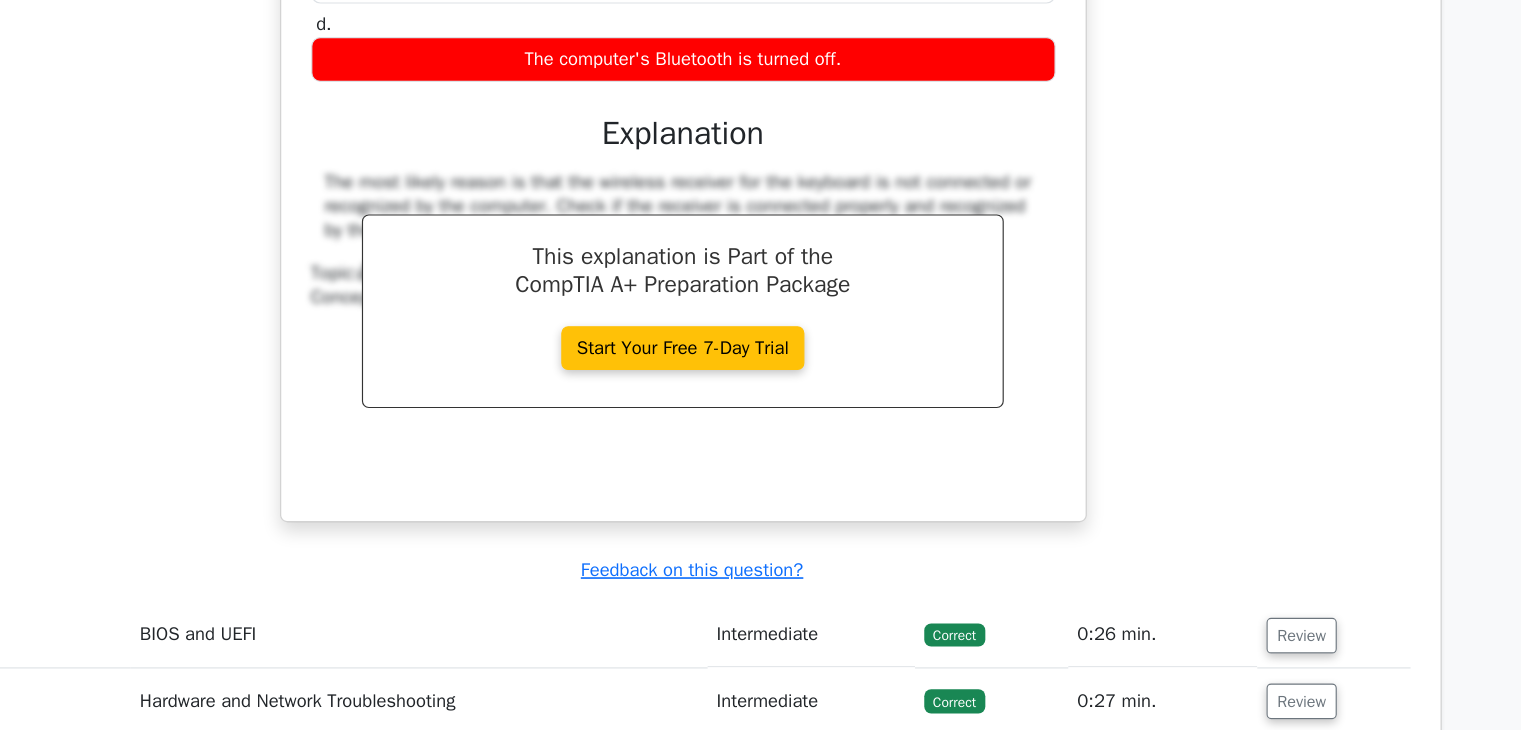 scroll, scrollTop: 34200, scrollLeft: 0, axis: vertical 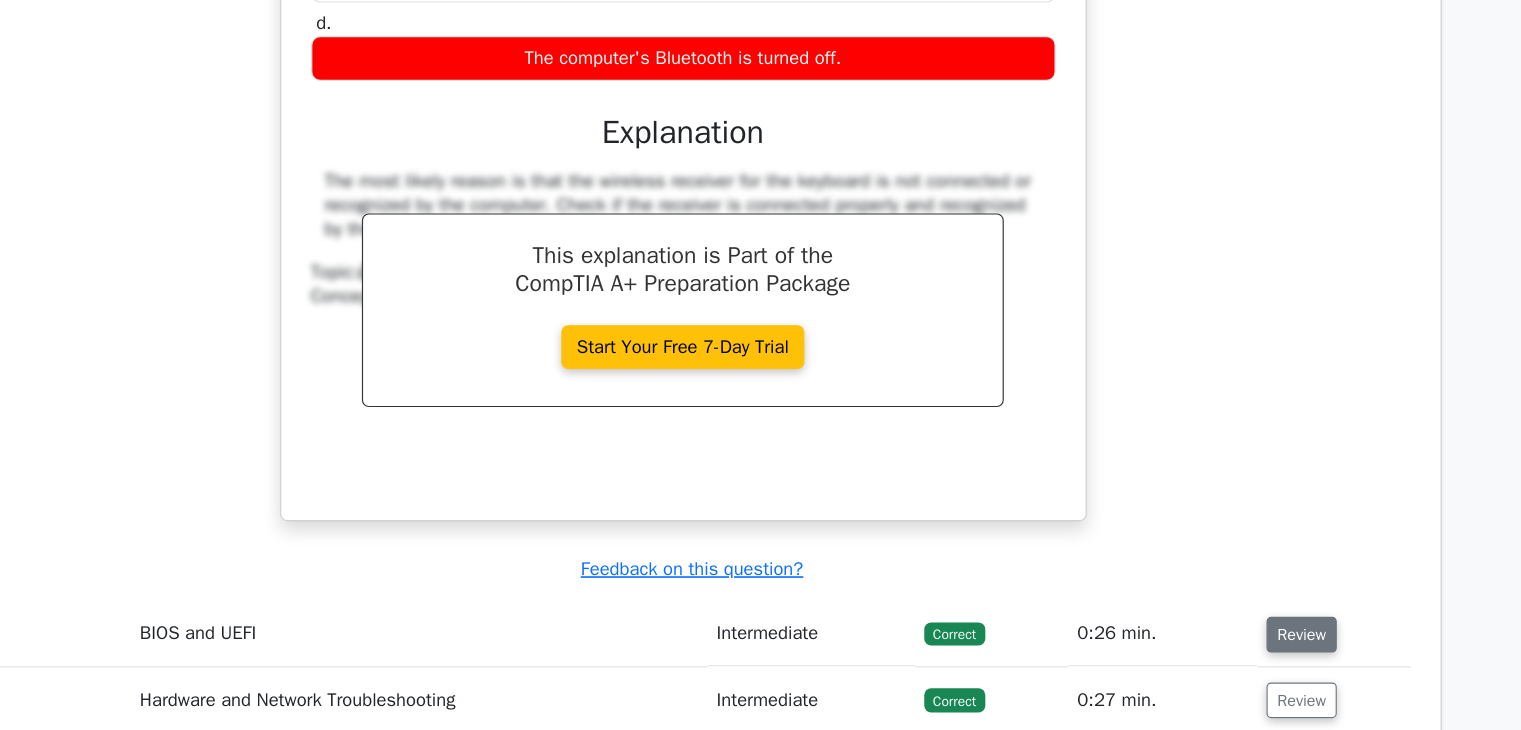 click on "Review" at bounding box center (1287, 646) 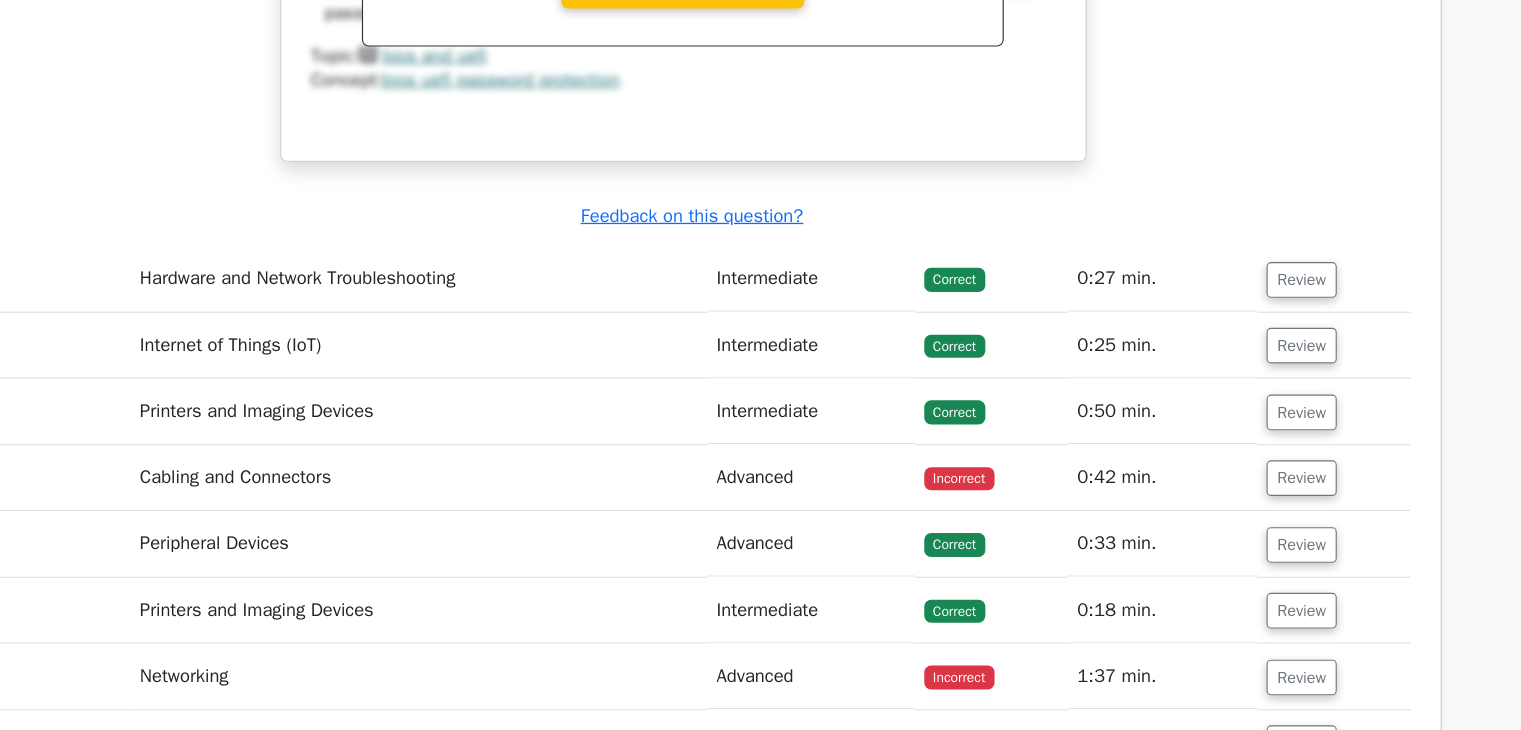 scroll, scrollTop: 35399, scrollLeft: 0, axis: vertical 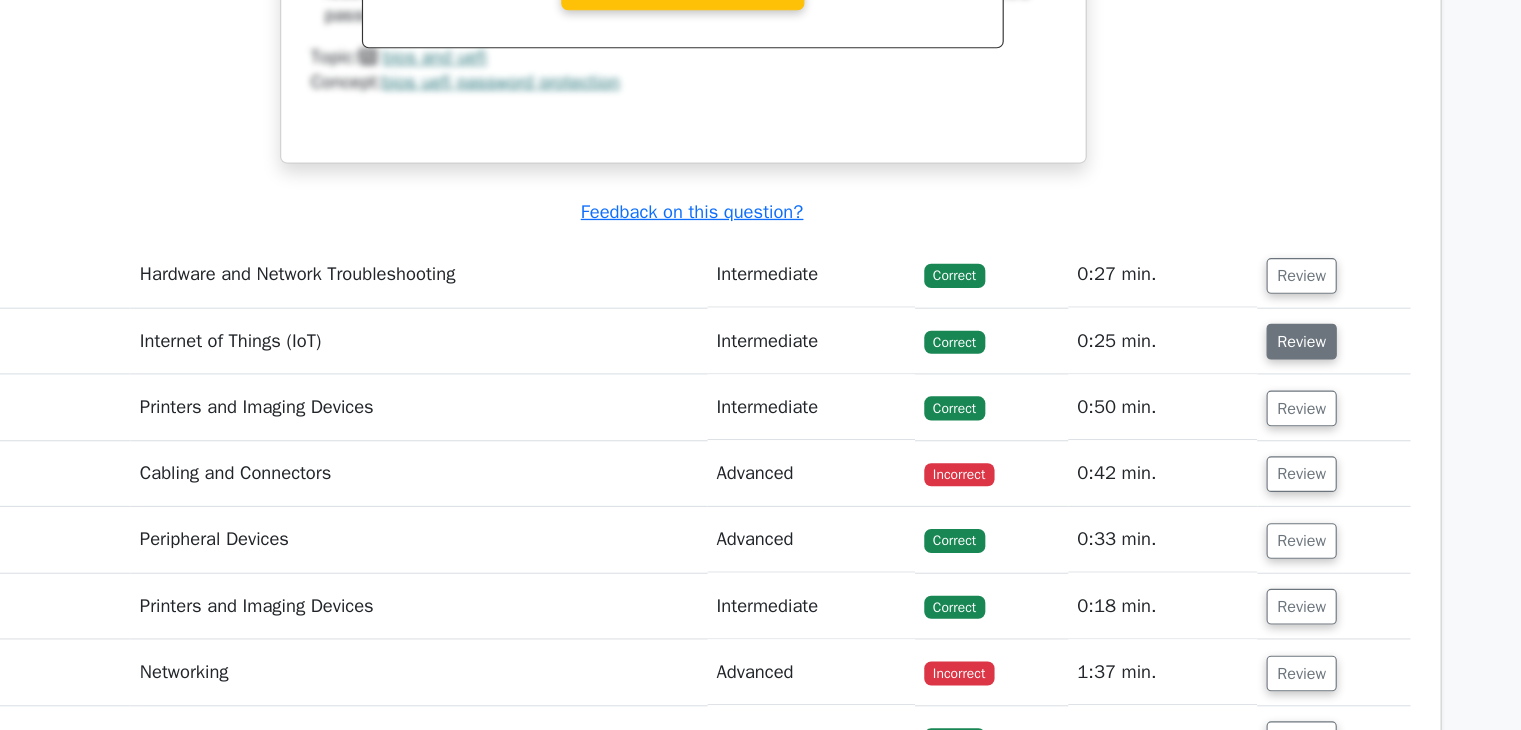 click on "Review" at bounding box center [1287, 392] 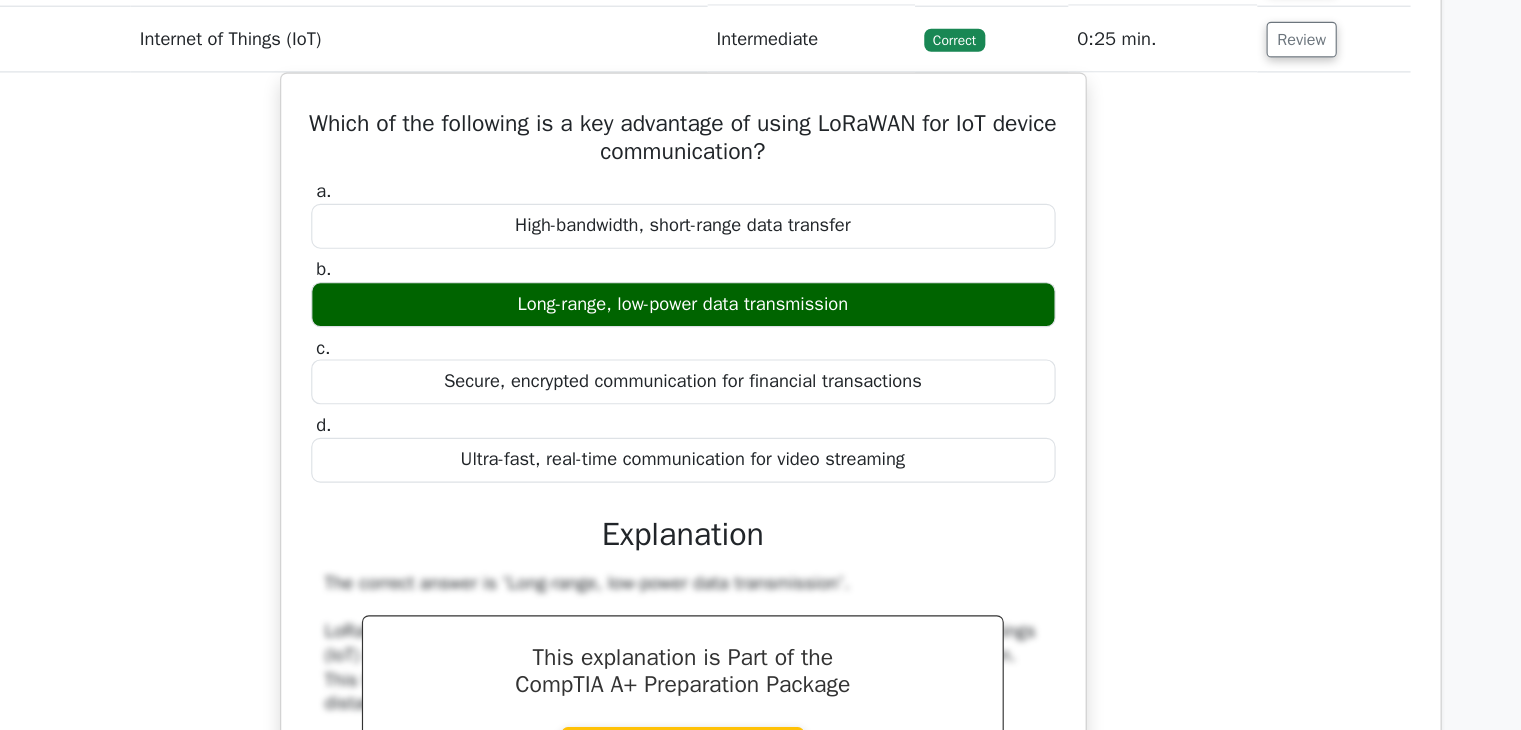 scroll, scrollTop: 35748, scrollLeft: 0, axis: vertical 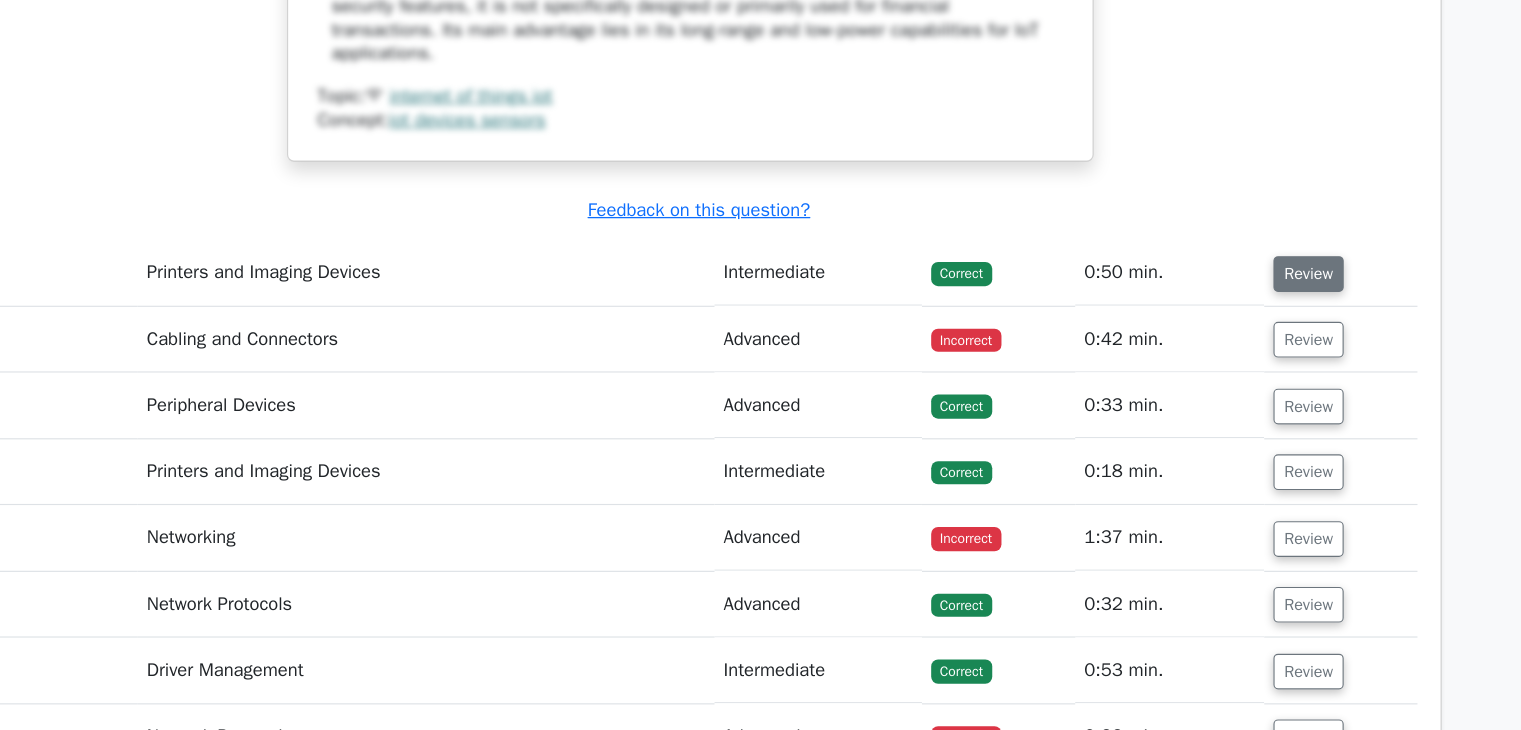 click on "Review" at bounding box center [1293, 333] 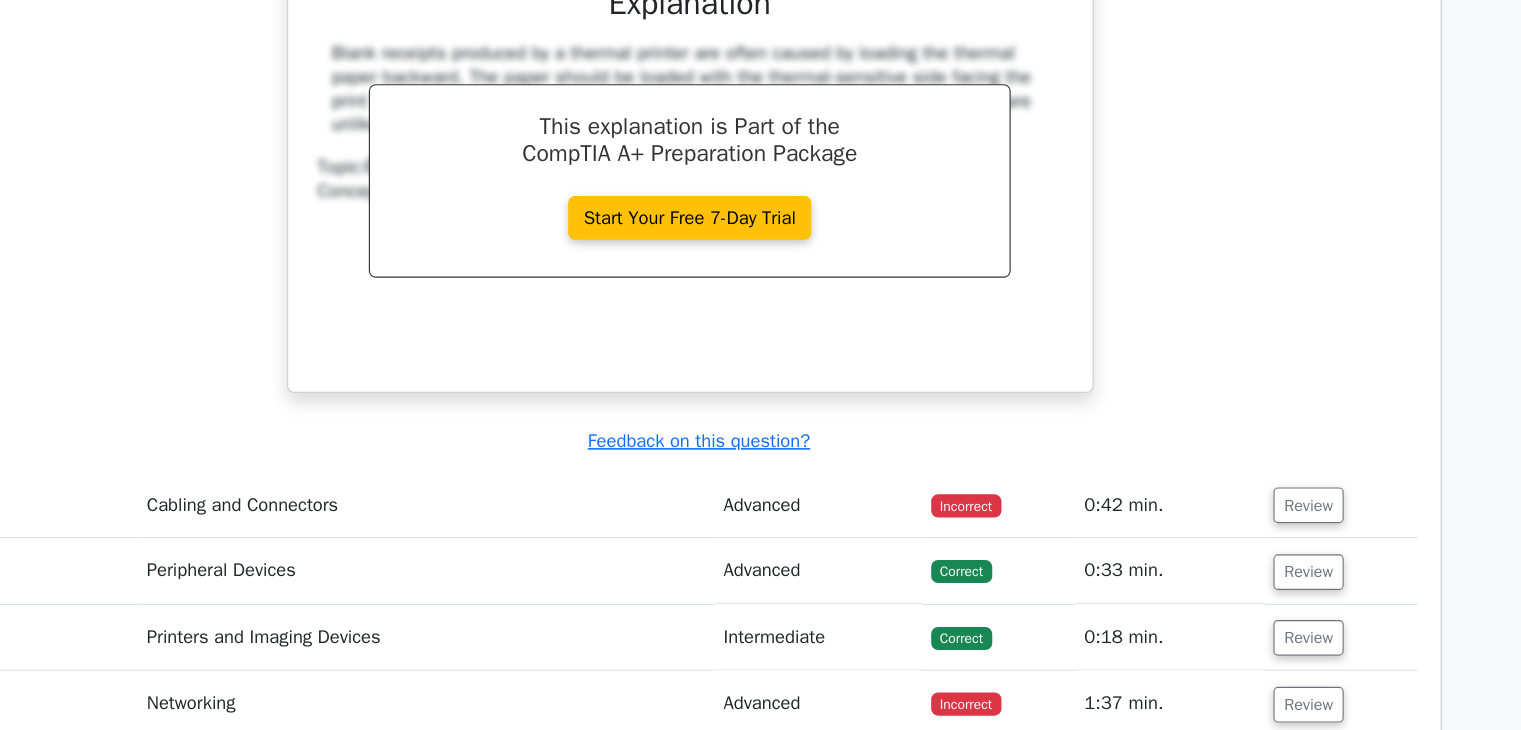 scroll, scrollTop: 37365, scrollLeft: 0, axis: vertical 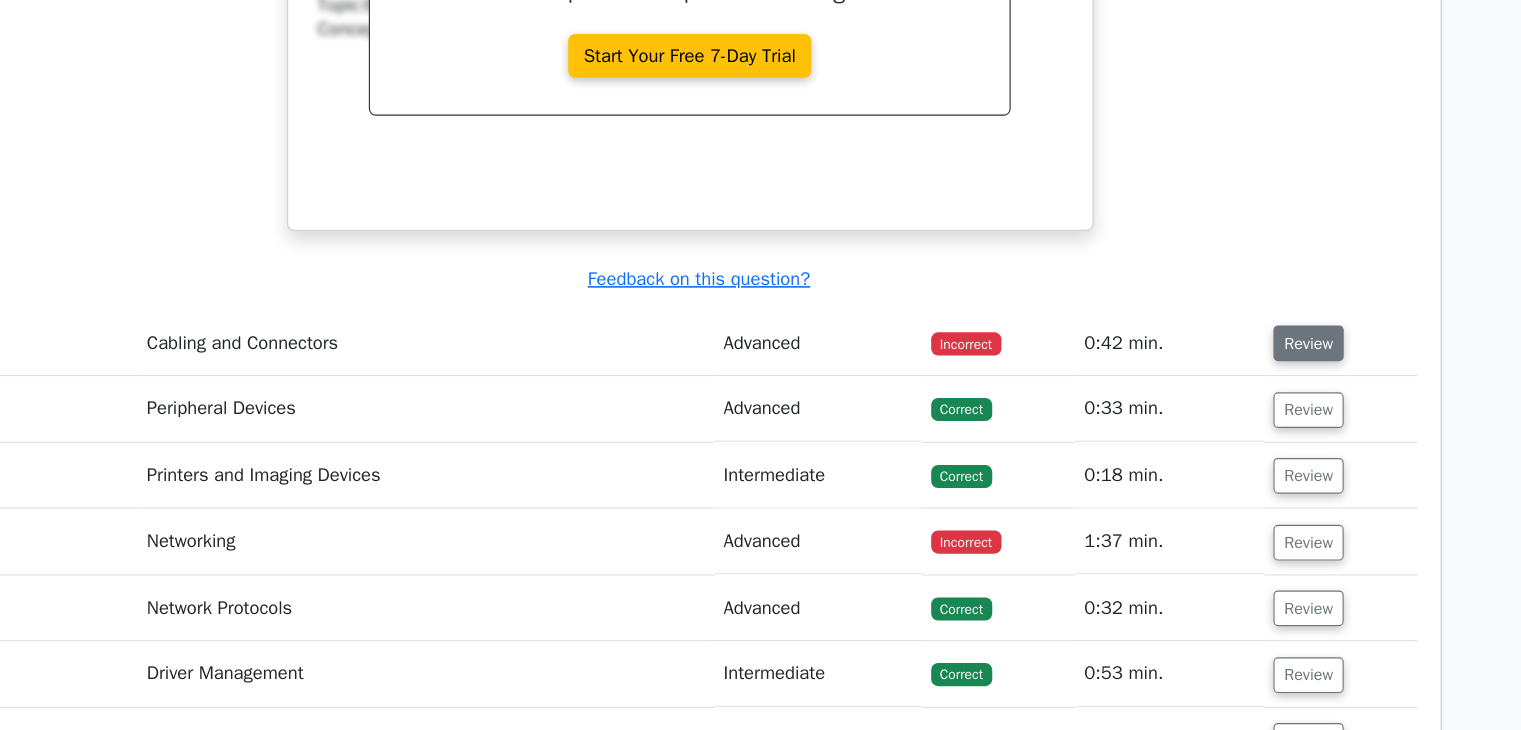 click on "Review" at bounding box center [1293, 393] 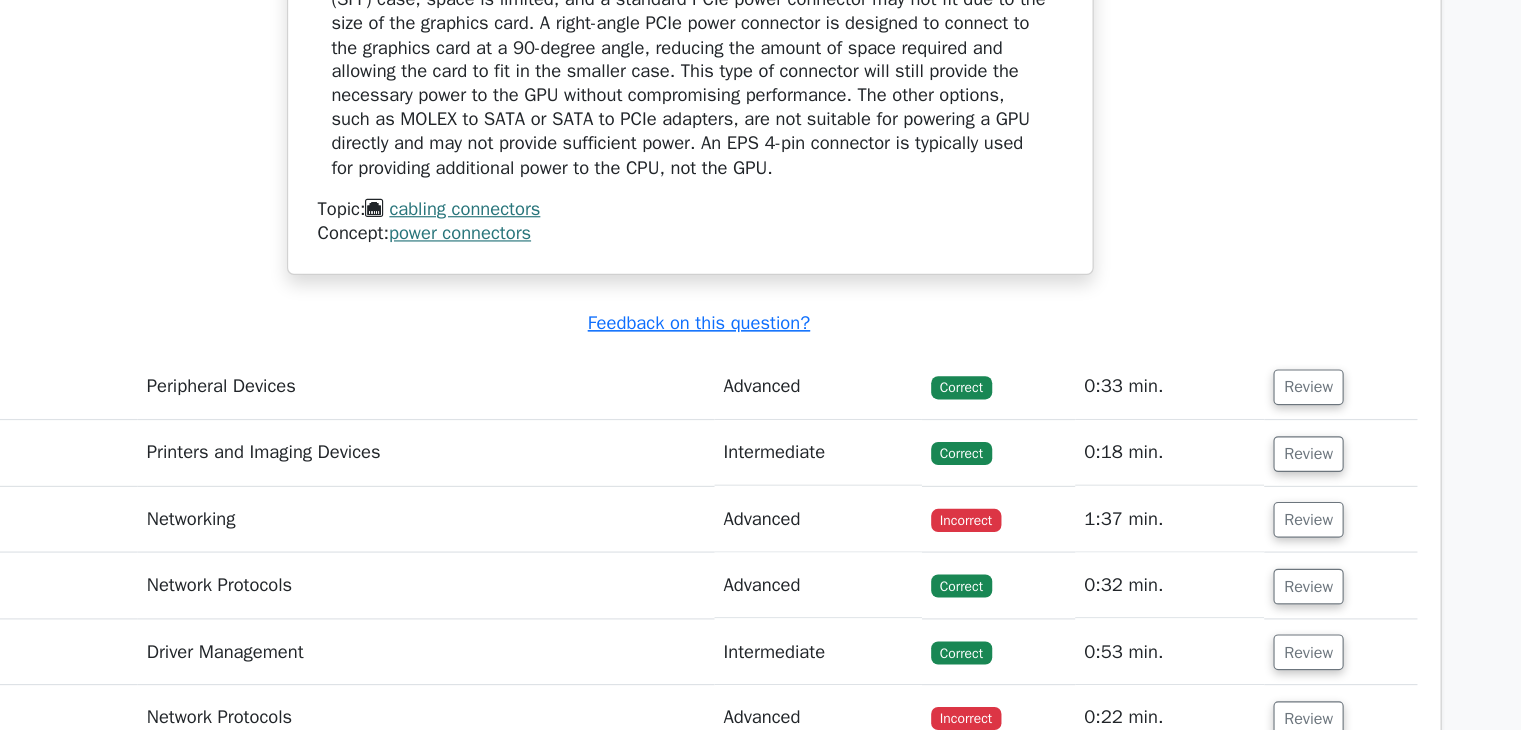 scroll, scrollTop: 38180, scrollLeft: 0, axis: vertical 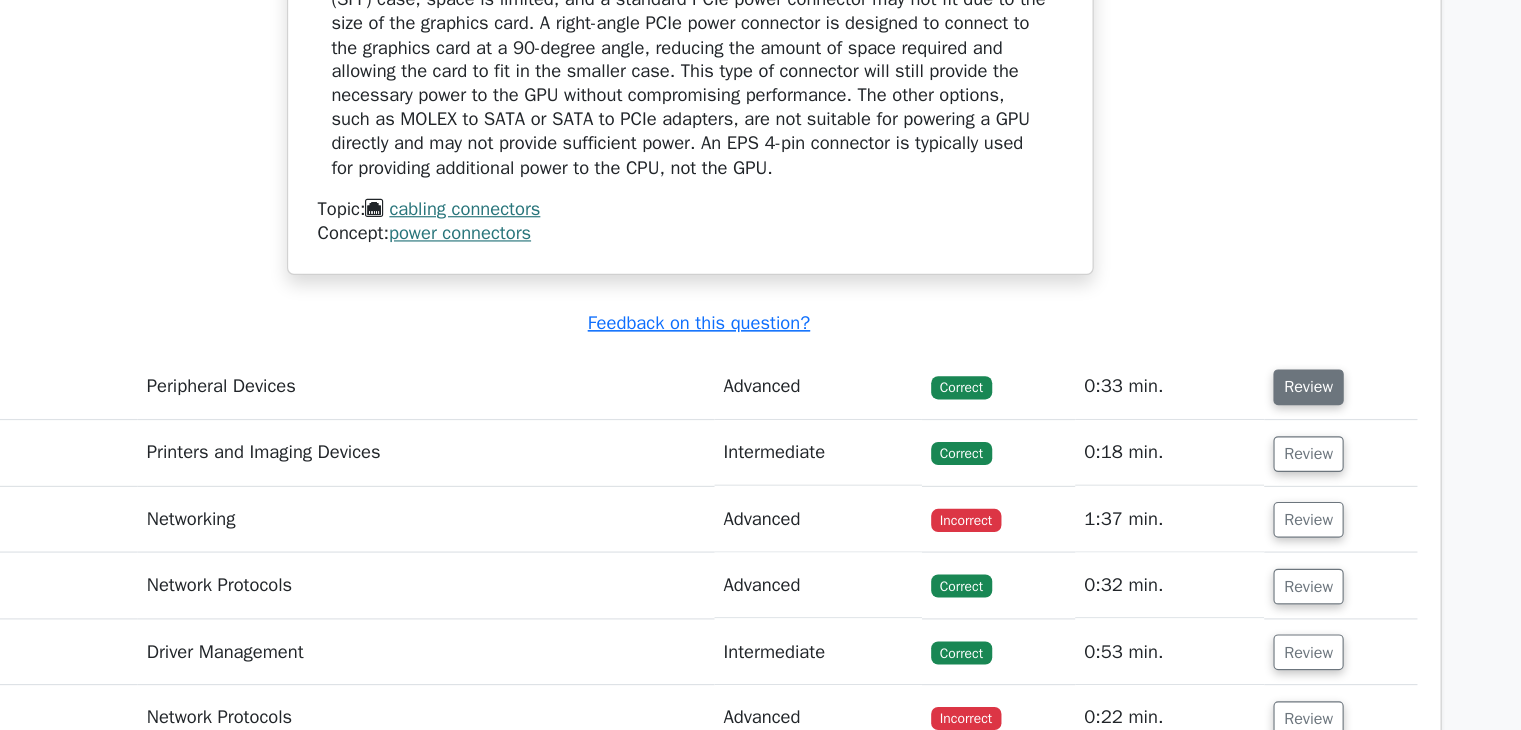 click on "Review" at bounding box center (1293, 431) 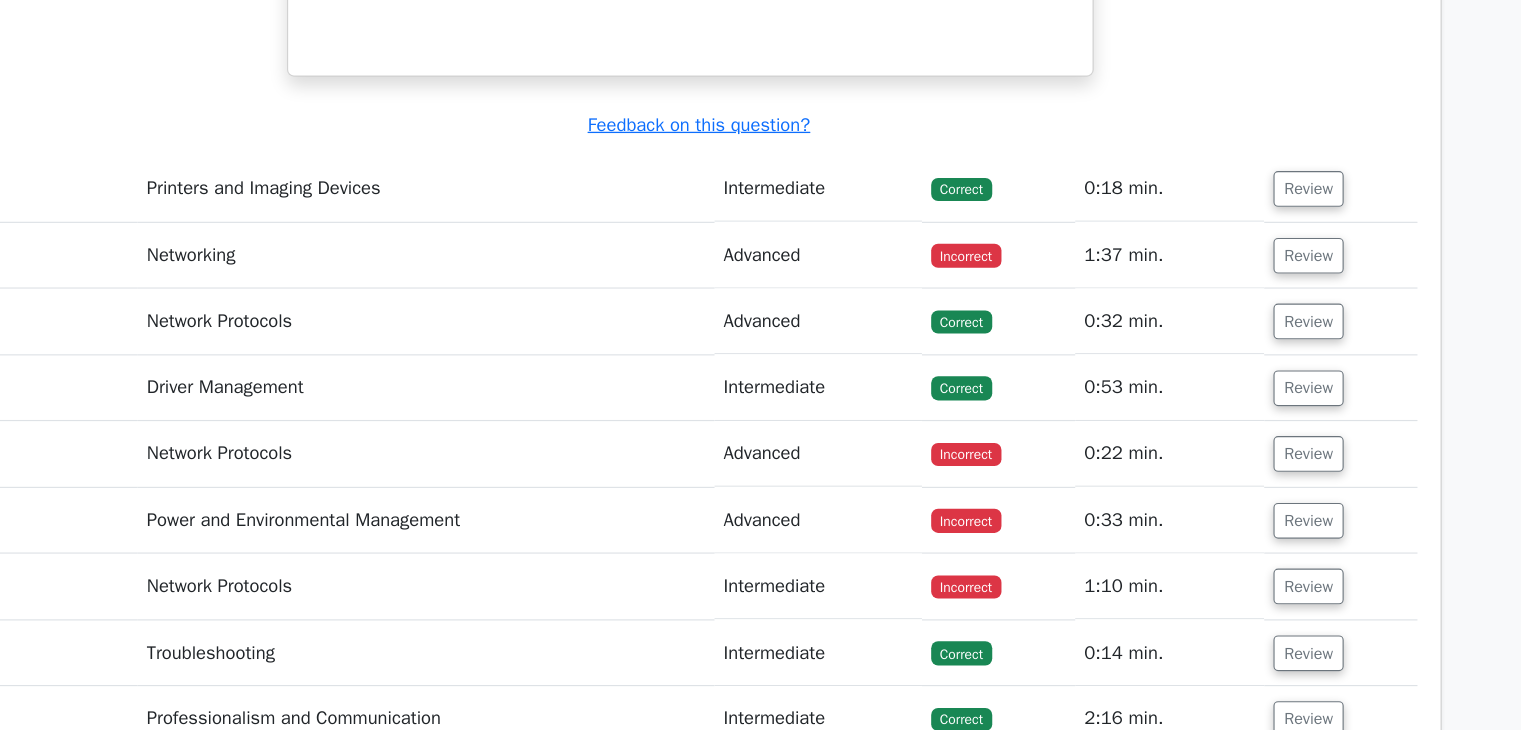 scroll, scrollTop: 39221, scrollLeft: 0, axis: vertical 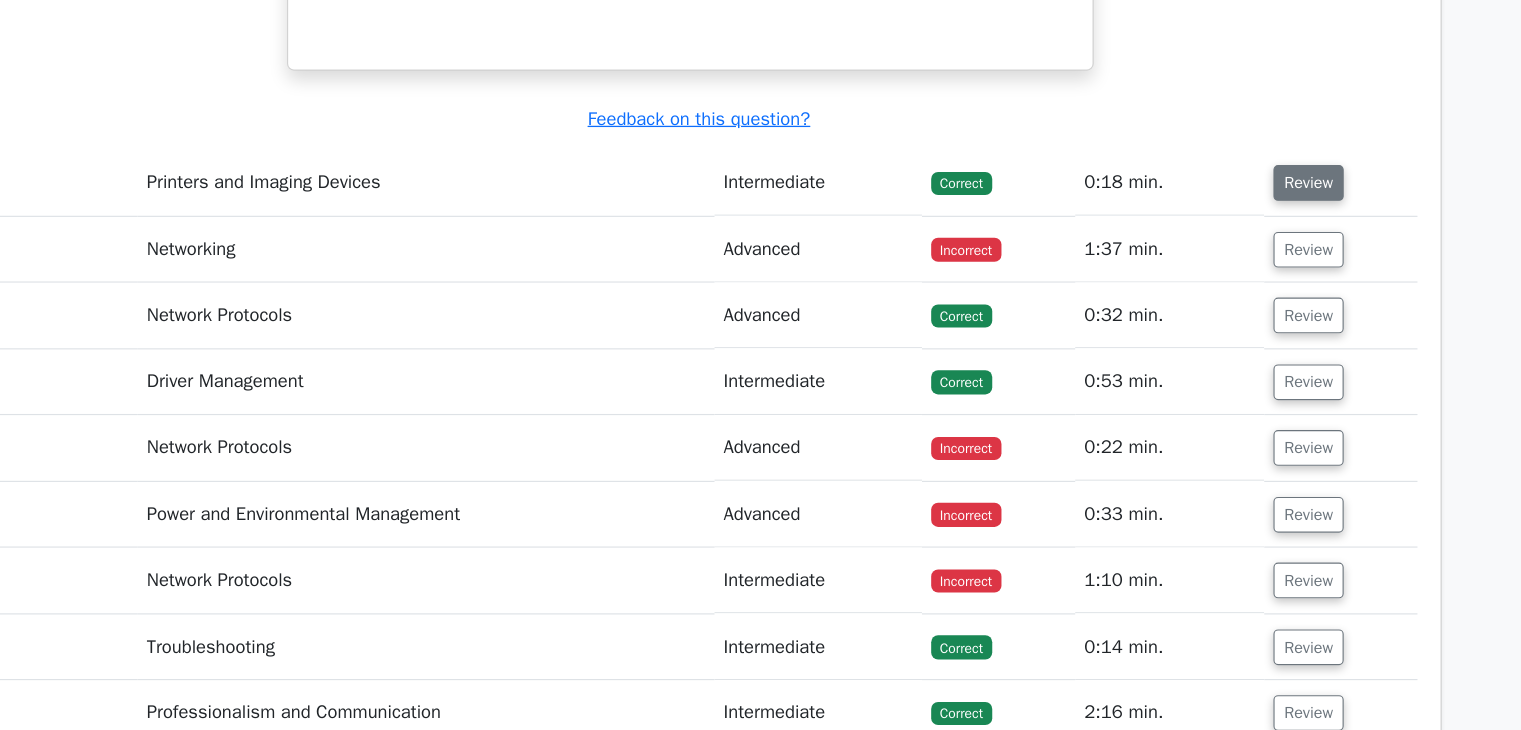 click on "Review" at bounding box center [1293, 254] 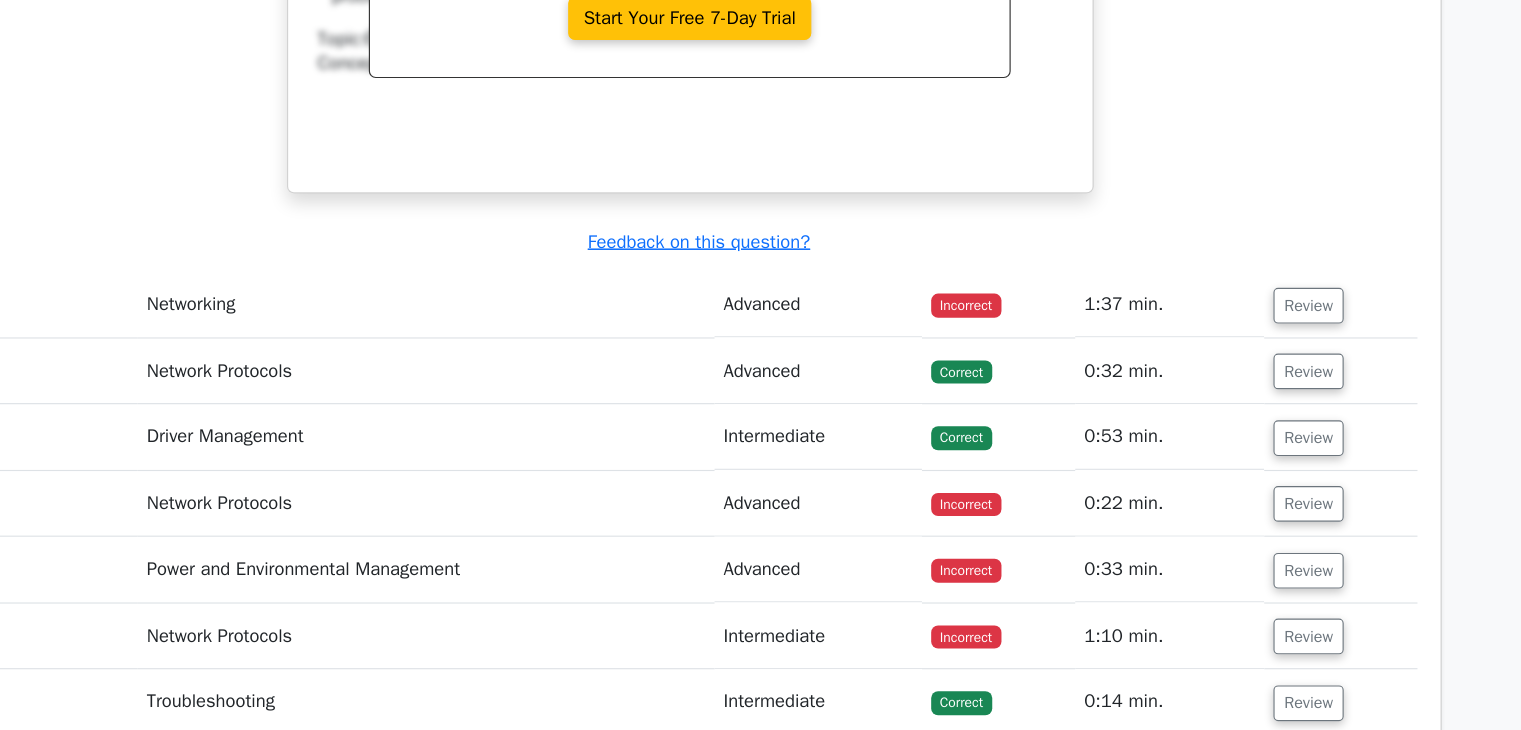 scroll, scrollTop: 39988, scrollLeft: 0, axis: vertical 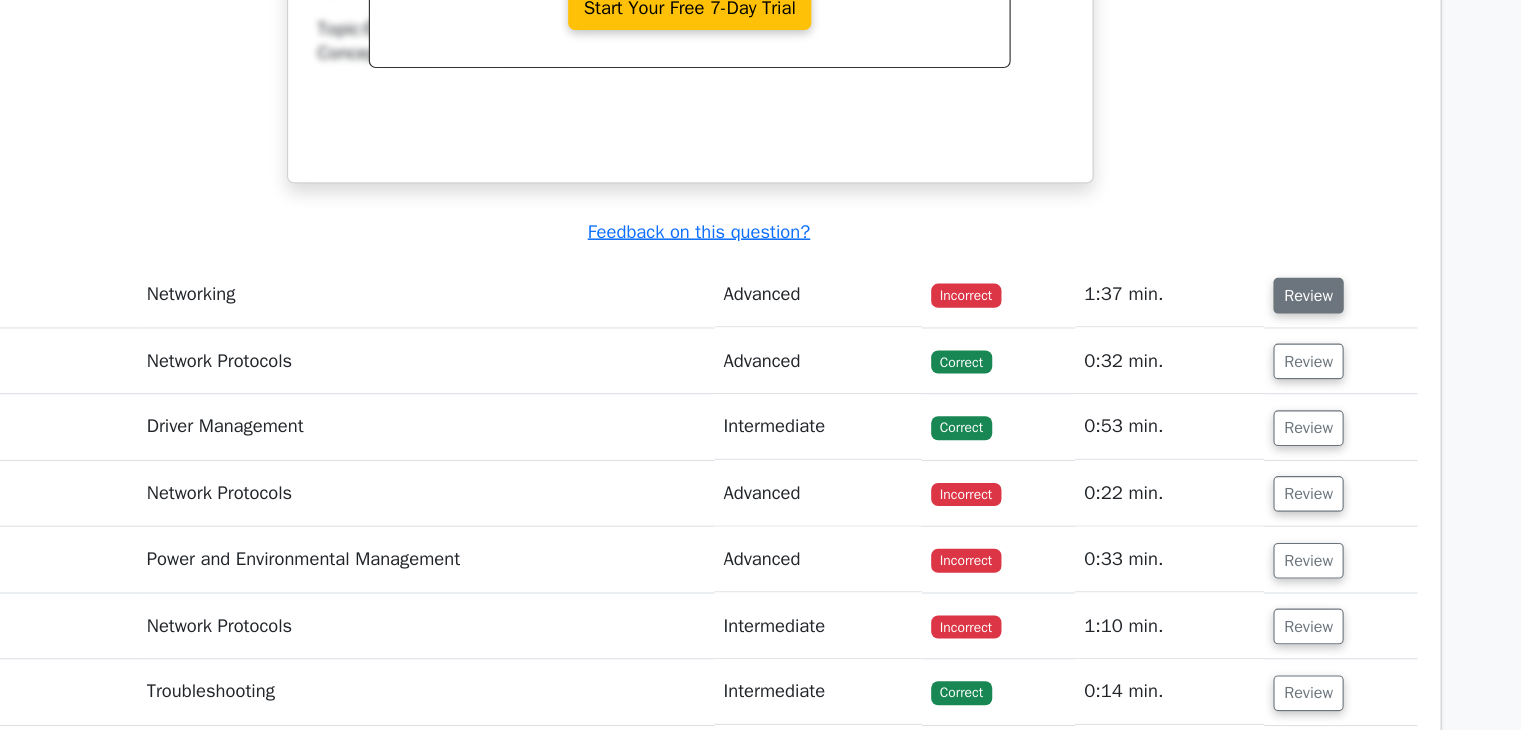 click on "Review" at bounding box center [1293, 352] 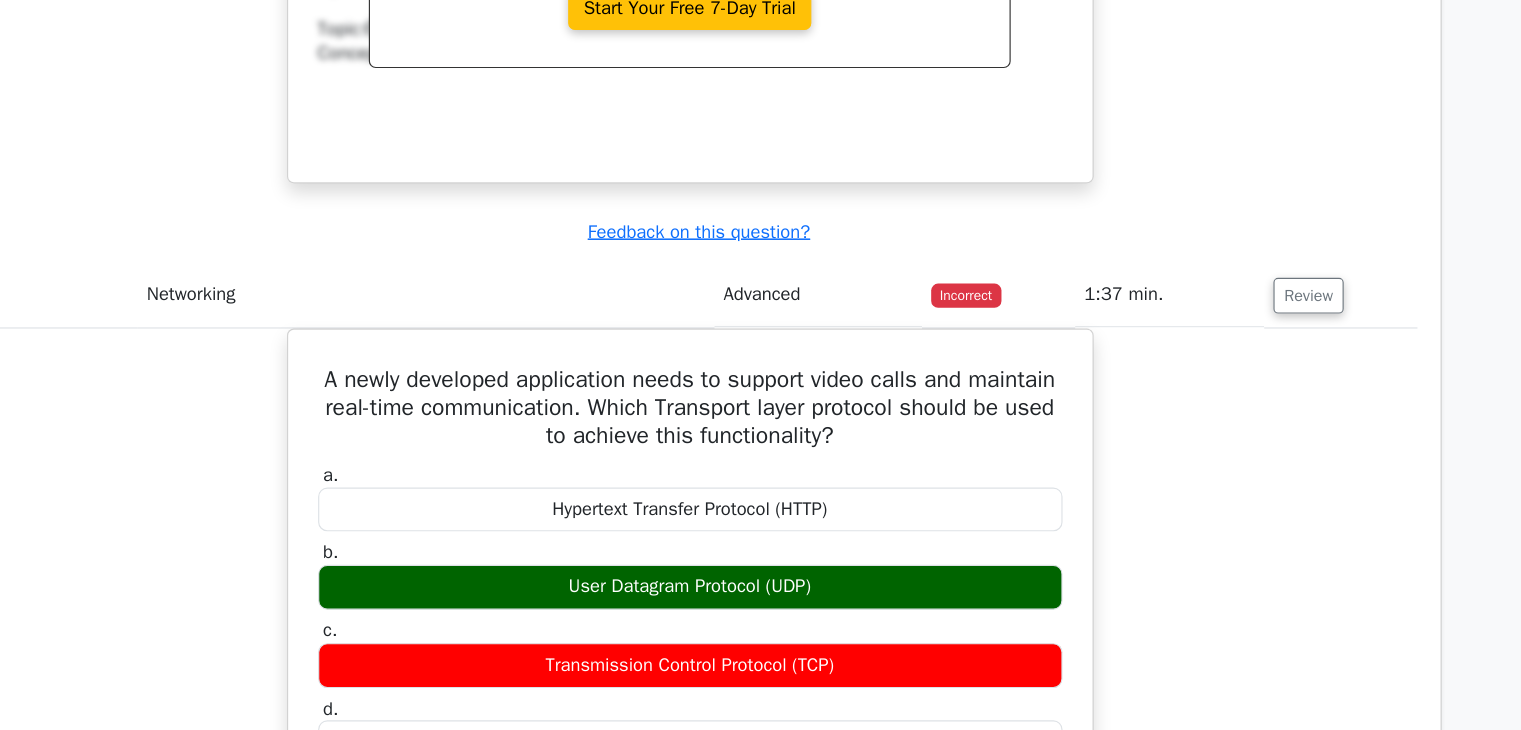 scroll, scrollTop: 0, scrollLeft: 0, axis: both 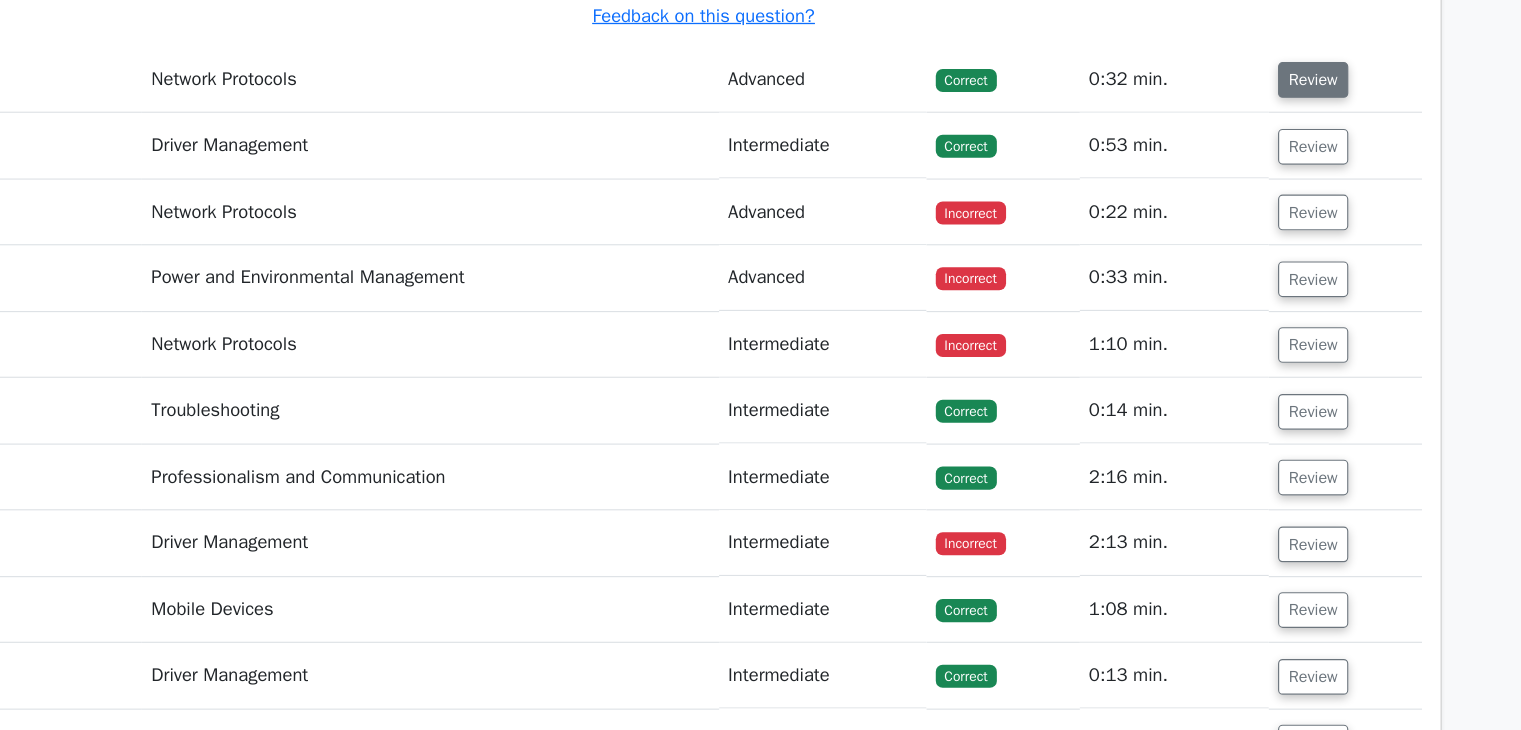 click on "Review" at bounding box center (1297, 165) 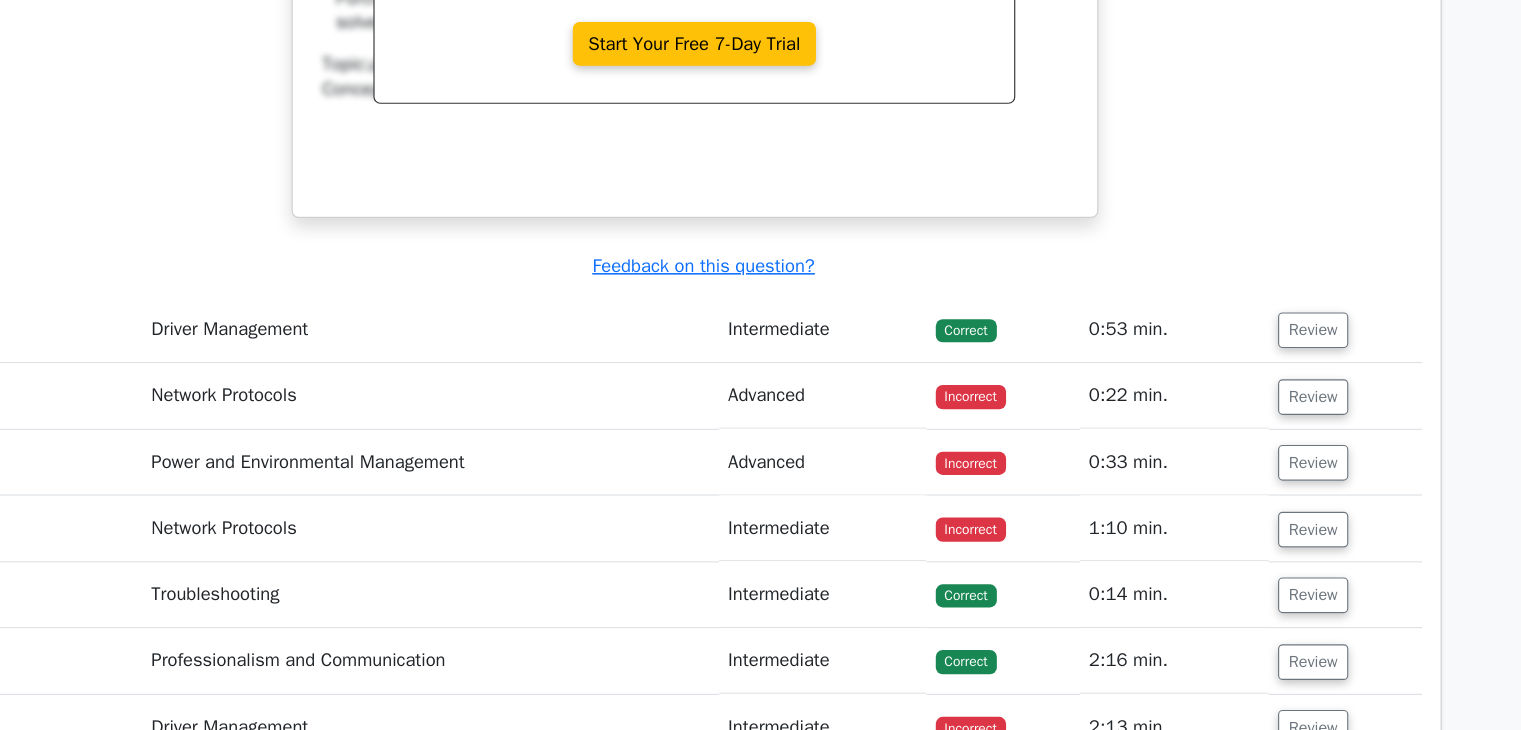 scroll, scrollTop: 41866, scrollLeft: 0, axis: vertical 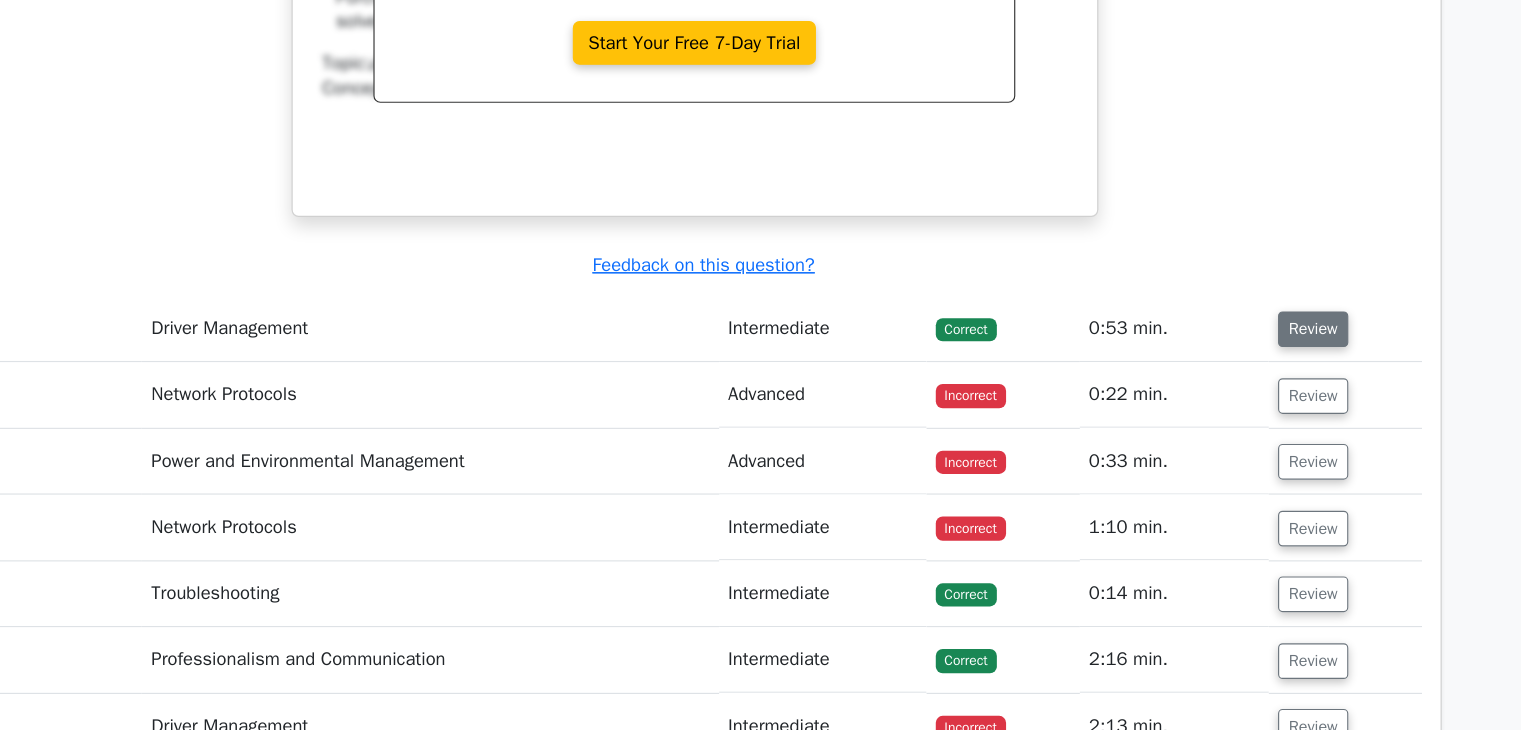 click on "Review" at bounding box center [1297, 381] 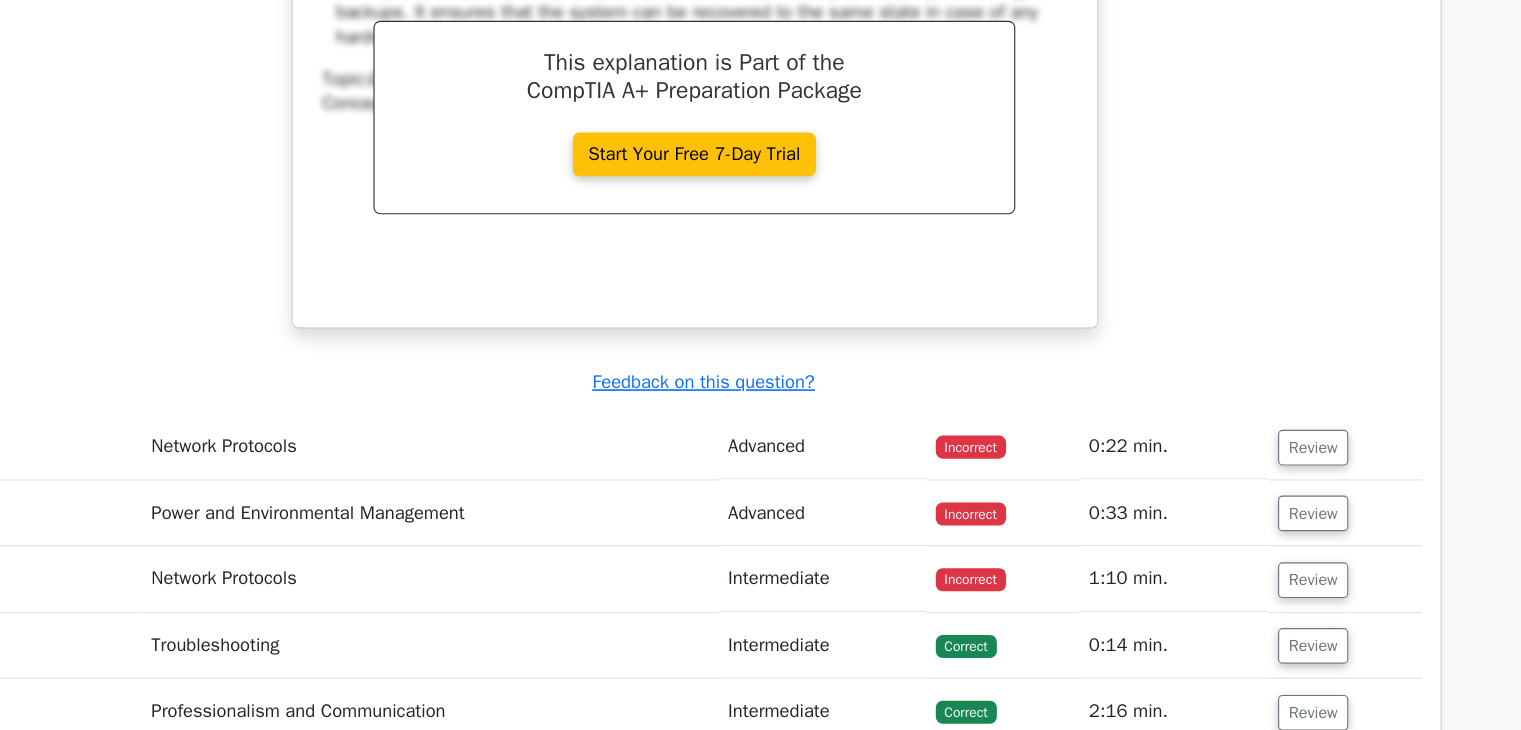 scroll, scrollTop: 42653, scrollLeft: 0, axis: vertical 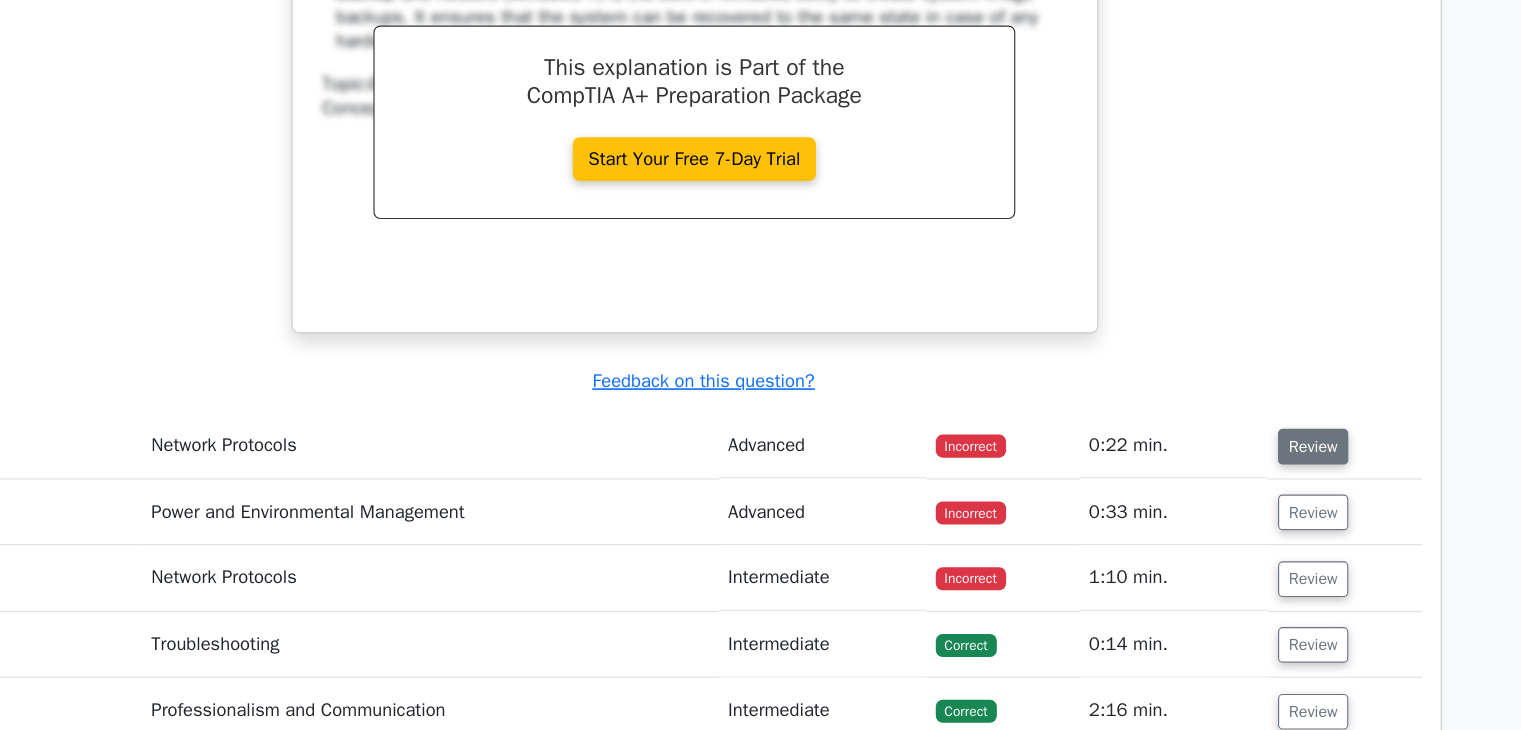 click on "Review" at bounding box center [1297, 483] 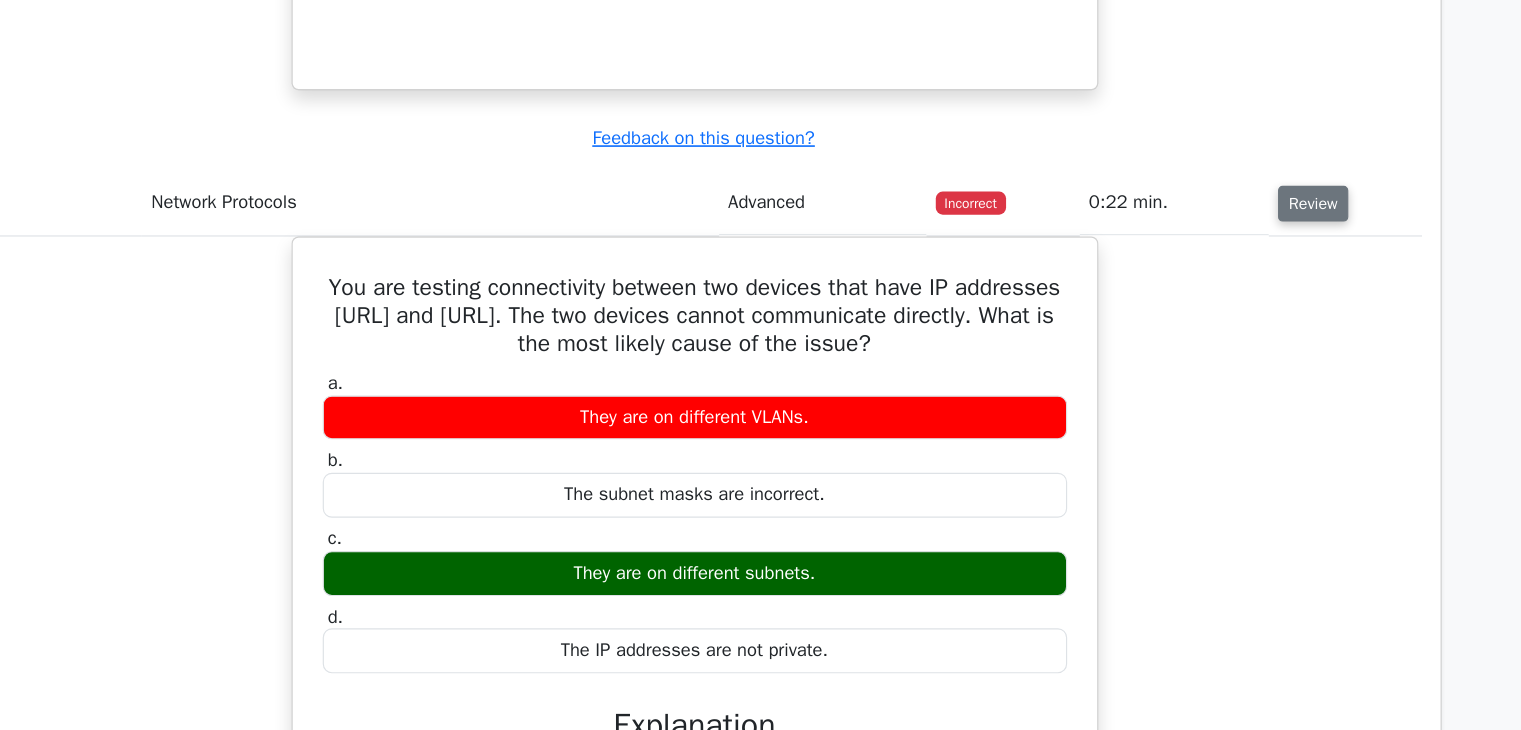 scroll, scrollTop: 42866, scrollLeft: 0, axis: vertical 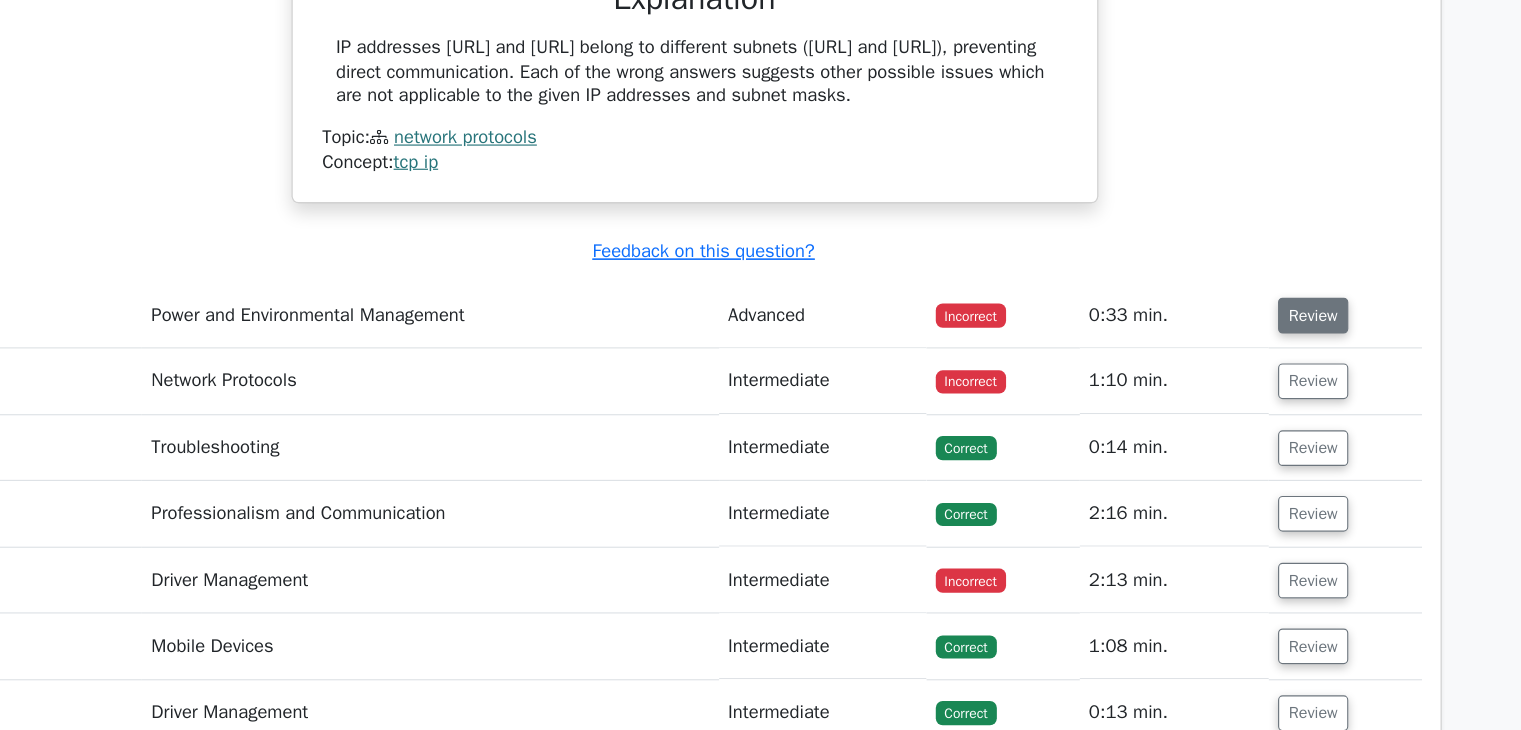 click on "Review" at bounding box center (1297, 369) 